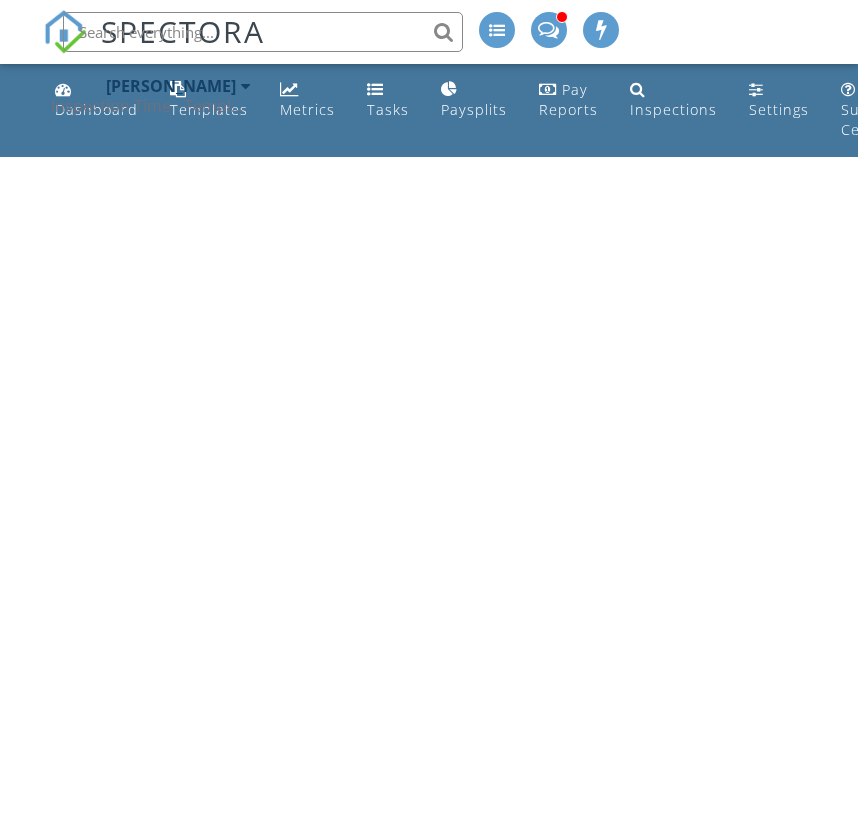 scroll, scrollTop: 0, scrollLeft: 0, axis: both 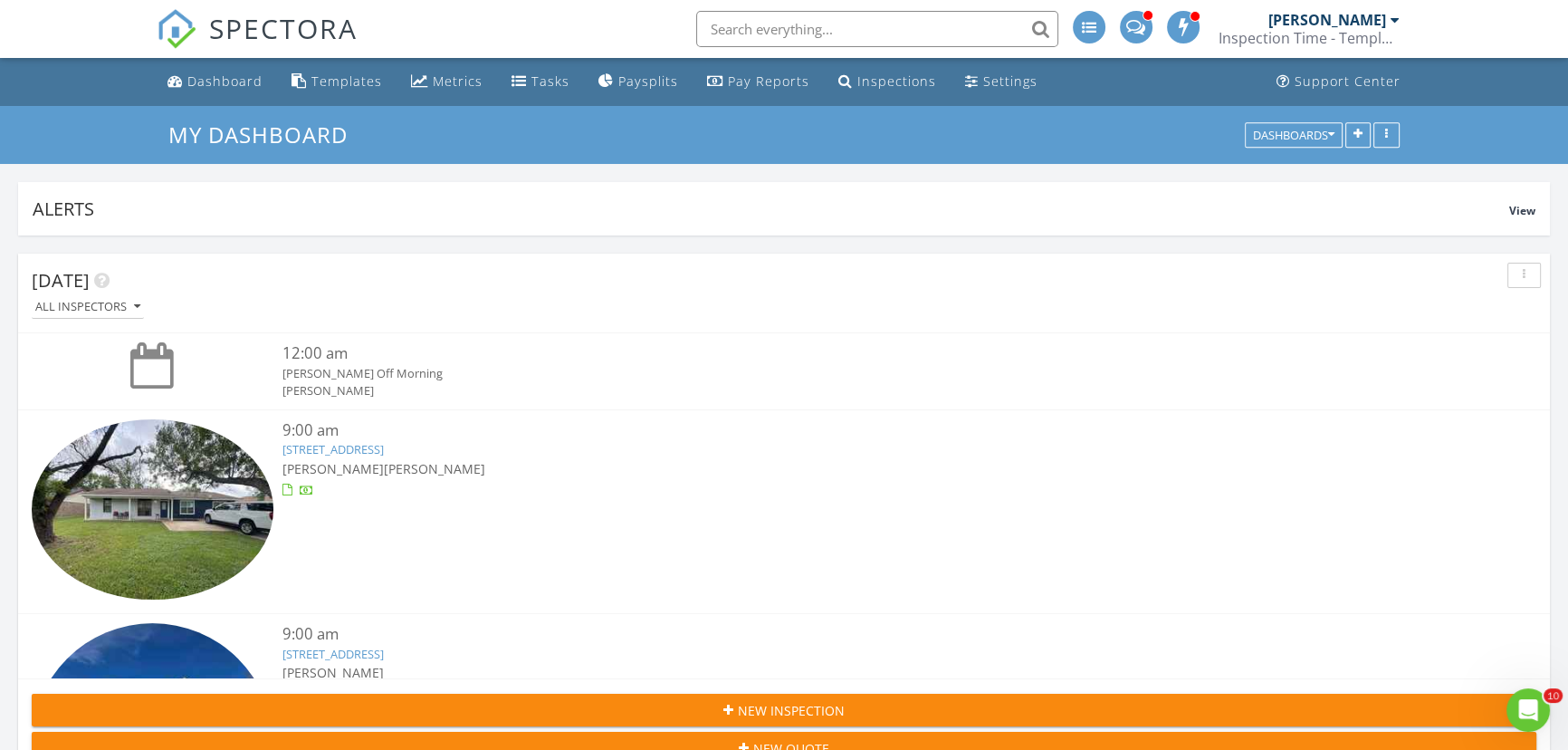 drag, startPoint x: 238, startPoint y: 85, endPoint x: 253, endPoint y: 4, distance: 82.377181 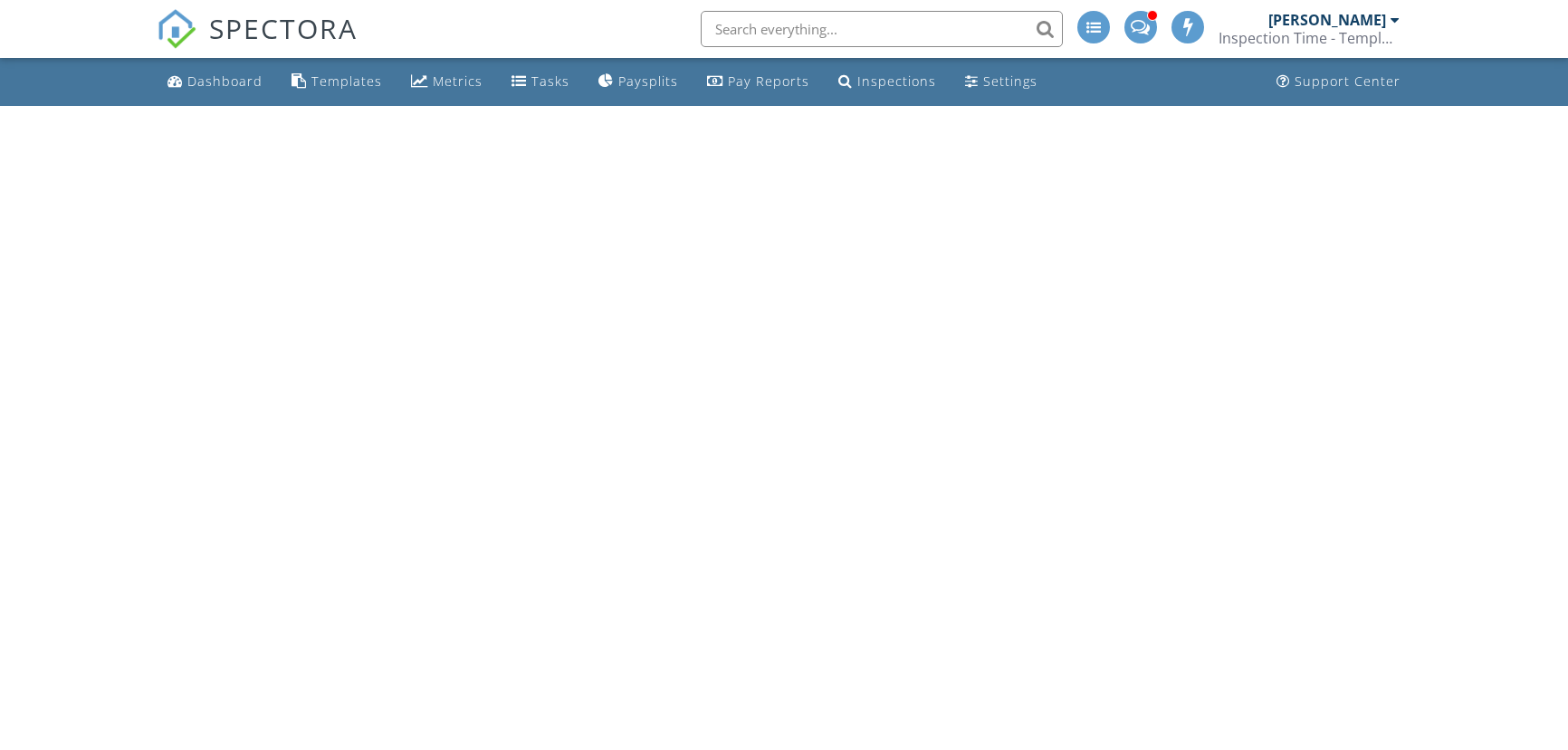 scroll, scrollTop: 0, scrollLeft: 0, axis: both 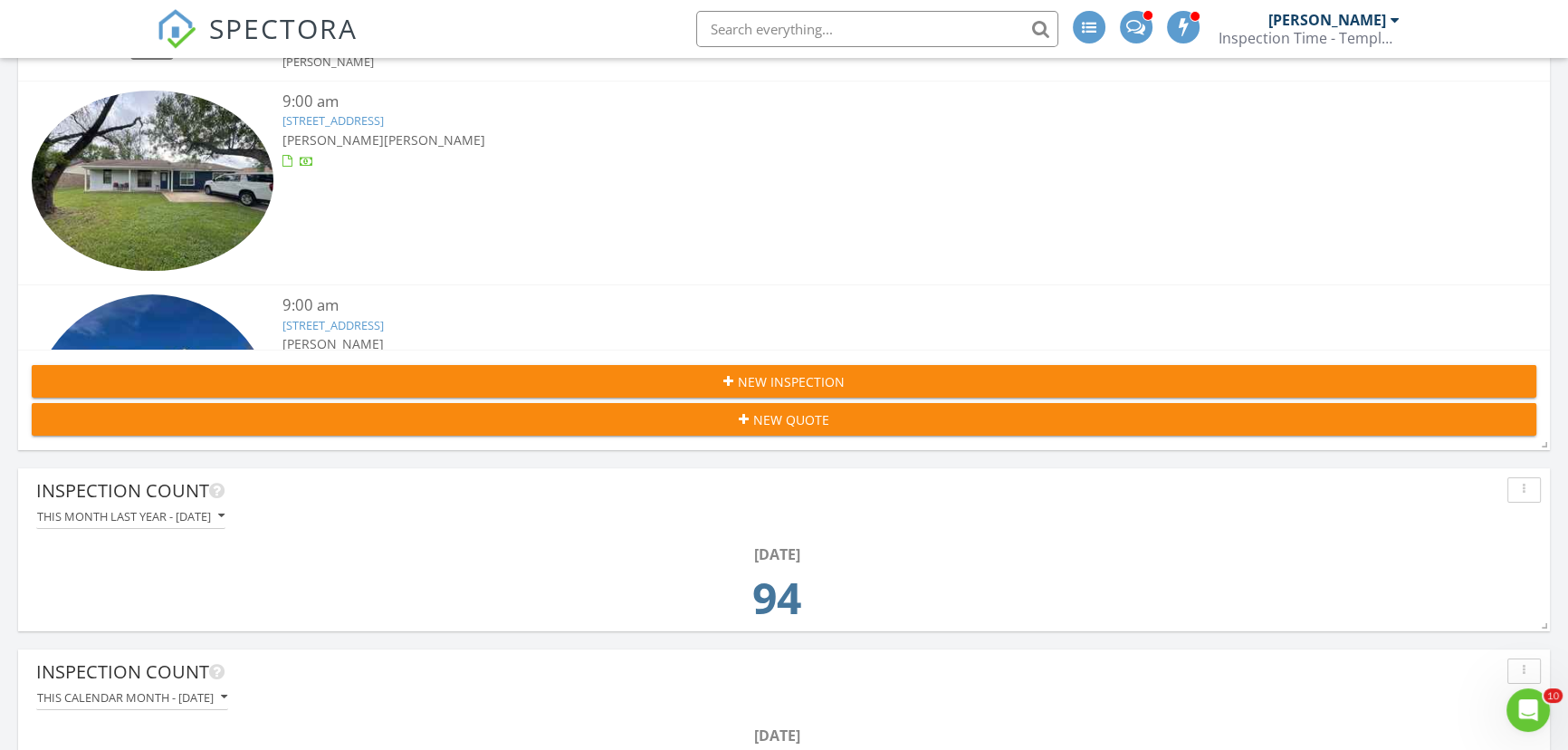 click on "[DATE]
All Inspectors
12:00 am
[PERSON_NAME] Off Morning
[PERSON_NAME]
9:00 am
[STREET_ADDRESS]
[PERSON_NAME]
[PERSON_NAME]
9:00 am
[STREET_ADDRESS]
[PERSON_NAME]
12:00 pm
[PERSON_NAME] off
[PERSON_NAME]
2:00 pm
[STREET_ADDRESS][PERSON_NAME]
[PERSON_NAME]
2:00 pm
[GEOGRAPHIC_DATA][STREET_ADDRESS]
[PERSON_NAME]
[PERSON_NAME]
2:00 pm
[STREET_ADDRESS]" at bounding box center (784, 4716) 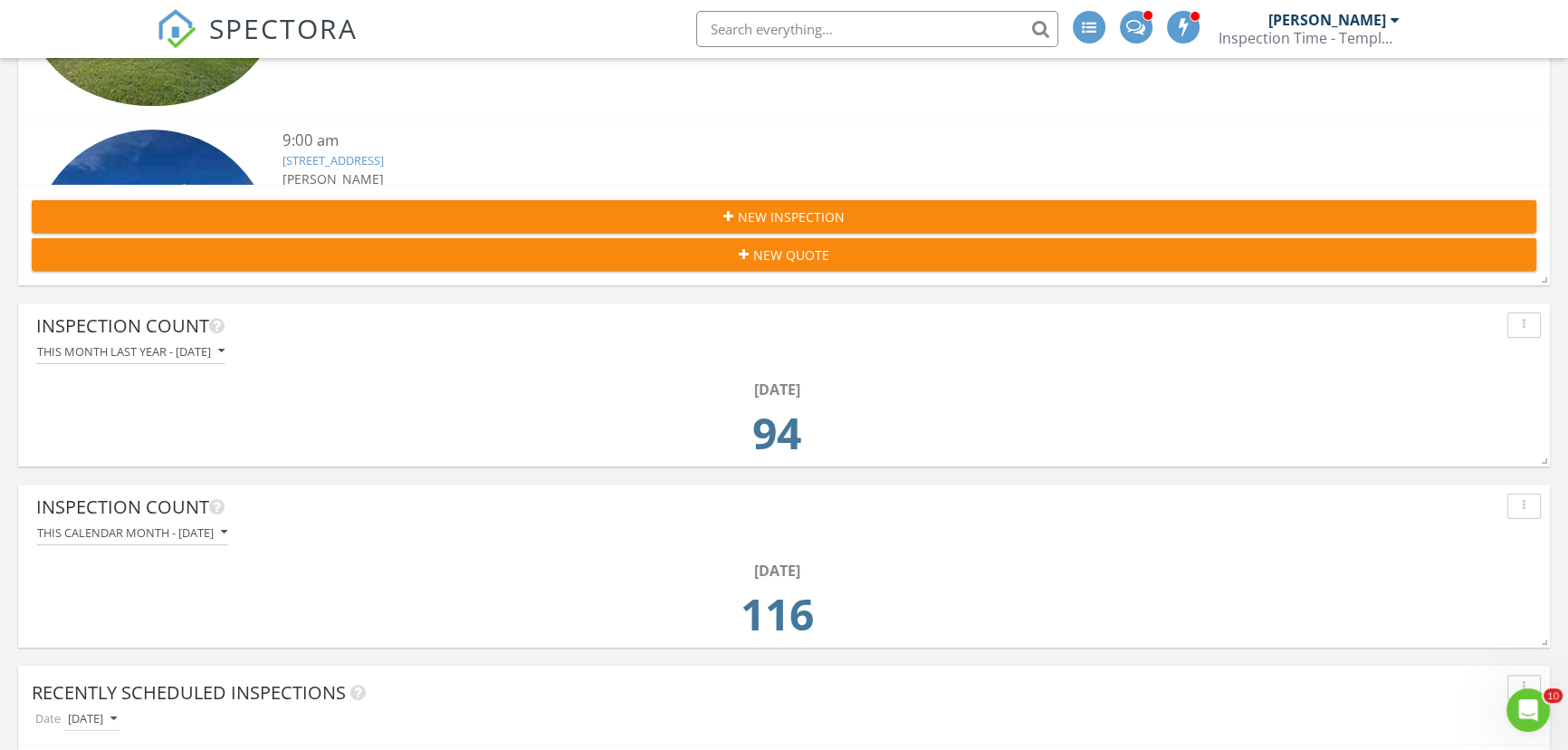 scroll, scrollTop: 576, scrollLeft: 0, axis: vertical 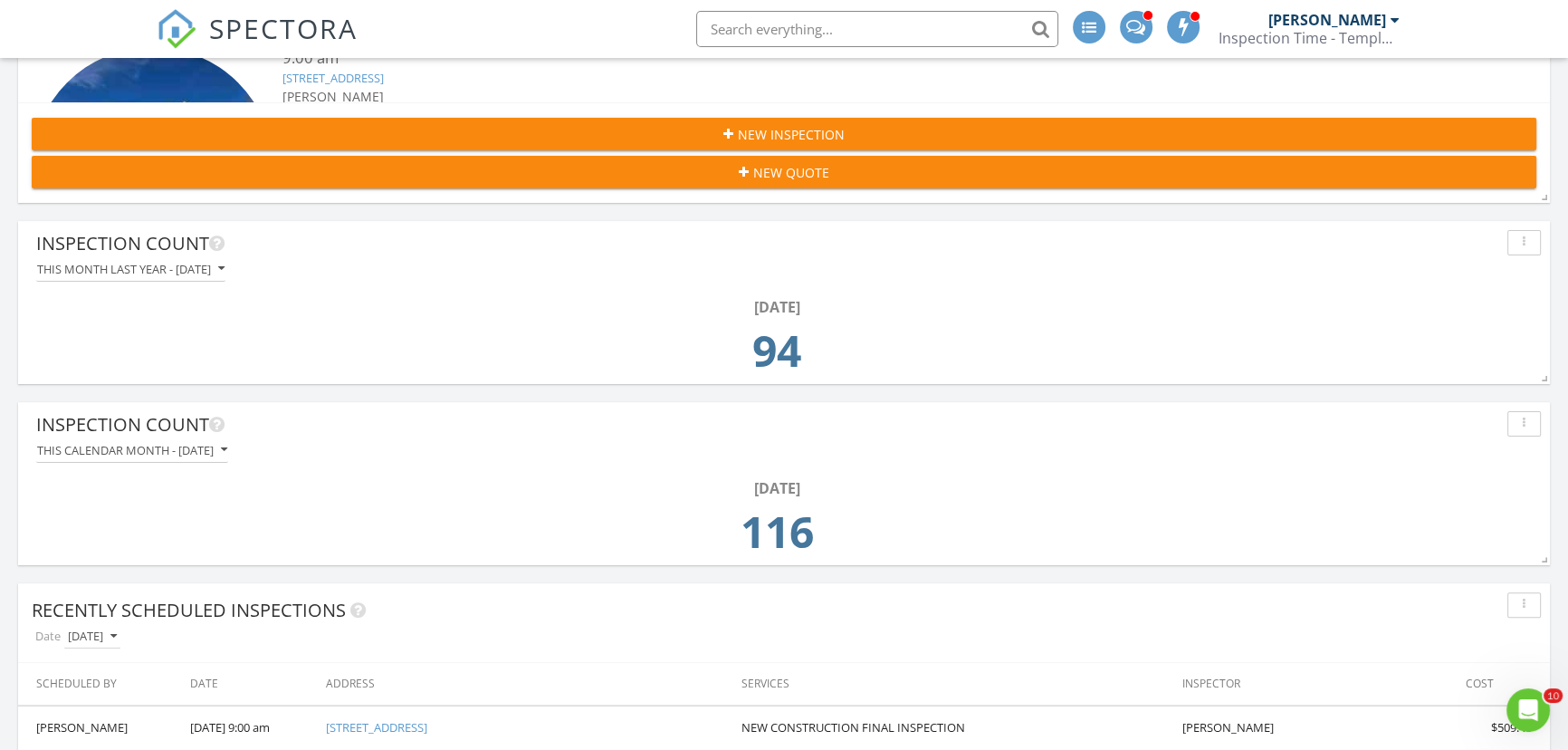 click on "July 2024
94" at bounding box center (784, 345) 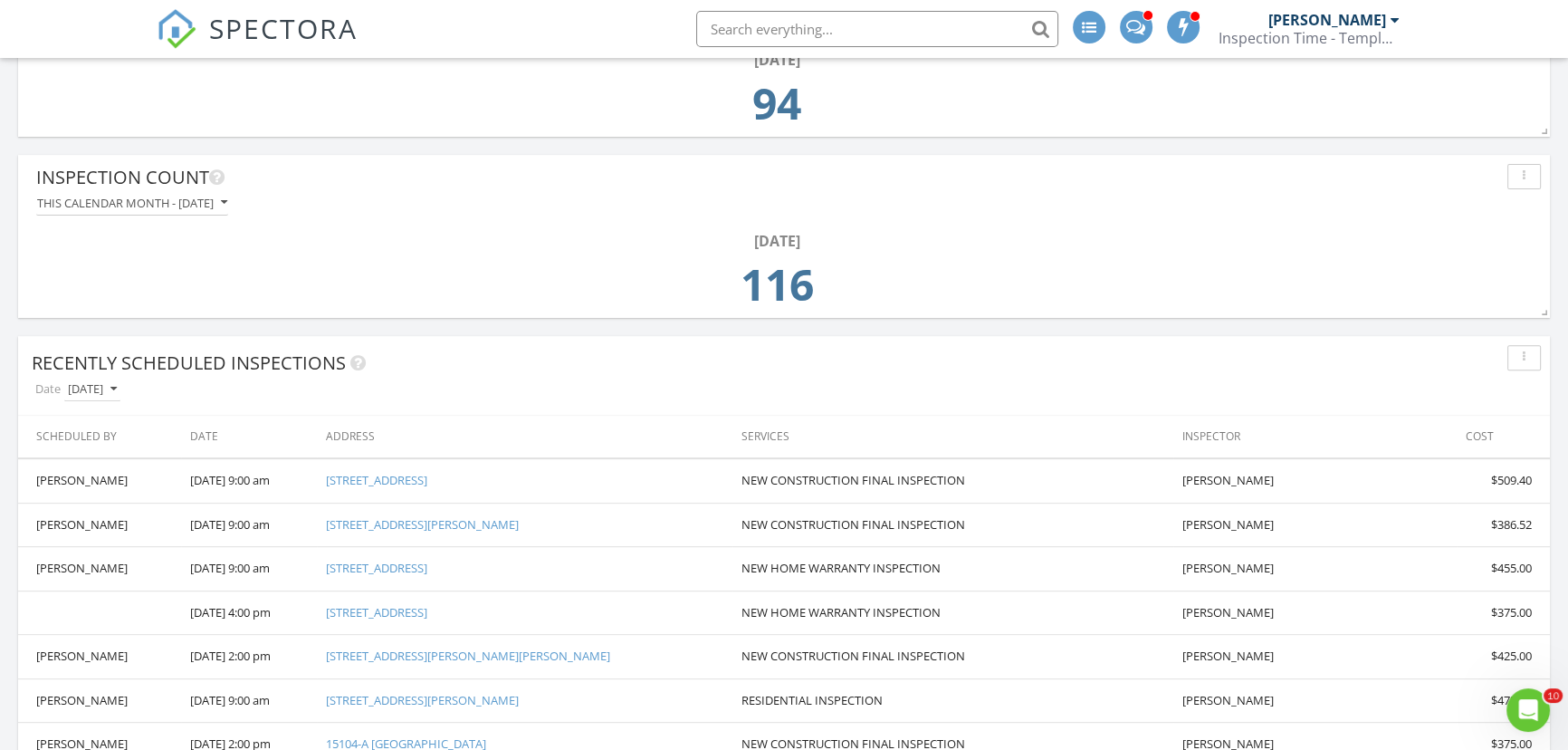 click on "116" at bounding box center [777, 290] 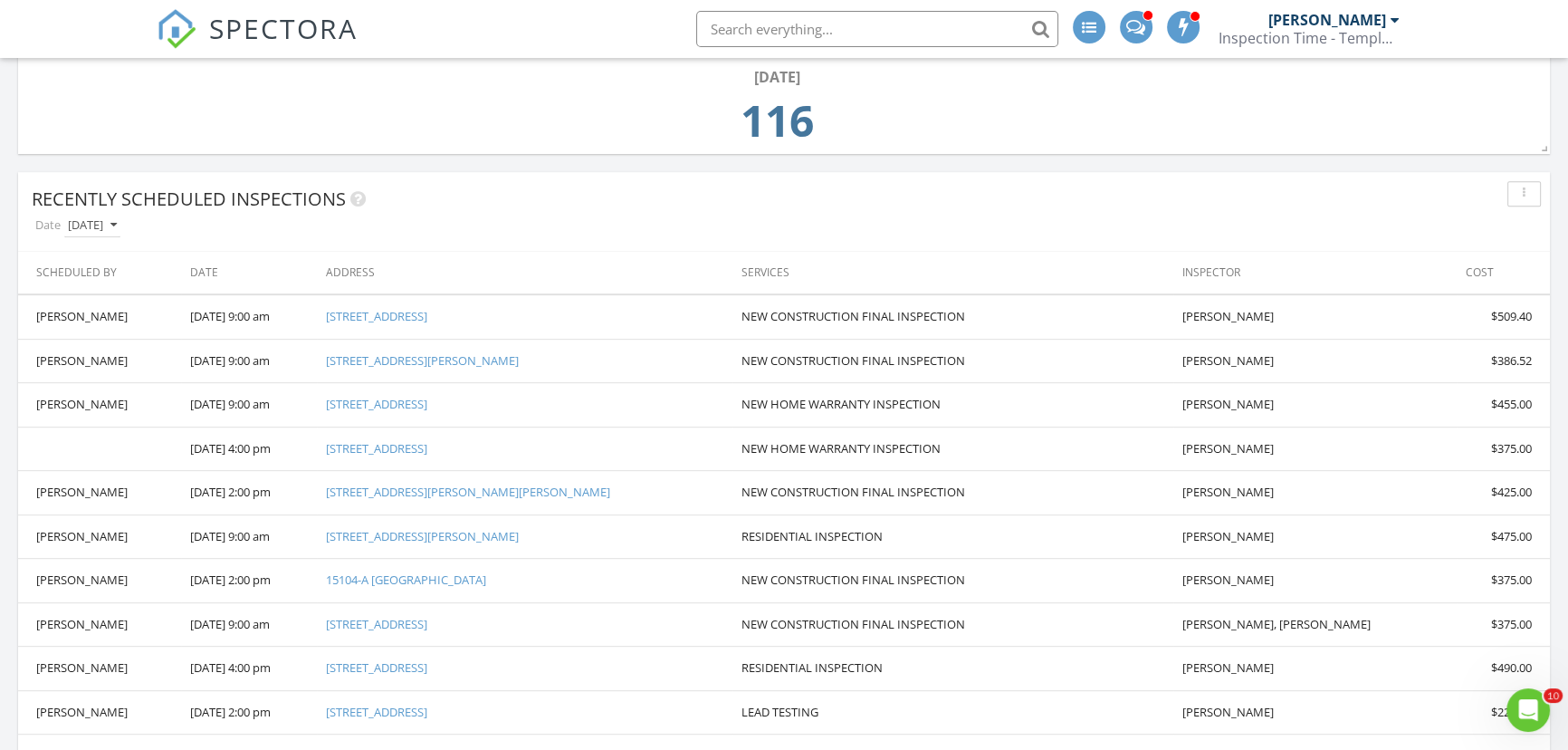 scroll, scrollTop: 1152, scrollLeft: 0, axis: vertical 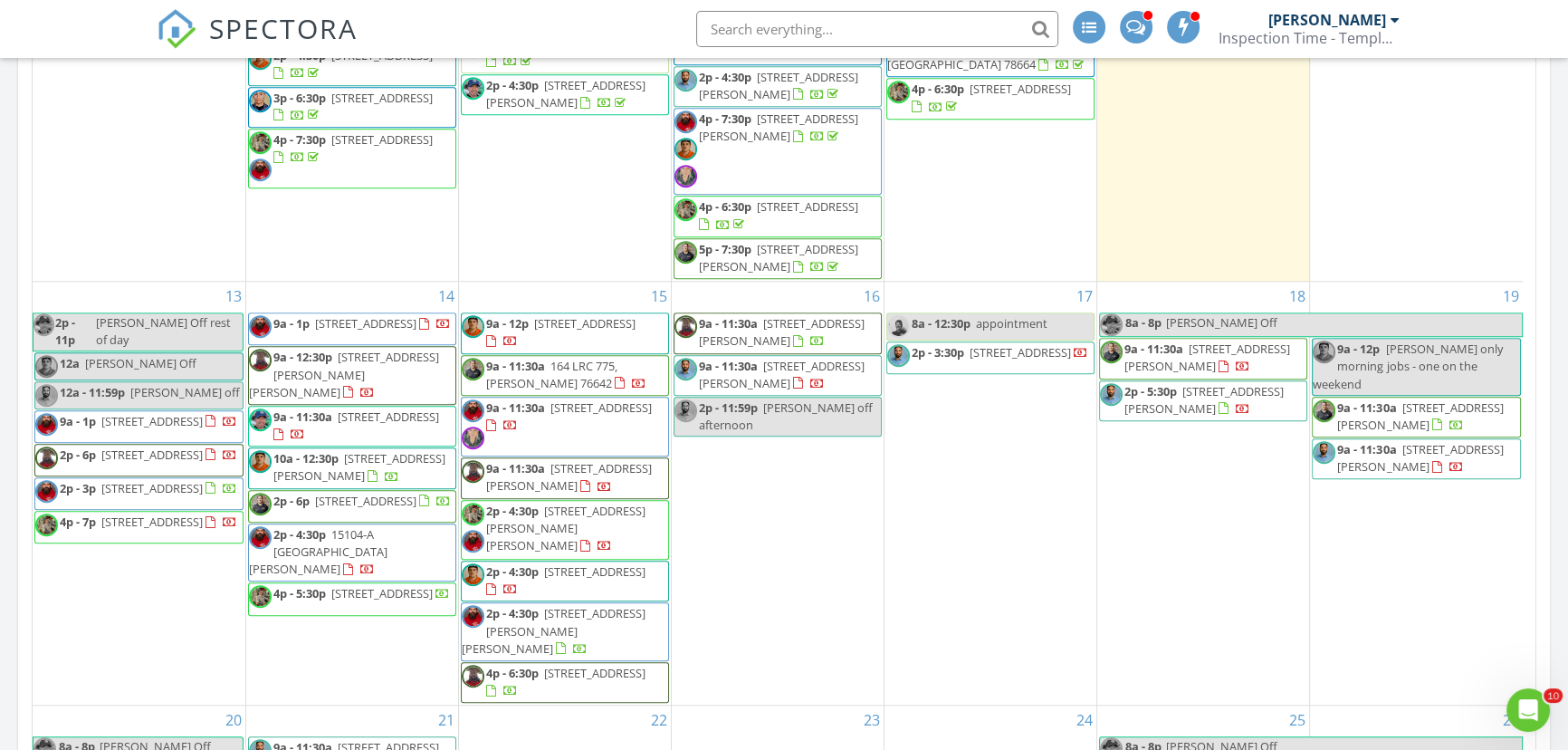 click on "Today
All Inspectors
12:00 am
Markell Off Morning
Markell Jordan
9:00 am
802 San Jacinto St, Lockhart, TX 78644
Aaron Davis
Daniel Rangel
9:00 am
2405 Flatiron Dr, Corinth, TX 76210
Titus Livingston
12:00 pm
Adam off
Adam Murphy
2:00 pm
514 Amesbury Dr, Forney, TX 75126
Markell Jordan
2:00 pm
1521 Shadow Canyon Dr, Temple, TX 76502
Nicole Berheim
Aaron Davis
2:00 pm
8605 Platinum Dr, Killeen, TX 76542" at bounding box center (784, 2575) 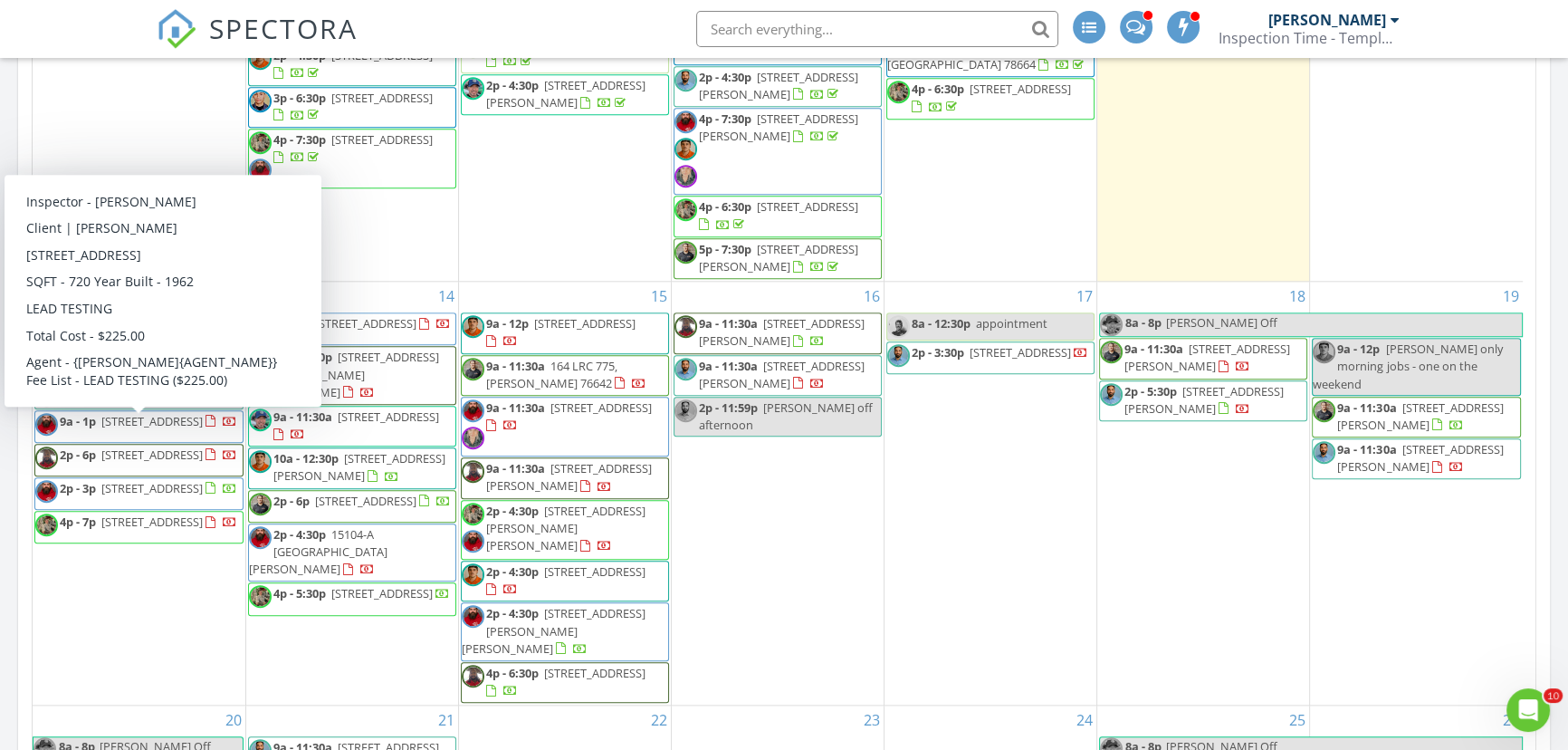 click on "Today
All Inspectors
12:00 am
Markell Off Morning
Markell Jordan
9:00 am
802 San Jacinto St, Lockhart, TX 78644
Aaron Davis
Daniel Rangel
9:00 am
2405 Flatiron Dr, Corinth, TX 76210
Titus Livingston
12:00 pm
Adam off
Adam Murphy
2:00 pm
514 Amesbury Dr, Forney, TX 75126
Markell Jordan
2:00 pm
1521 Shadow Canyon Dr, Temple, TX 76502
Nicole Berheim
Aaron Davis
2:00 pm
8605 Platinum Dr, Killeen, TX 76542" at bounding box center (784, 2575) 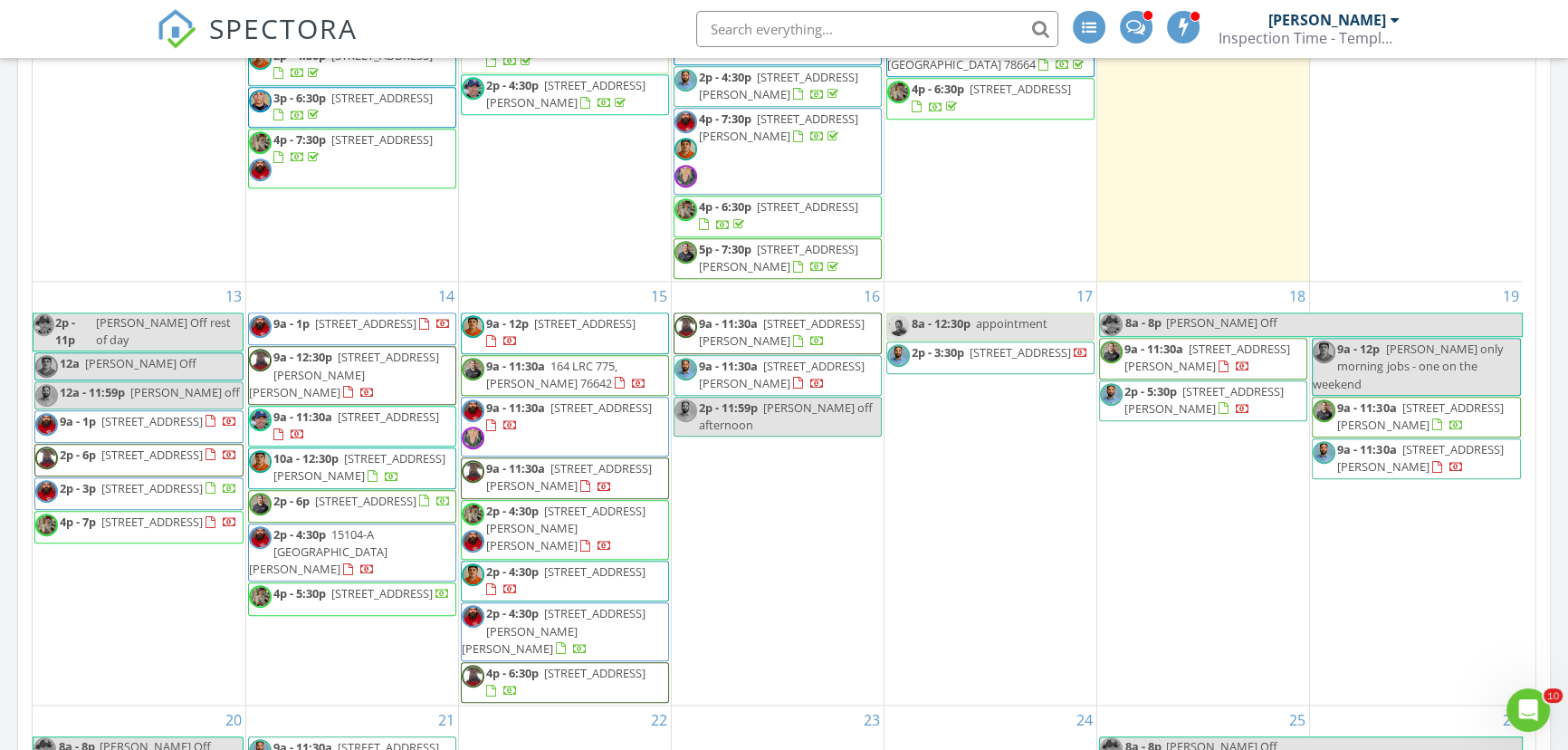 click on "Today
All Inspectors
12:00 am
Markell Off Morning
Markell Jordan
9:00 am
802 San Jacinto St, Lockhart, TX 78644
Aaron Davis
Daniel Rangel
9:00 am
2405 Flatiron Dr, Corinth, TX 76210
Titus Livingston
12:00 pm
Adam off
Adam Murphy
2:00 pm
514 Amesbury Dr, Forney, TX 75126
Markell Jordan
2:00 pm
1521 Shadow Canyon Dr, Temple, TX 76502
Nicole Berheim
Aaron Davis
2:00 pm
8605 Platinum Dr, Killeen, TX 76542" at bounding box center (784, 2575) 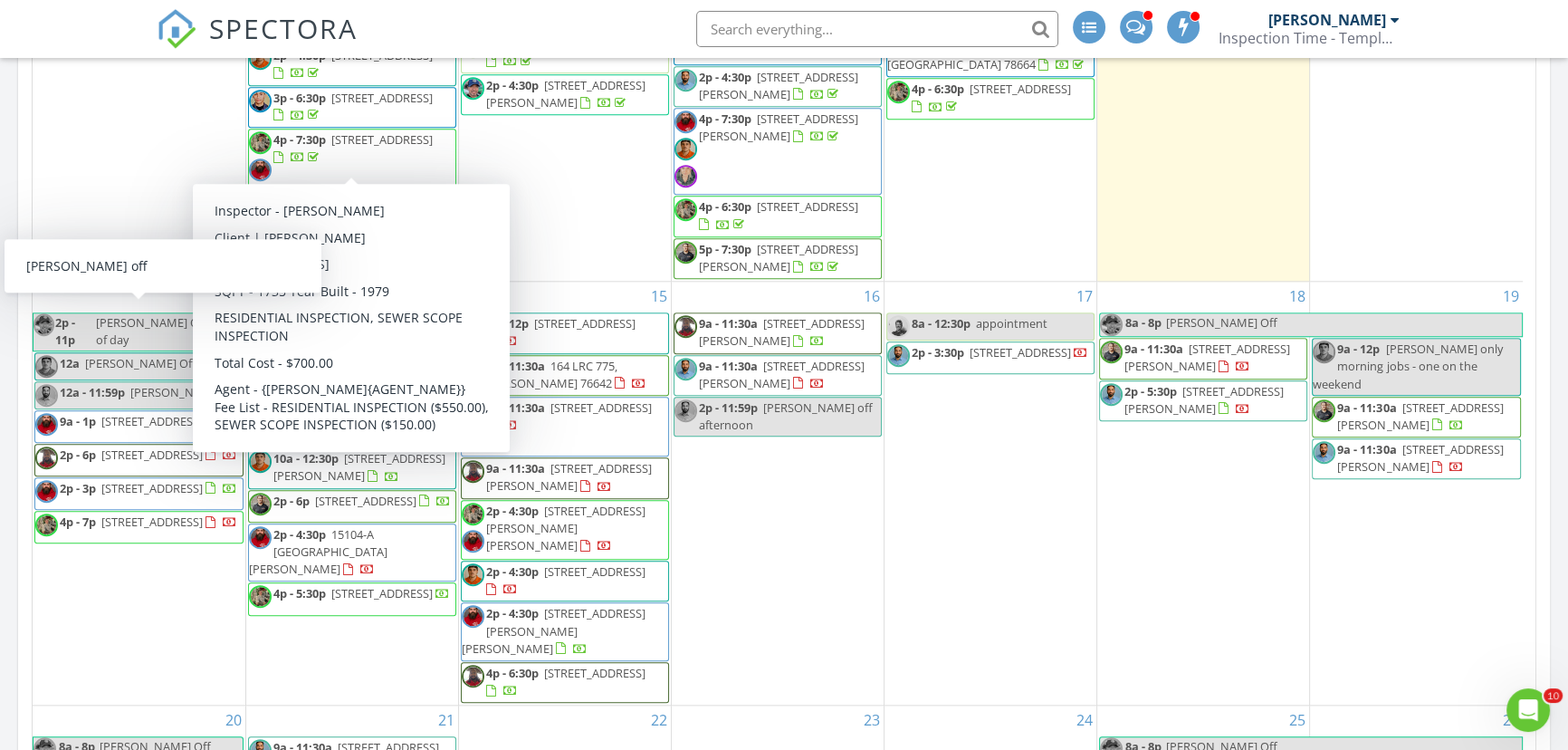 click on "Today
All Inspectors
12:00 am
Markell Off Morning
Markell Jordan
9:00 am
802 San Jacinto St, Lockhart, TX 78644
Aaron Davis
Daniel Rangel
9:00 am
2405 Flatiron Dr, Corinth, TX 76210
Titus Livingston
12:00 pm
Adam off
Adam Murphy
2:00 pm
514 Amesbury Dr, Forney, TX 75126
Markell Jordan
2:00 pm
1521 Shadow Canyon Dr, Temple, TX 76502
Nicole Berheim
Aaron Davis
2:00 pm
8605 Platinum Dr, Killeen, TX 76542" at bounding box center (784, 2575) 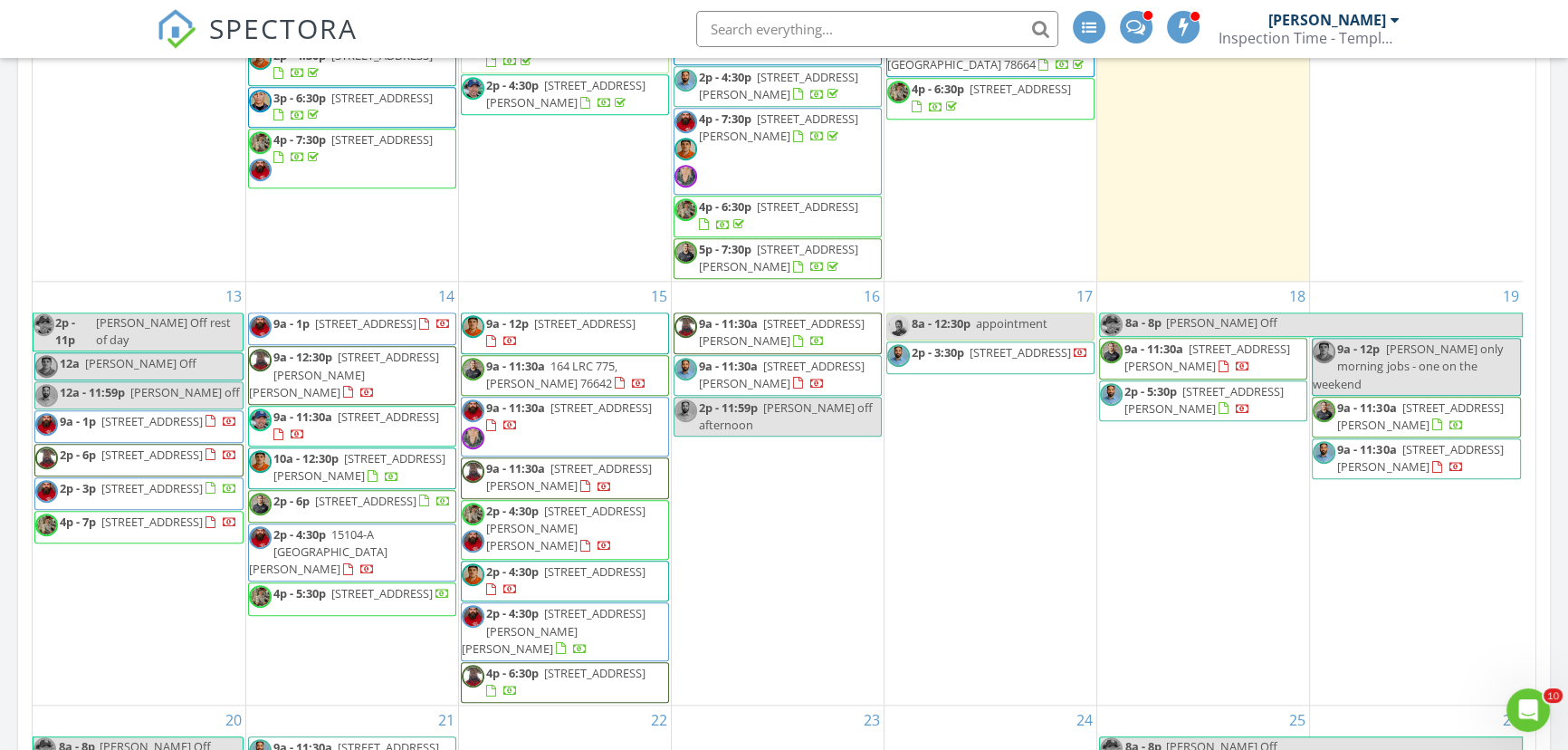 click on "Today
All Inspectors
12:00 am
Markell Off Morning
Markell Jordan
9:00 am
802 San Jacinto St, Lockhart, TX 78644
Aaron Davis
Daniel Rangel
9:00 am
2405 Flatiron Dr, Corinth, TX 76210
Titus Livingston
12:00 pm
Adam off
Adam Murphy
2:00 pm
514 Amesbury Dr, Forney, TX 75126
Markell Jordan
2:00 pm
1521 Shadow Canyon Dr, Temple, TX 76502
Nicole Berheim
Aaron Davis
2:00 pm
8605 Platinum Dr, Killeen, TX 76542" at bounding box center (784, 2575) 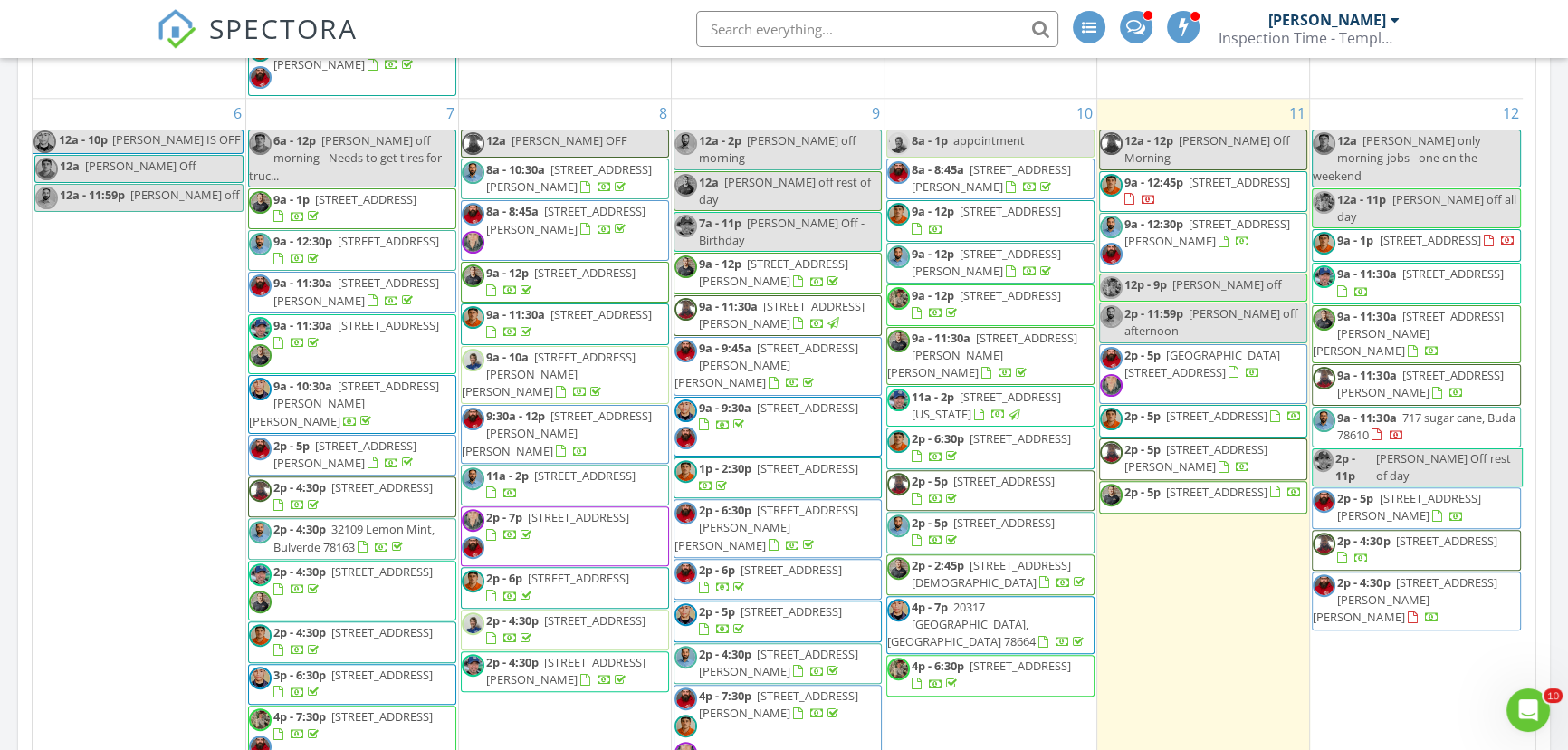 scroll, scrollTop: 0, scrollLeft: 0, axis: both 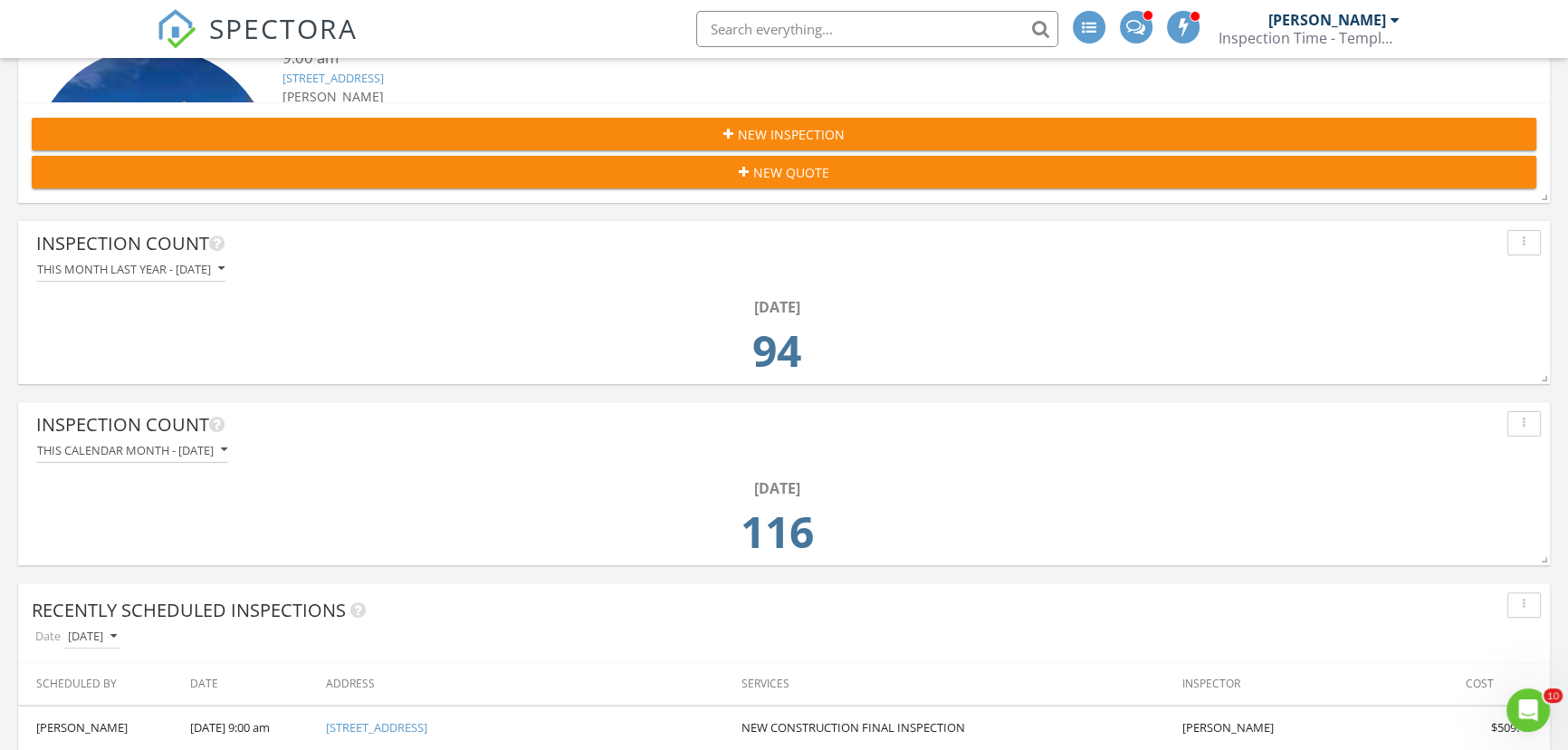 click on "New Inspection" at bounding box center [784, 134] 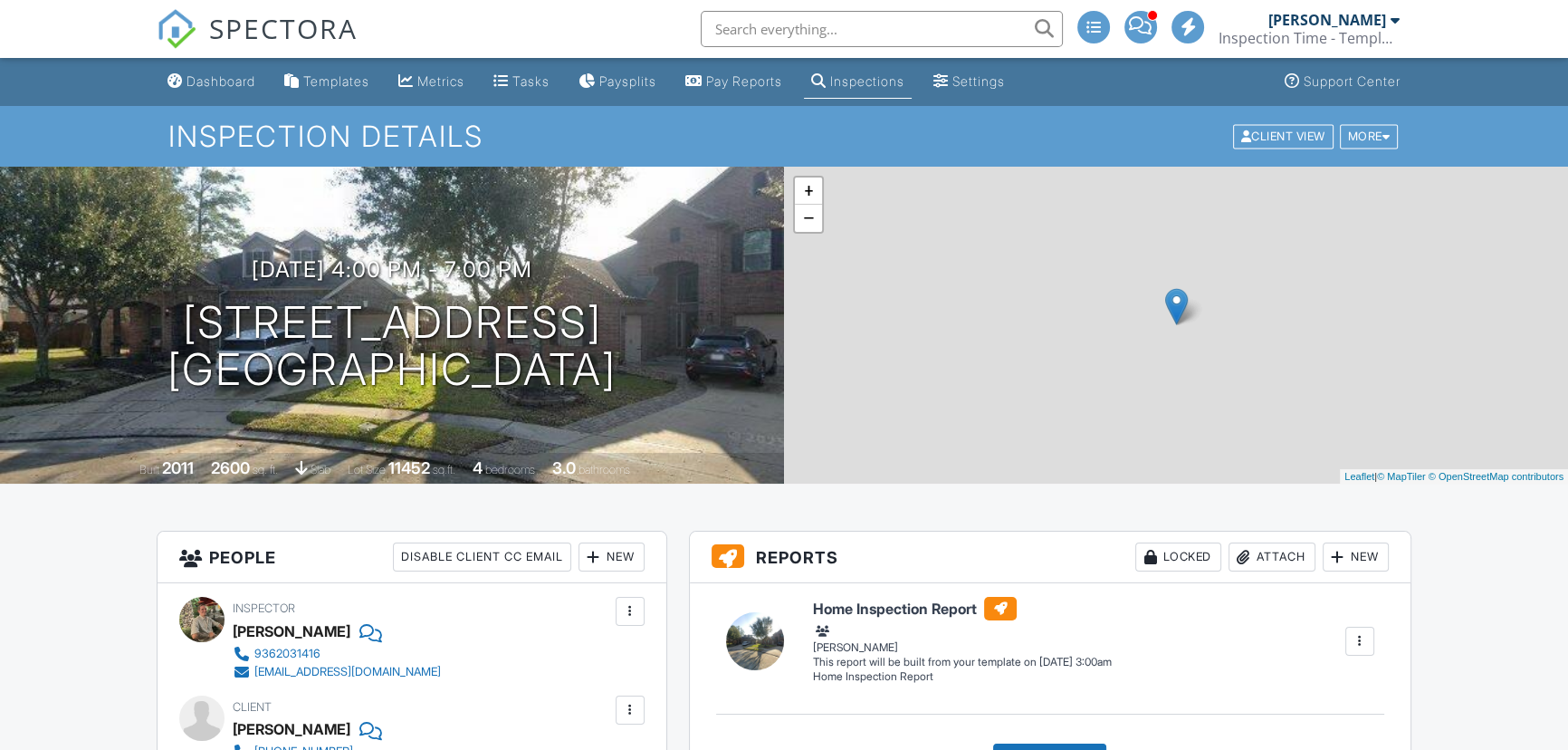 scroll, scrollTop: 0, scrollLeft: 0, axis: both 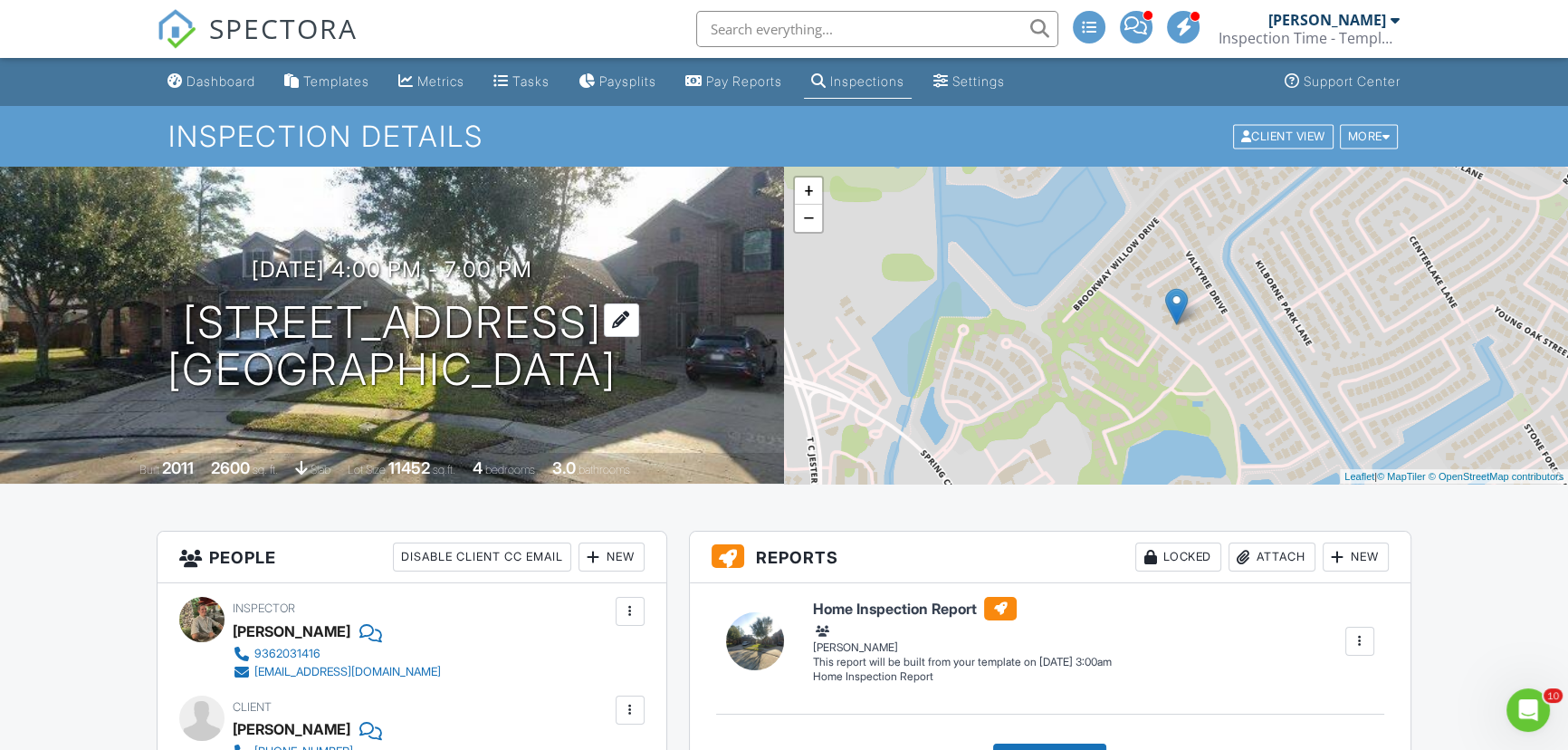 drag, startPoint x: 81, startPoint y: 619, endPoint x: 81, endPoint y: 371, distance: 248 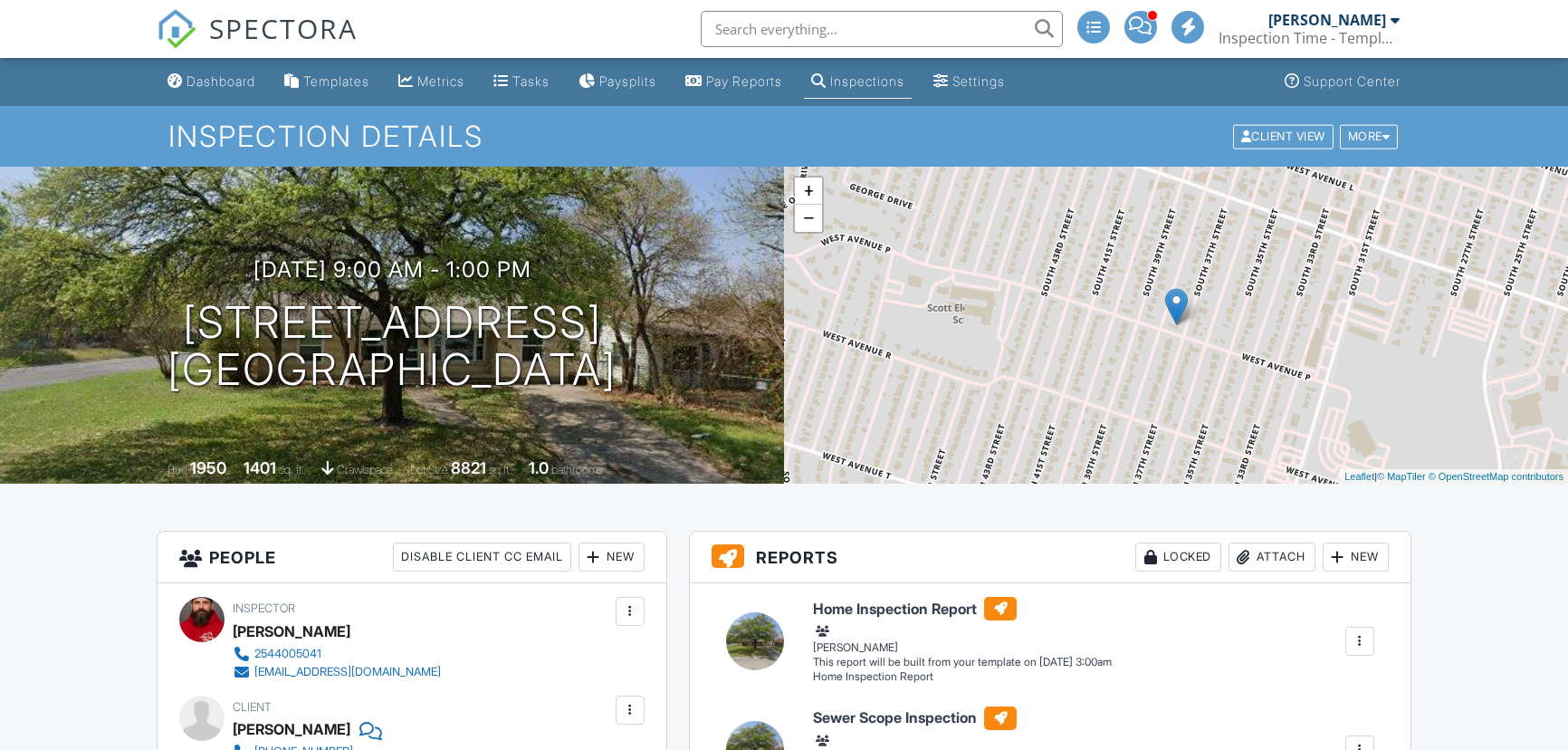 scroll, scrollTop: 0, scrollLeft: 0, axis: both 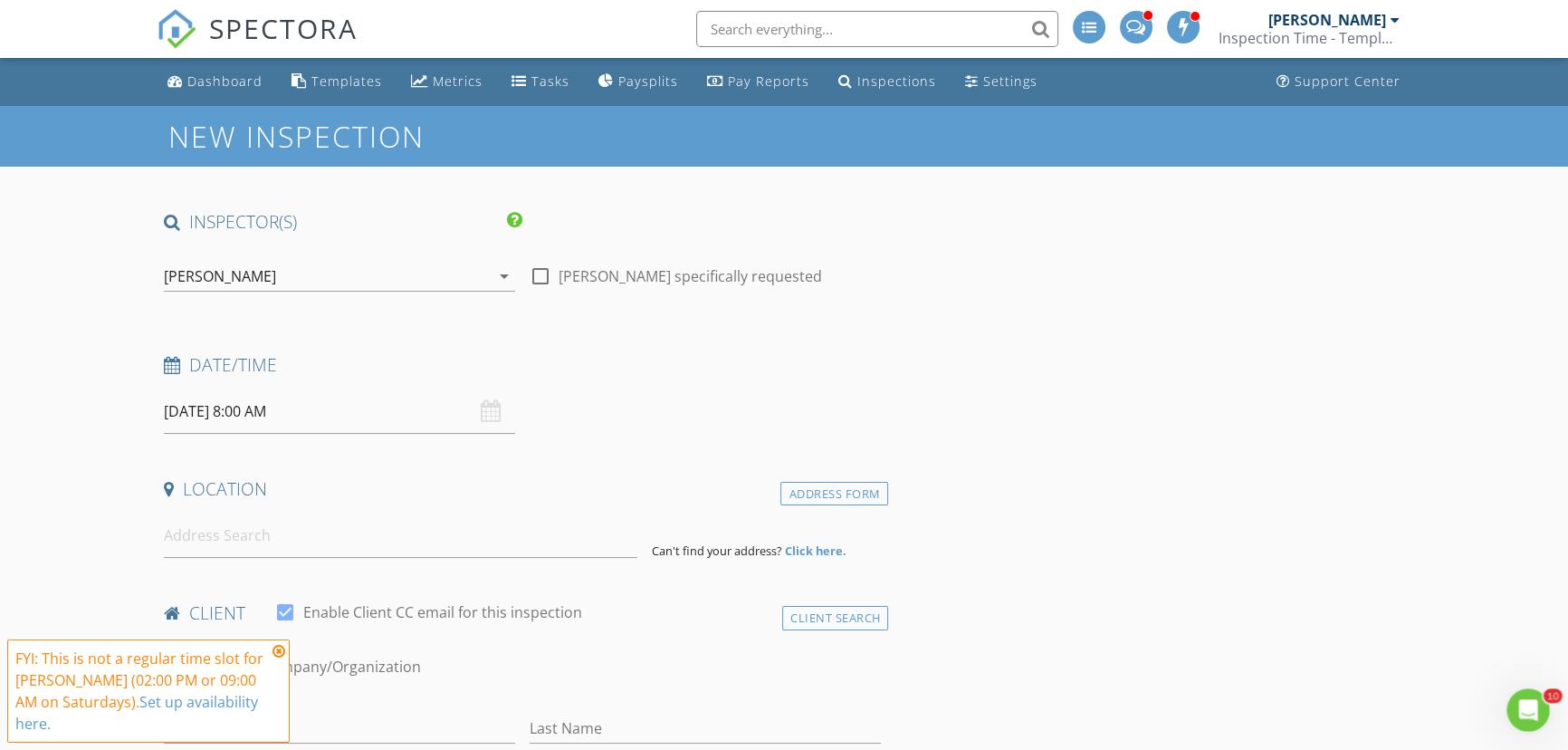 click at bounding box center (279, 651) 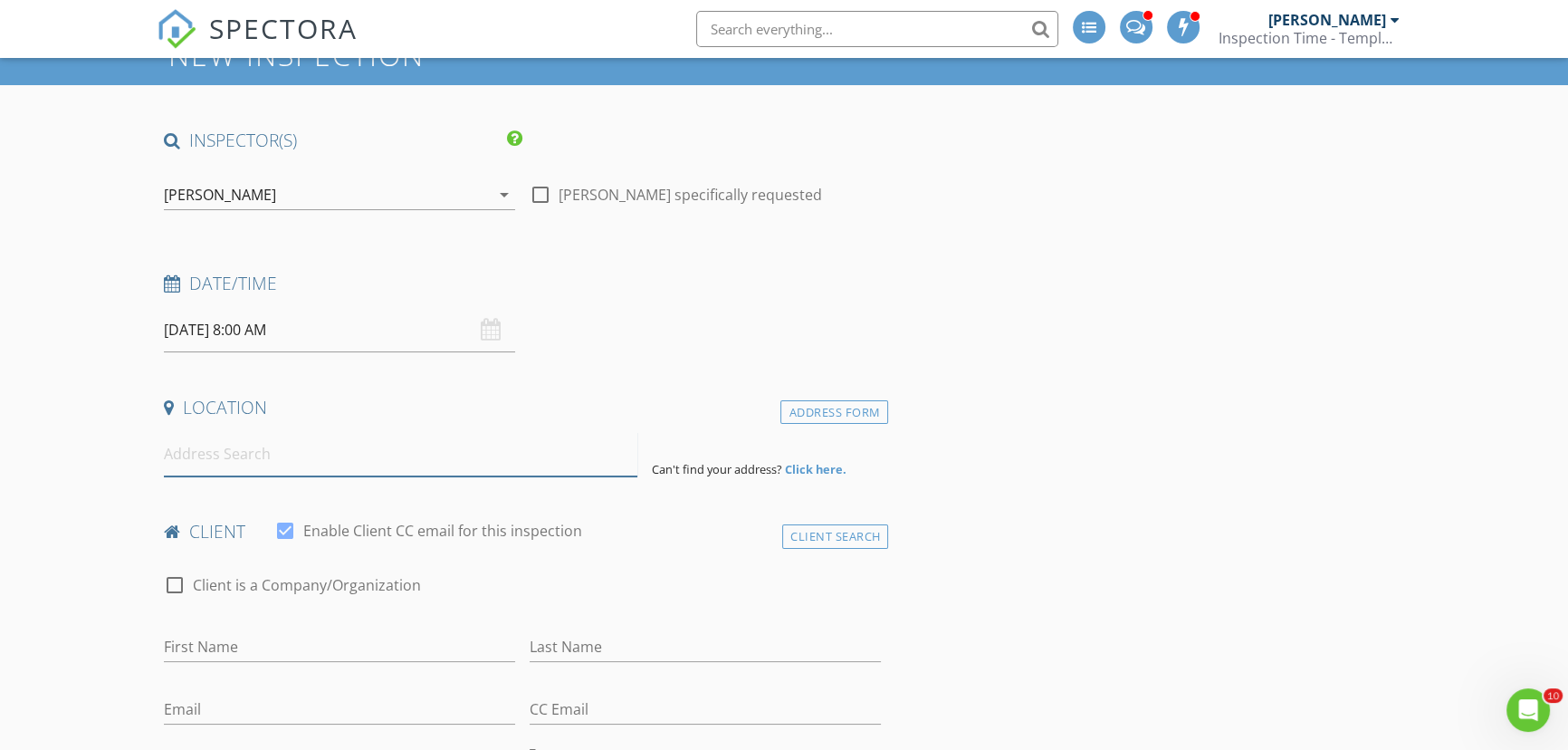 click at bounding box center (400, 454) 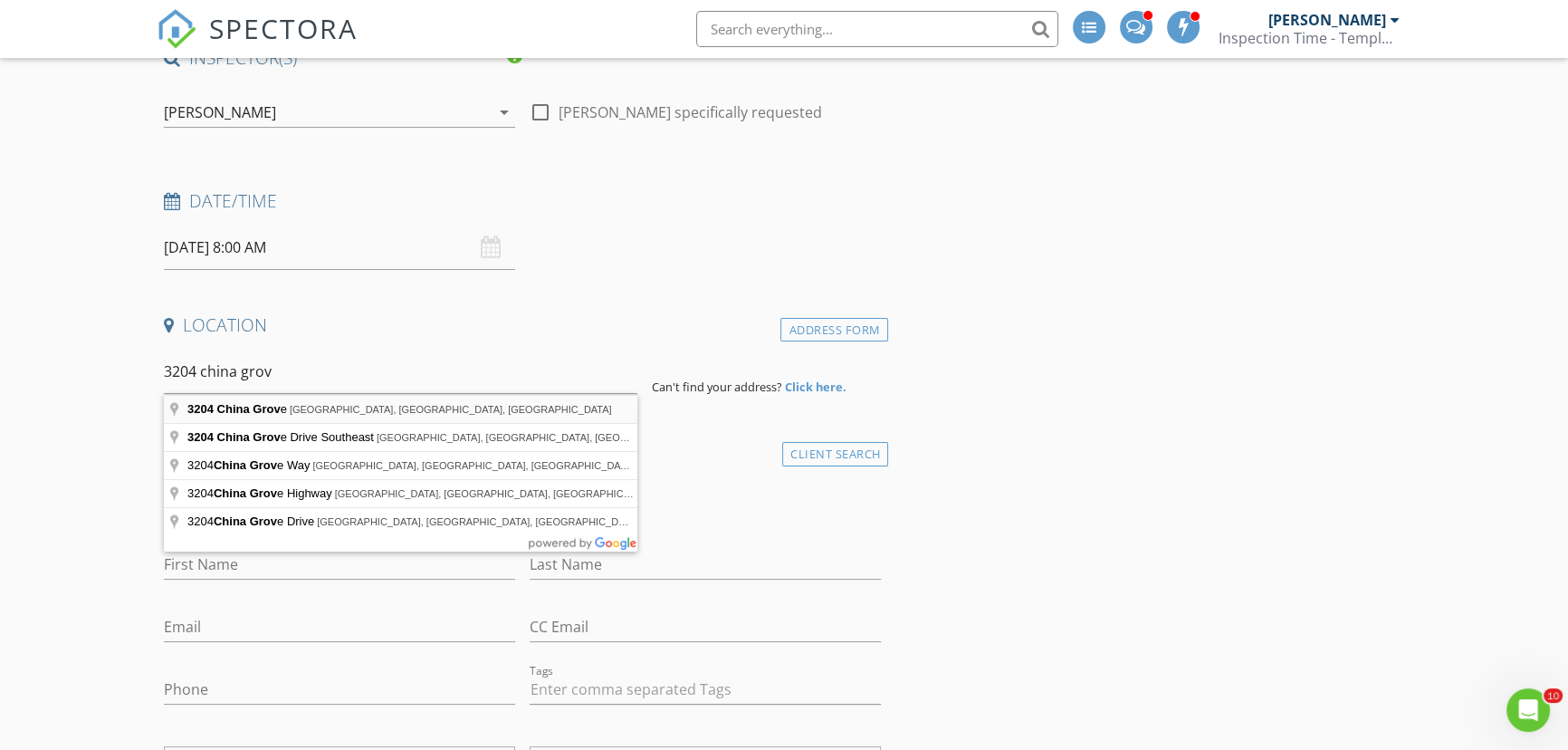 type on "3204 China Grove, Austin, TX, USA" 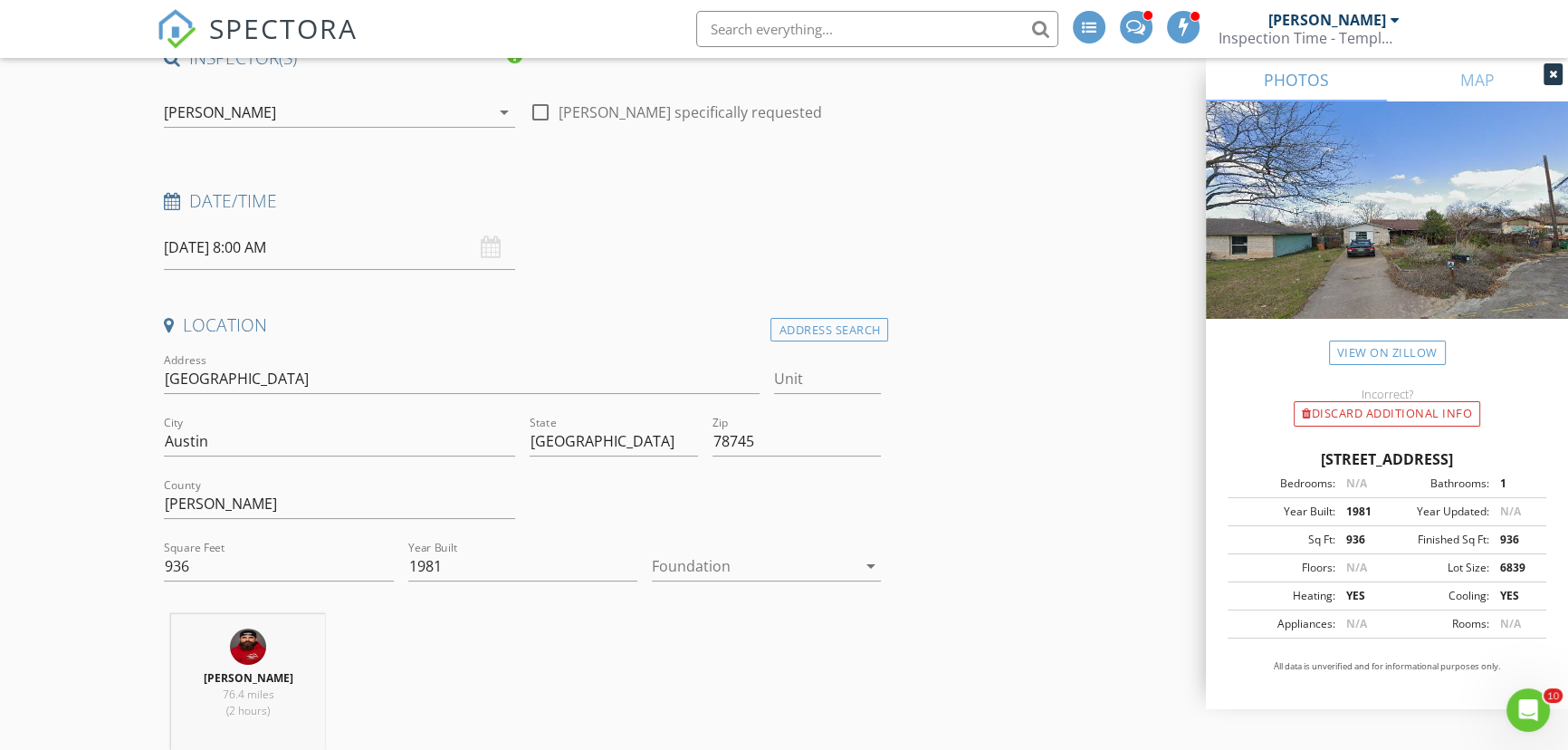 scroll, scrollTop: 329, scrollLeft: 0, axis: vertical 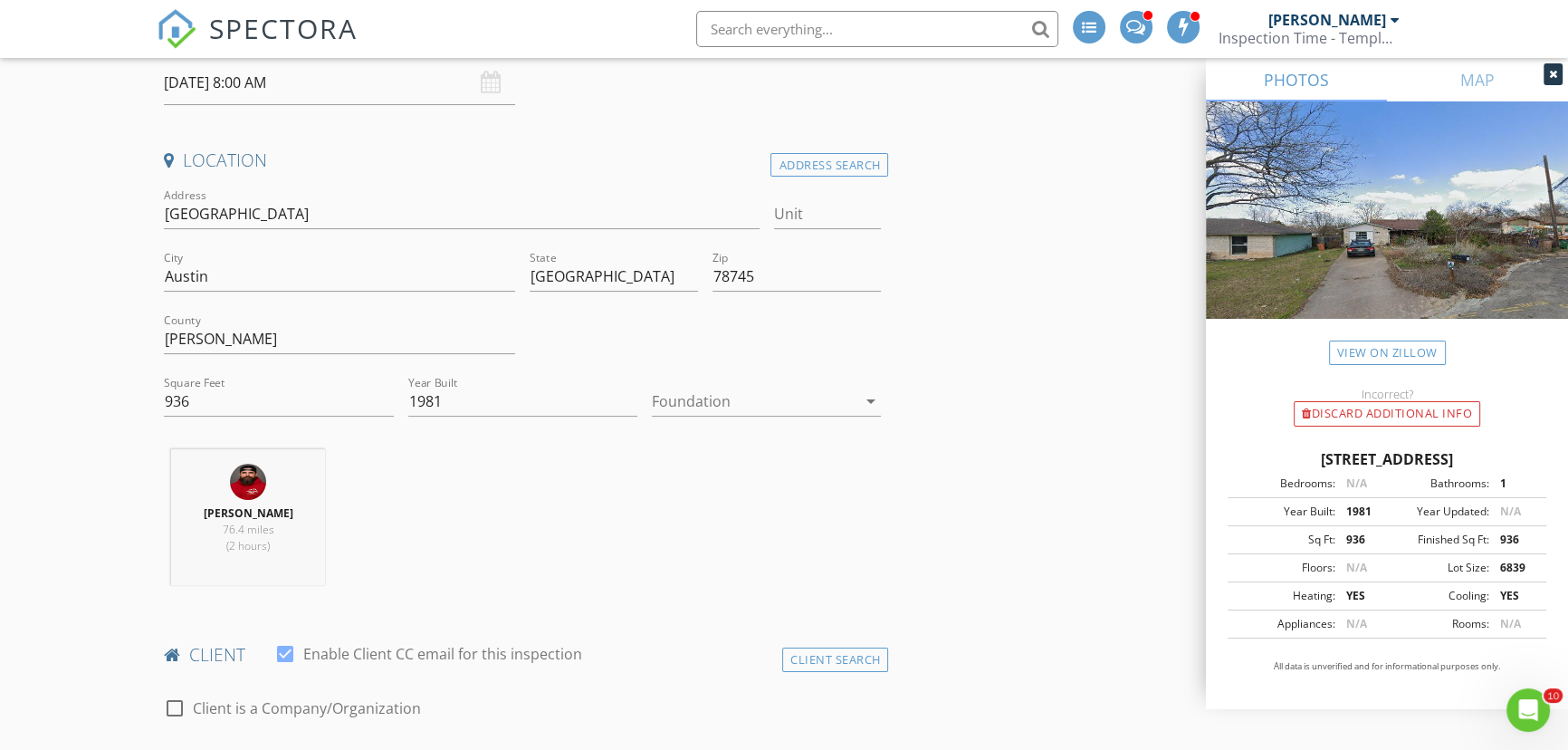 click at bounding box center (753, 401) 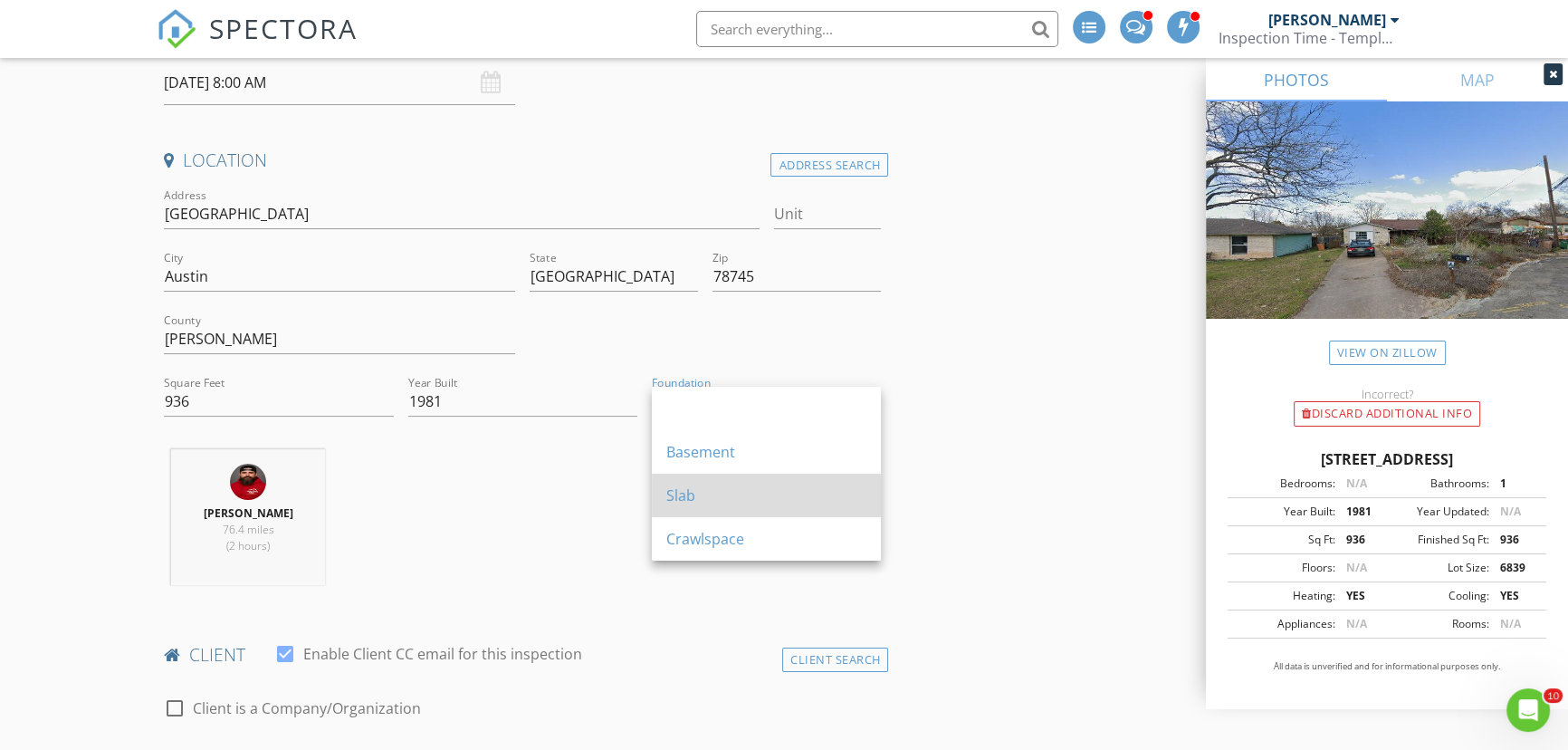 click on "Slab" at bounding box center (766, 495) 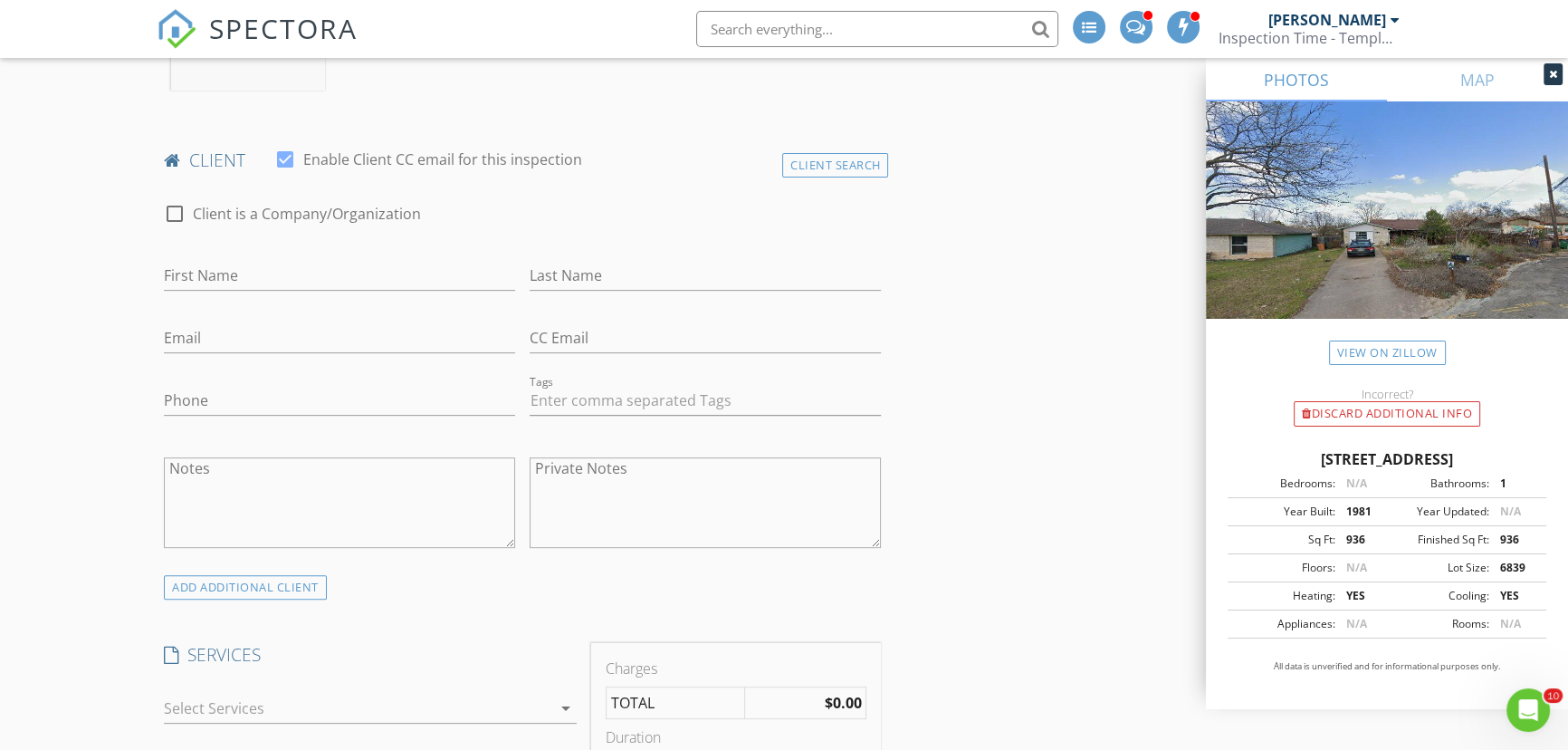 scroll, scrollTop: 1070, scrollLeft: 0, axis: vertical 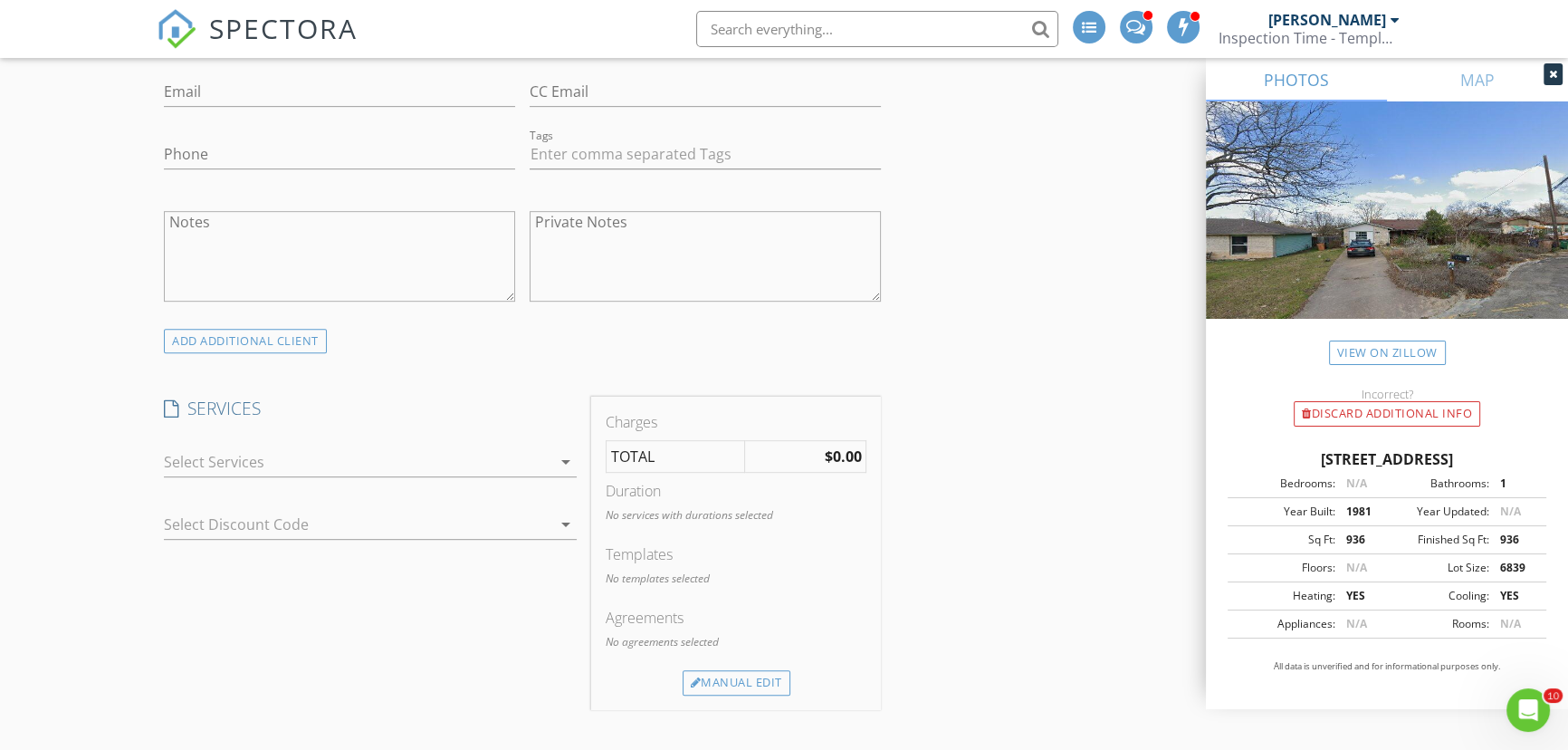click at bounding box center (357, 462) 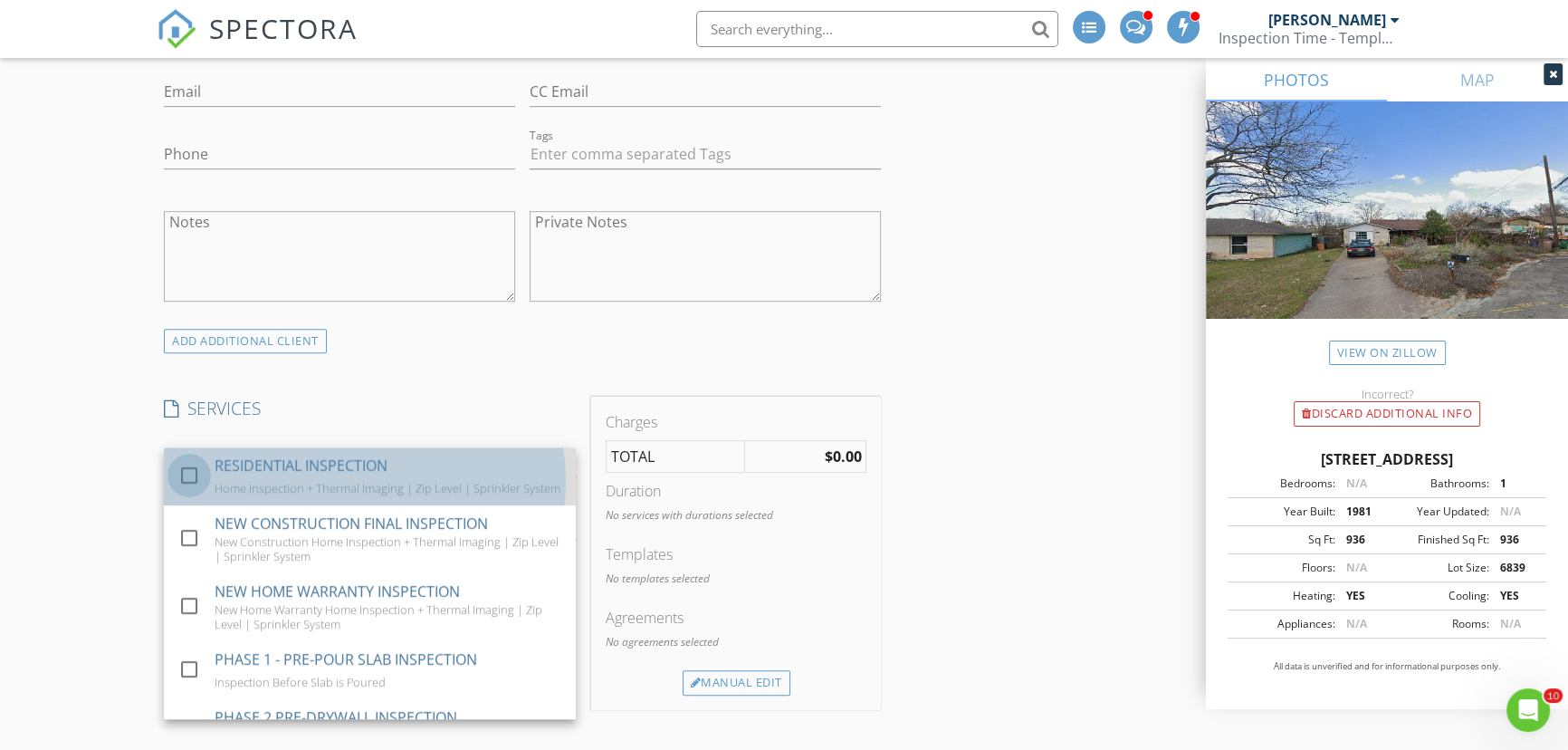 click at bounding box center [189, 476] 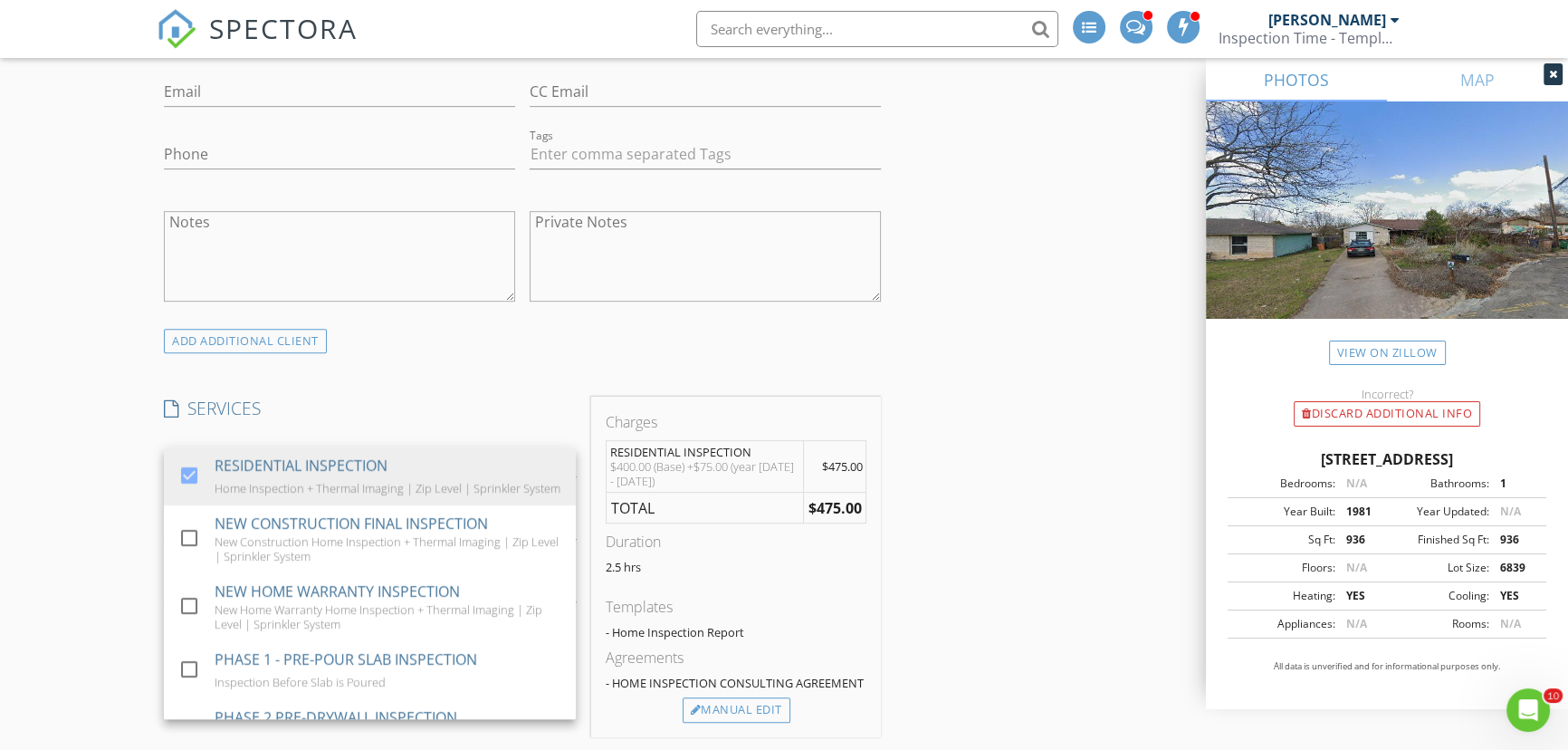 click on "New Inspection
INSPECTOR(S)
check_box   Aaron Davis   PRIMARY   check_box_outline_blank   Kris Cline     check_box_outline_blank   Nicole Berheim     check_box_outline_blank   Daniel Rangel     check_box_outline_blank   Markell Jordan     check_box_outline_blank   Titus Livingston     check_box_outline_blank   Thanh Duong     check_box_outline_blank   Robert Luis Ochoa Jr     check_box_outline_blank   Carol Bubak     check_box_outline_blank   Adam Murphy     Aaron Davis arrow_drop_down   check_box_outline_blank Aaron Davis specifically requested
Date/Time
07/12/2025 8:00 AM
Location
Address Search       Address 3204 China Grove   Unit   City Austin   State TX   Zip 78745   County Travis     Square Feet 936   Year Built 1981   Foundation Slab arrow_drop_down     Aaron Davis     76.4 miles     (2 hours)
client
check_box   Client Search             Email" at bounding box center (784, 826) 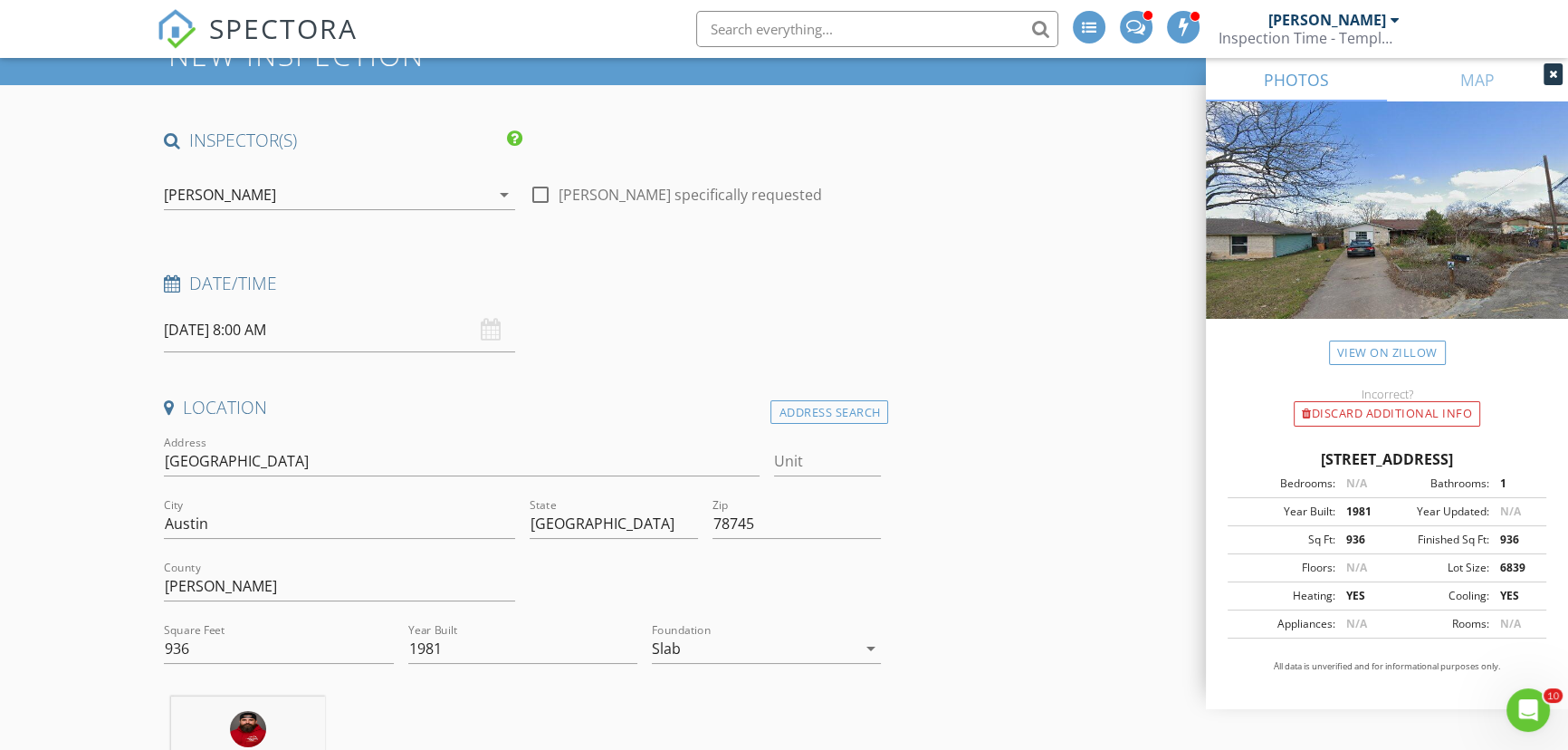 scroll, scrollTop: 0, scrollLeft: 0, axis: both 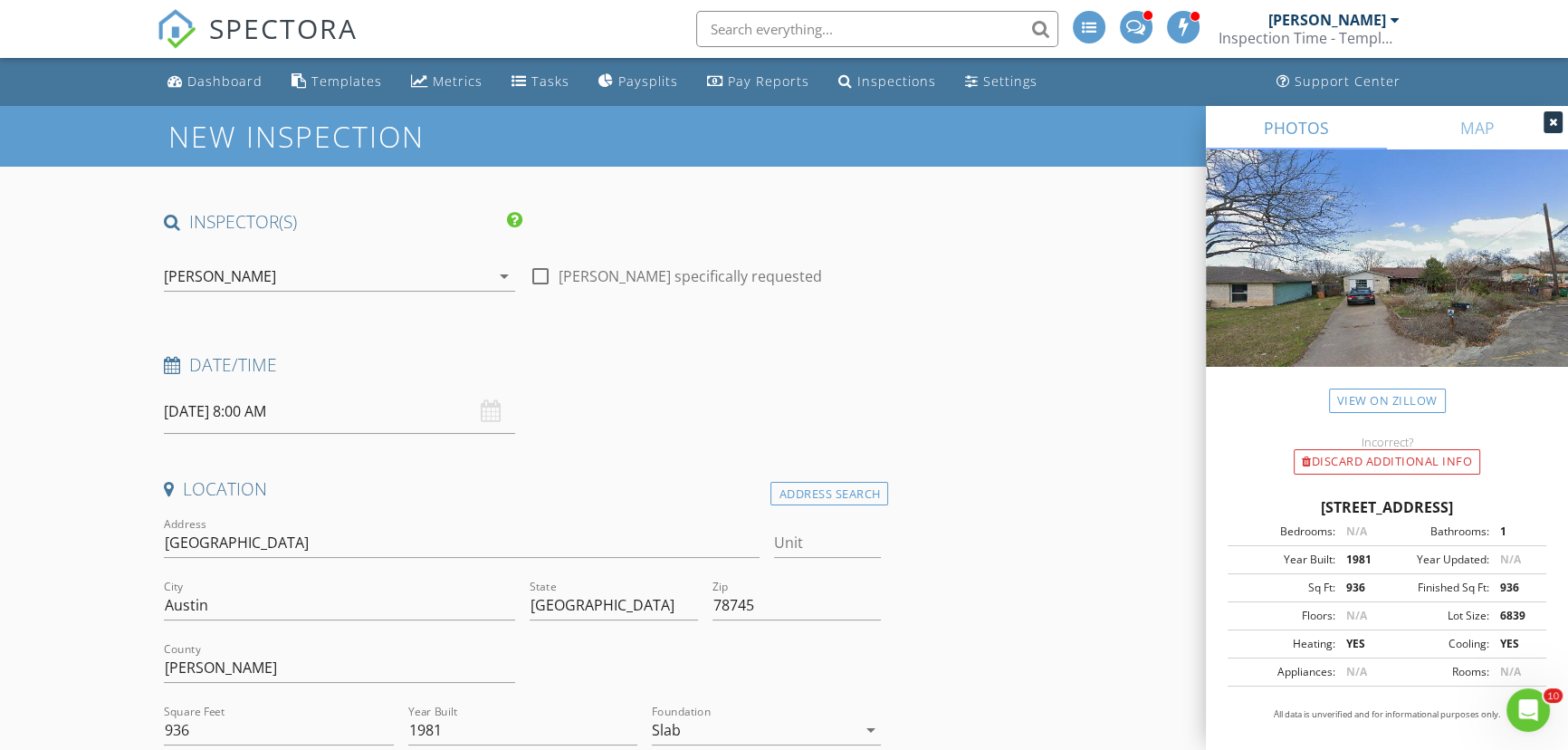 click on "[PERSON_NAME]" at bounding box center (327, 276) 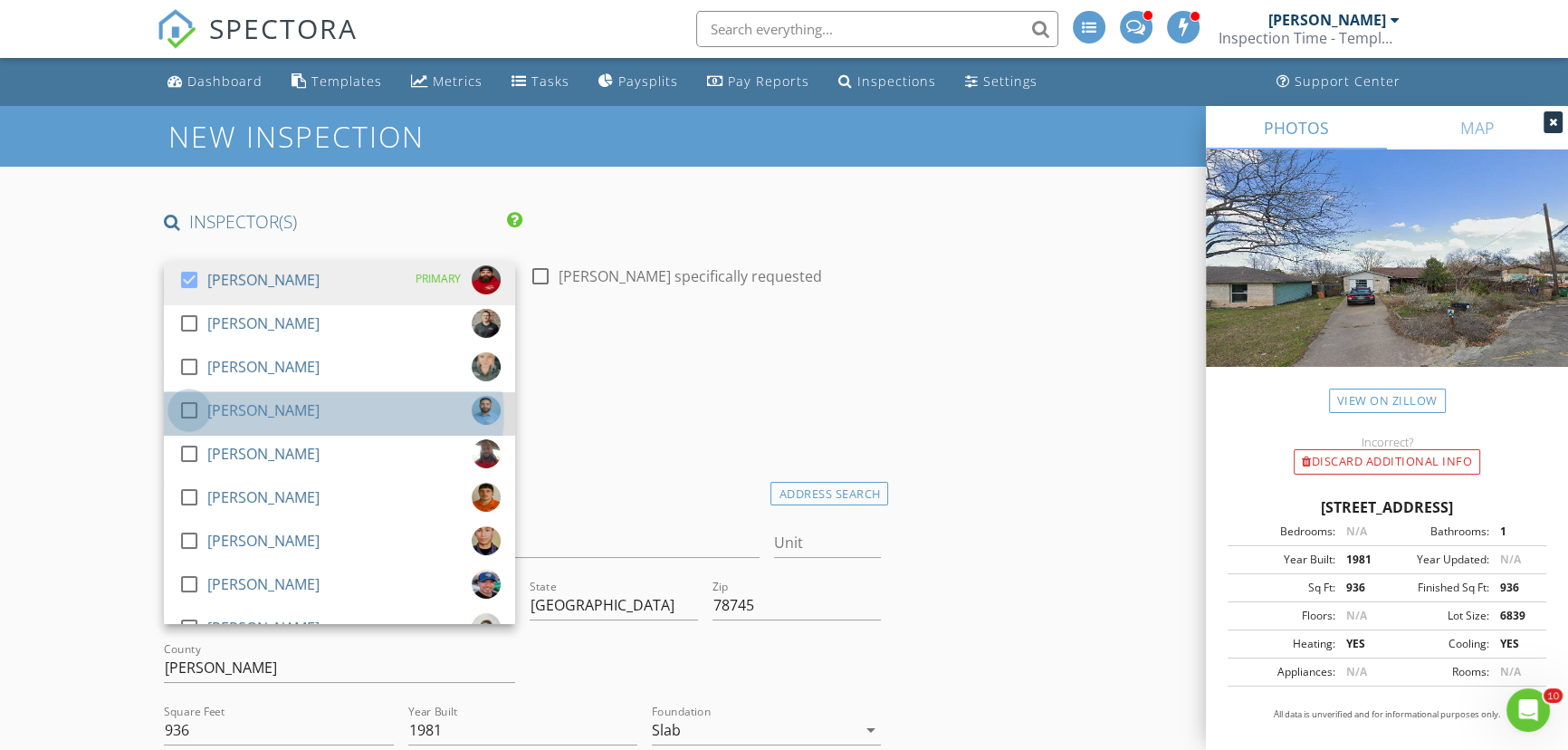 click at bounding box center [189, 410] 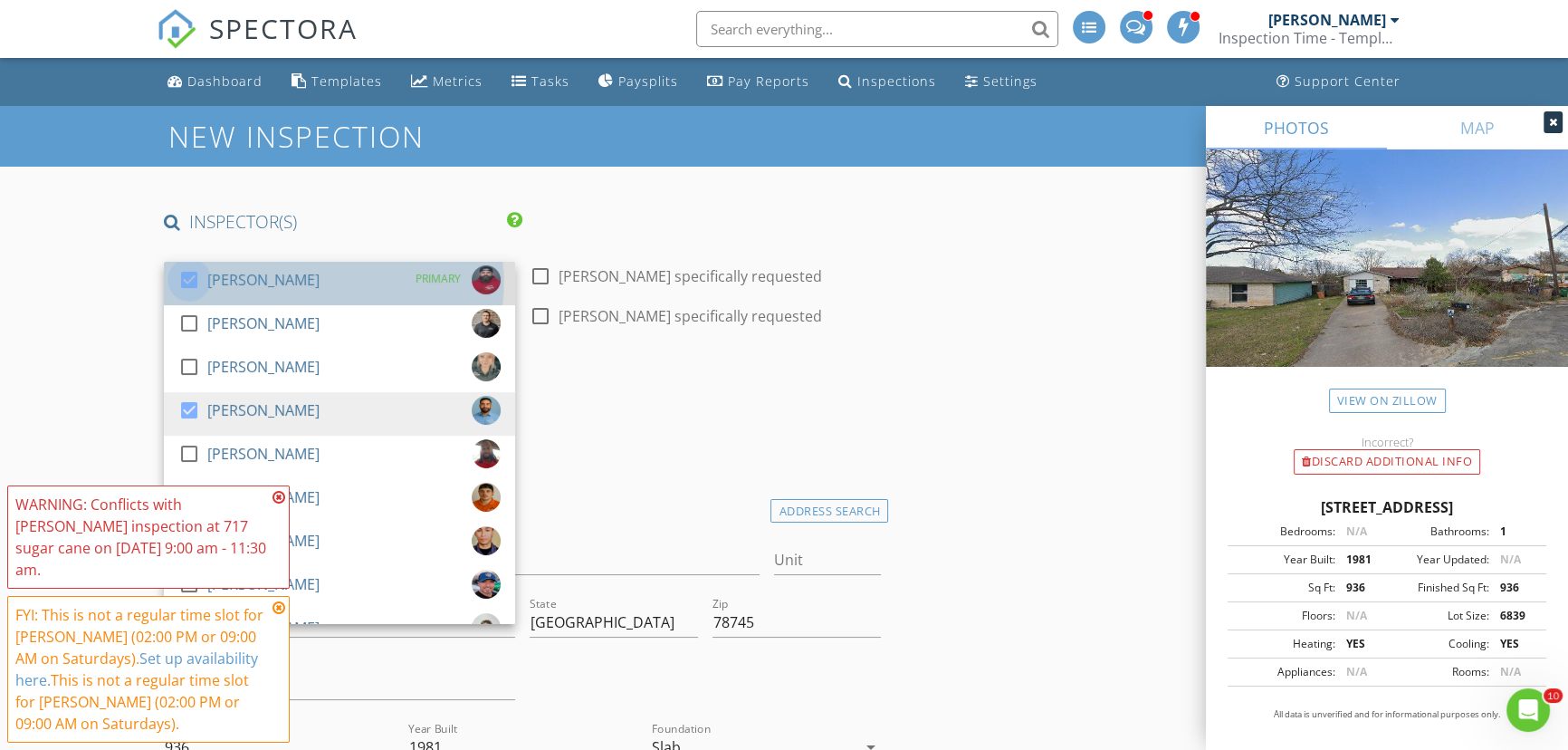 click at bounding box center (189, 280) 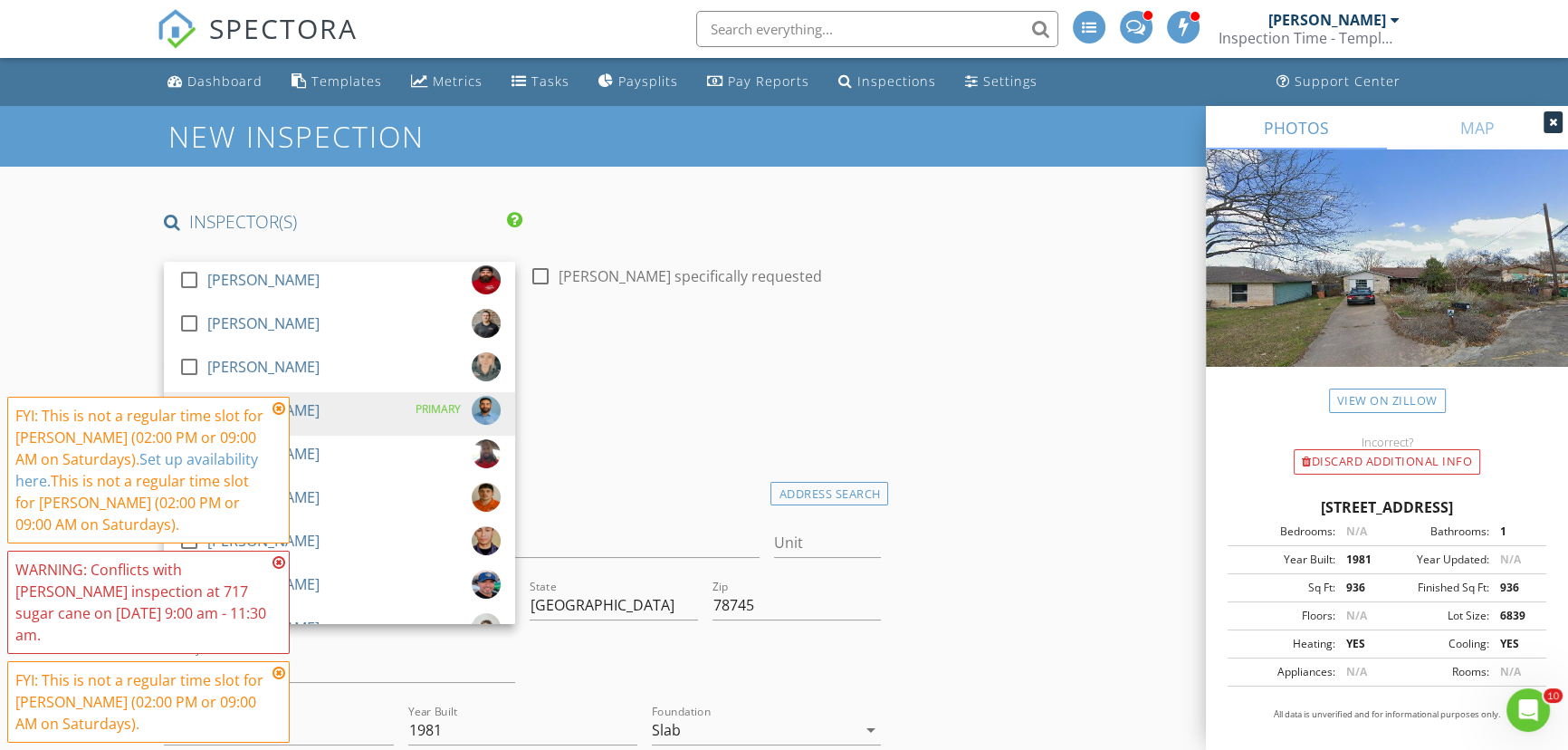 click on "New Inspection
INSPECTOR(S)
check_box_outline_blank   Aaron Davis     check_box_outline_blank   Kris Cline     check_box_outline_blank   Nicole Berheim     check_box   Daniel Rangel   PRIMARY   check_box_outline_blank   Markell Jordan     check_box_outline_blank   Titus Livingston     check_box_outline_blank   Thanh Duong     check_box_outline_blank   Robert Luis Ochoa Jr     check_box_outline_blank   Carol Bubak     check_box_outline_blank   Adam Murphy     Daniel Rangel arrow_drop_down   check_box_outline_blank Daniel Rangel specifically requested
Date/Time
07/12/2025 8:00 AM
Location
Address Search       Address 3204 China Grove   Unit   City Austin   State TX   Zip 78745   County Travis     Square Feet 936   Year Built 1981   Foundation Slab arrow_drop_down     Daniel Rangel     8.4 miles     (17 minutes)
client
check_box   Client Search" at bounding box center [784, 1896] 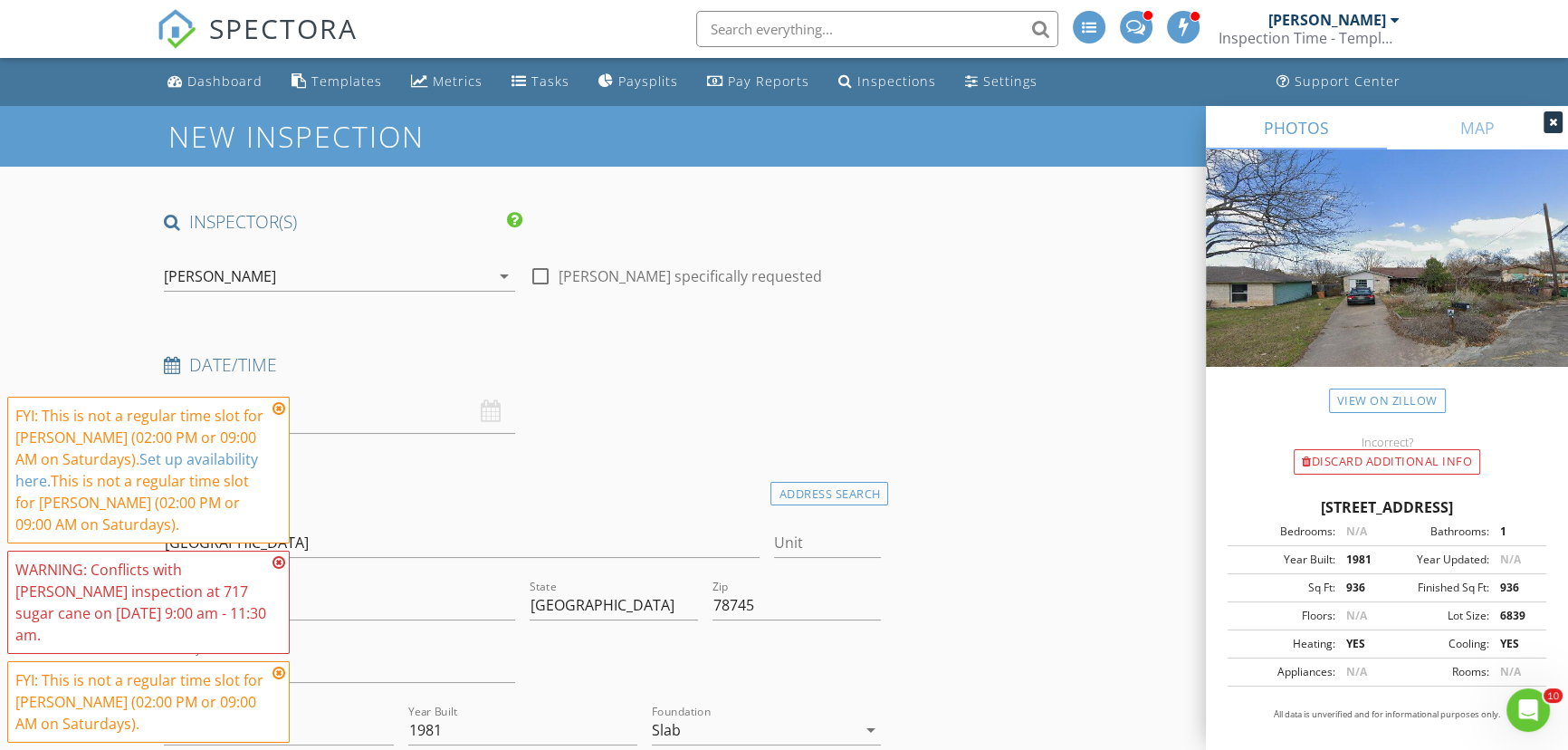 click at bounding box center (279, 409) 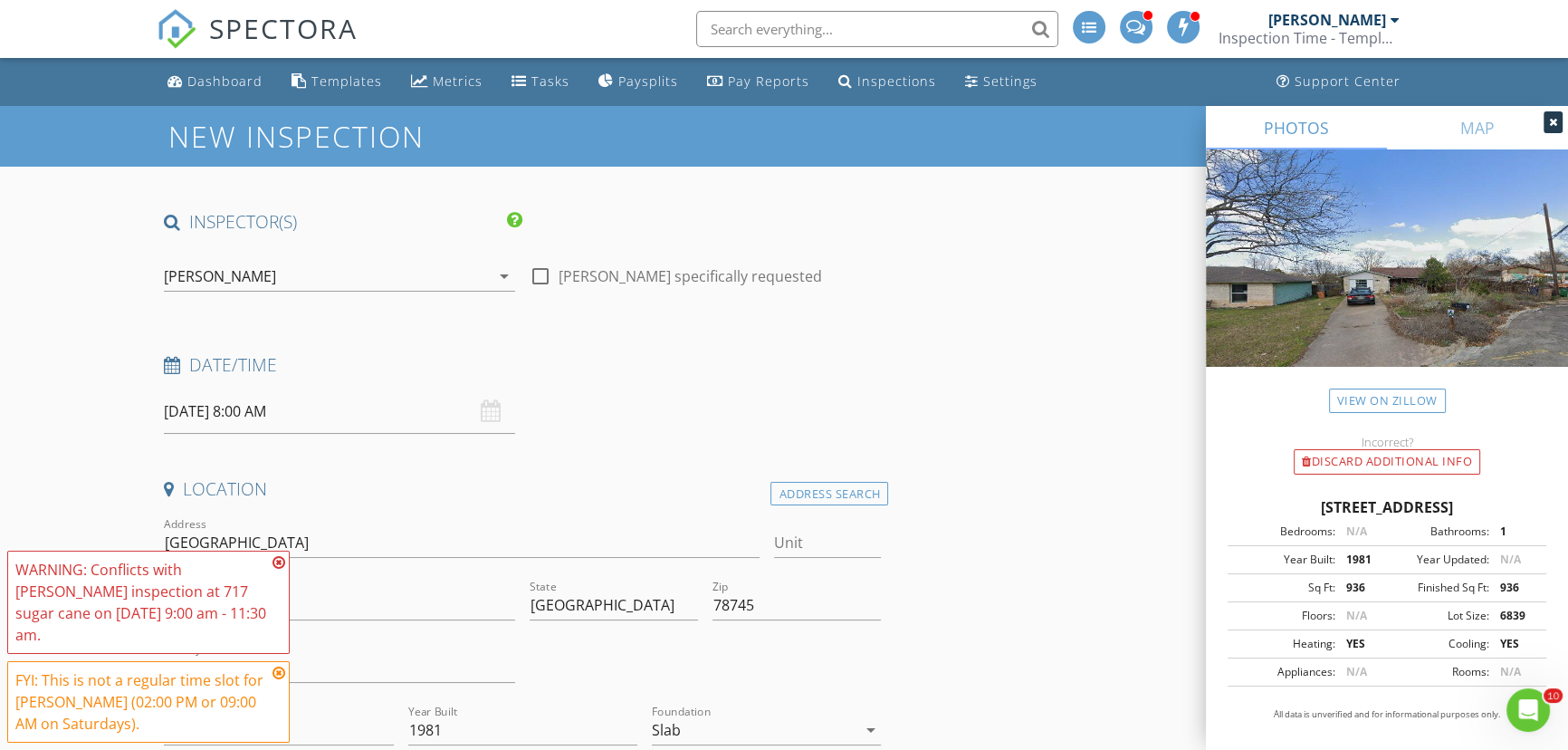 click at bounding box center [279, 562] 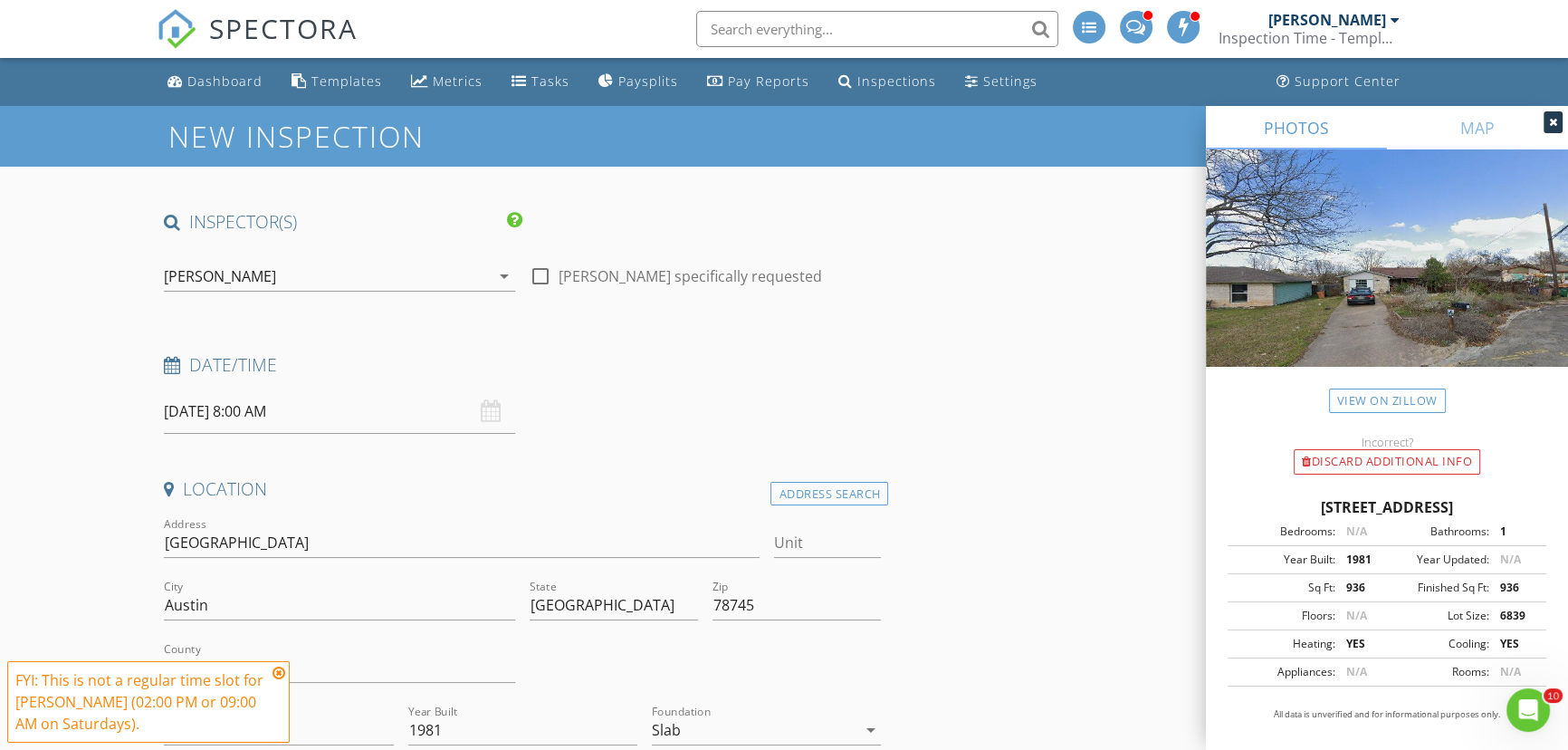 click at bounding box center [279, 673] 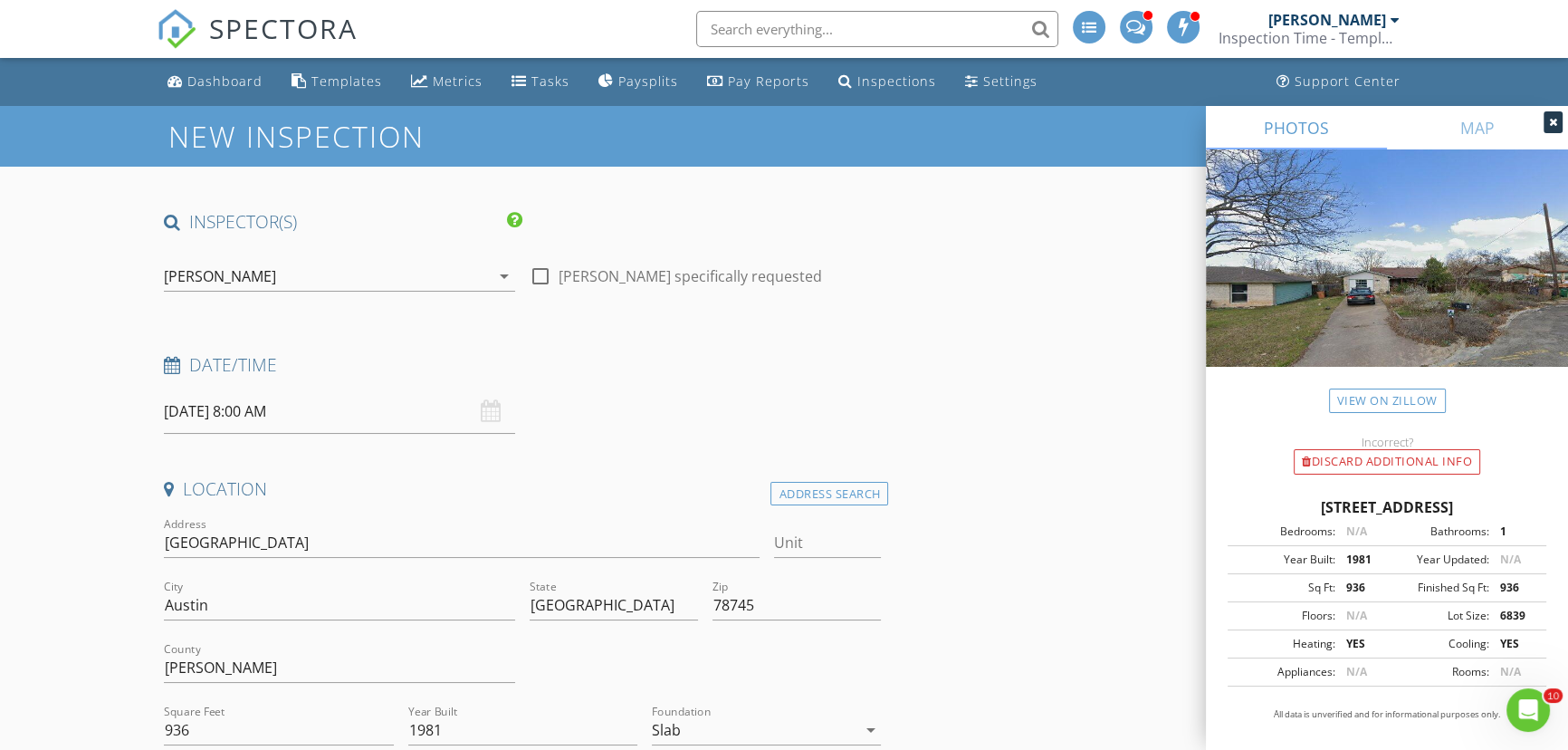 click on "New Inspection
INSPECTOR(S)
check_box_outline_blank   Aaron Davis     check_box_outline_blank   Kris Cline     check_box_outline_blank   Nicole Berheim     check_box   Daniel Rangel   PRIMARY   check_box_outline_blank   Markell Jordan     check_box_outline_blank   Titus Livingston     check_box_outline_blank   Thanh Duong     check_box_outline_blank   Robert Luis Ochoa Jr     check_box_outline_blank   Carol Bubak     check_box_outline_blank   Adam Murphy     Daniel Rangel arrow_drop_down   check_box_outline_blank Daniel Rangel specifically requested
Date/Time
07/12/2025 8:00 AM
Location
Address Search       Address 3204 China Grove   Unit   City Austin   State TX   Zip 78745   County Travis     Square Feet 936   Year Built 1981   Foundation Slab arrow_drop_down     Daniel Rangel     8.4 miles     (17 minutes)
client
check_box   Client Search" at bounding box center [784, 1896] 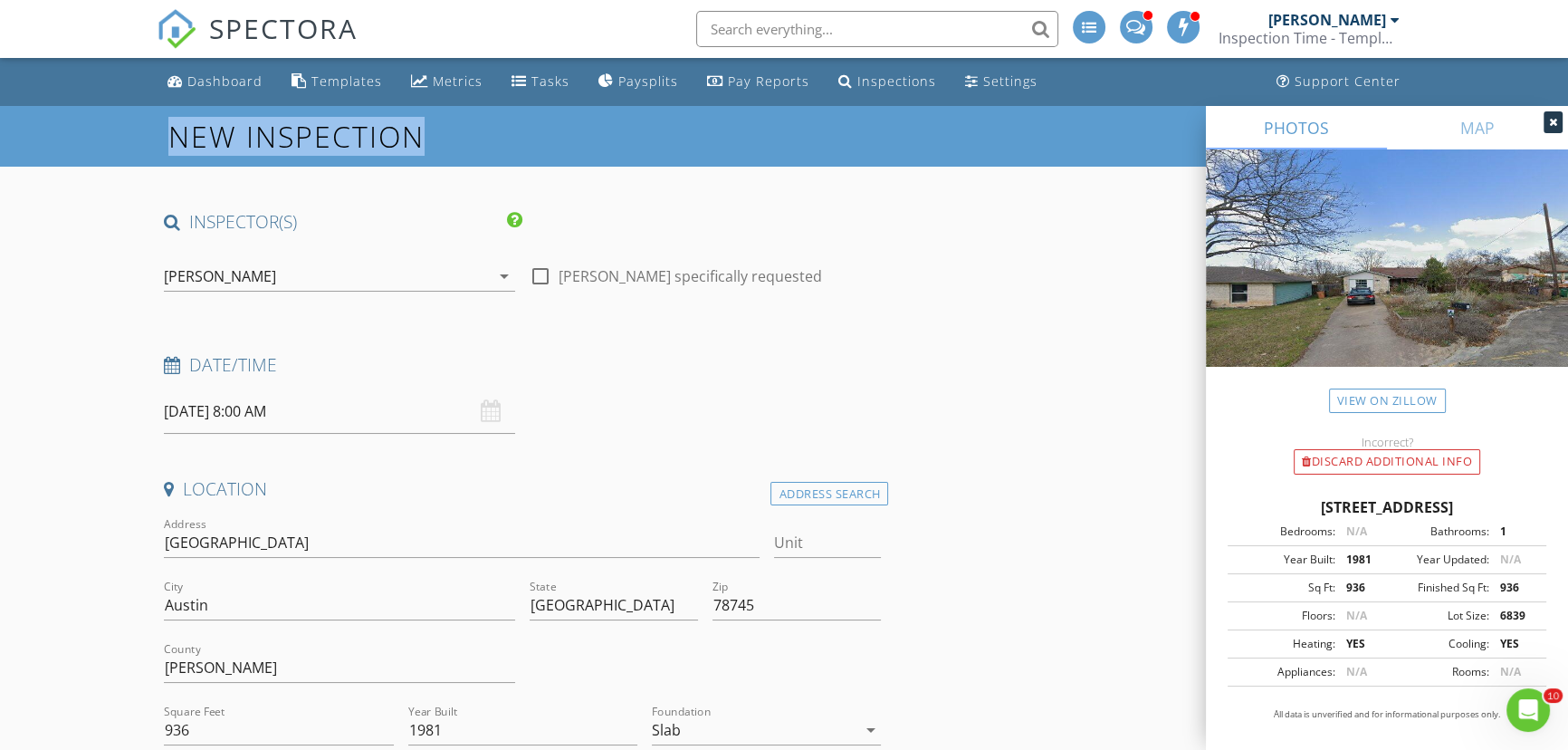 drag, startPoint x: 169, startPoint y: 135, endPoint x: 422, endPoint y: 134, distance: 253.002 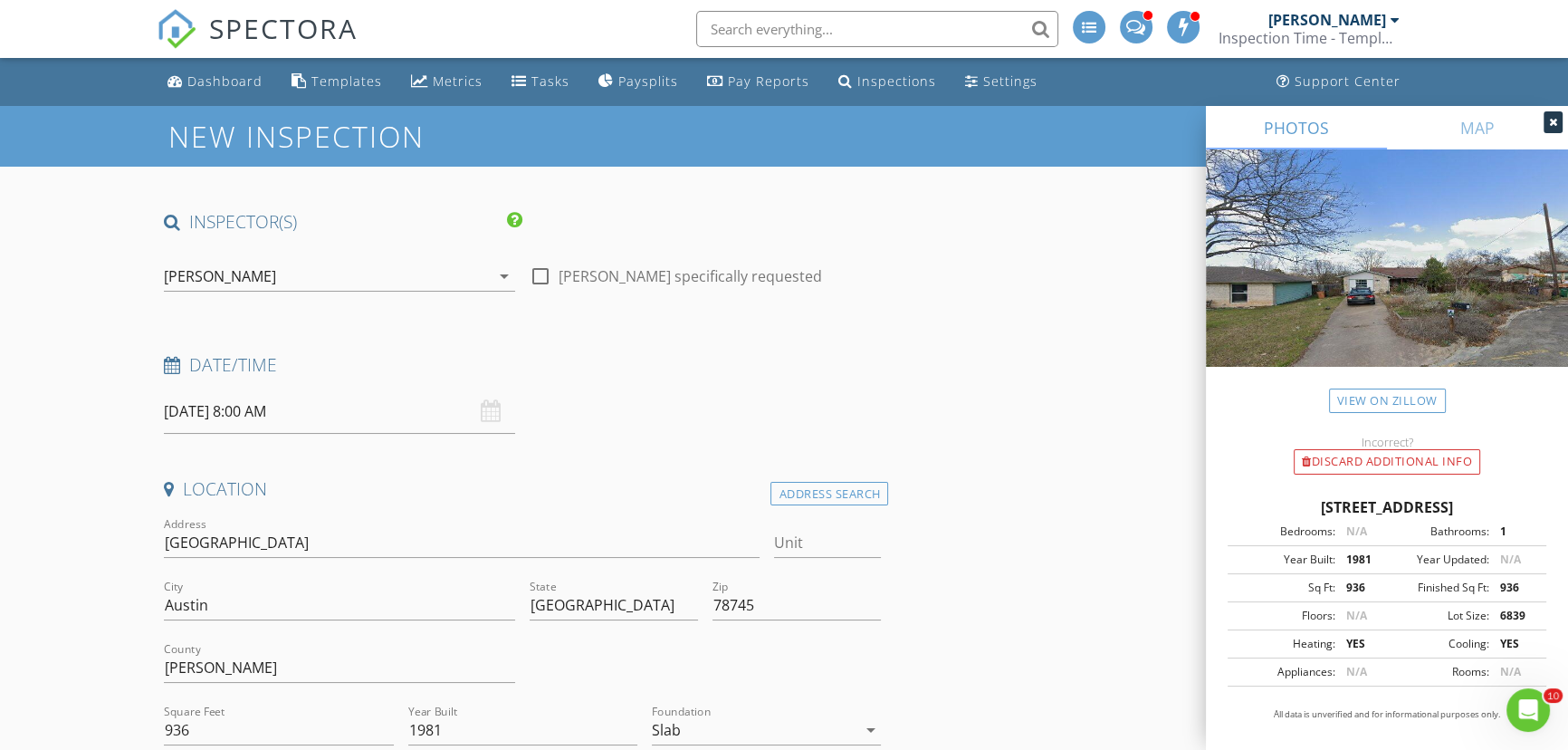 click on "New Inspection
INSPECTOR(S)
check_box_outline_blank   Aaron Davis     check_box_outline_blank   Kris Cline     check_box_outline_blank   Nicole Berheim     check_box   Daniel Rangel   PRIMARY   check_box_outline_blank   Markell Jordan     check_box_outline_blank   Titus Livingston     check_box_outline_blank   Thanh Duong     check_box_outline_blank   Robert Luis Ochoa Jr     check_box_outline_blank   Carol Bubak     check_box_outline_blank   Adam Murphy     Daniel Rangel arrow_drop_down   check_box_outline_blank Daniel Rangel specifically requested
Date/Time
07/12/2025 8:00 AM
Location
Address Search       Address 3204 China Grove   Unit   City Austin   State TX   Zip 78745   County Travis     Square Feet 936   Year Built 1981   Foundation Slab arrow_drop_down     Daniel Rangel     8.4 miles     (17 minutes)
client
check_box   Client Search" at bounding box center (784, 1896) 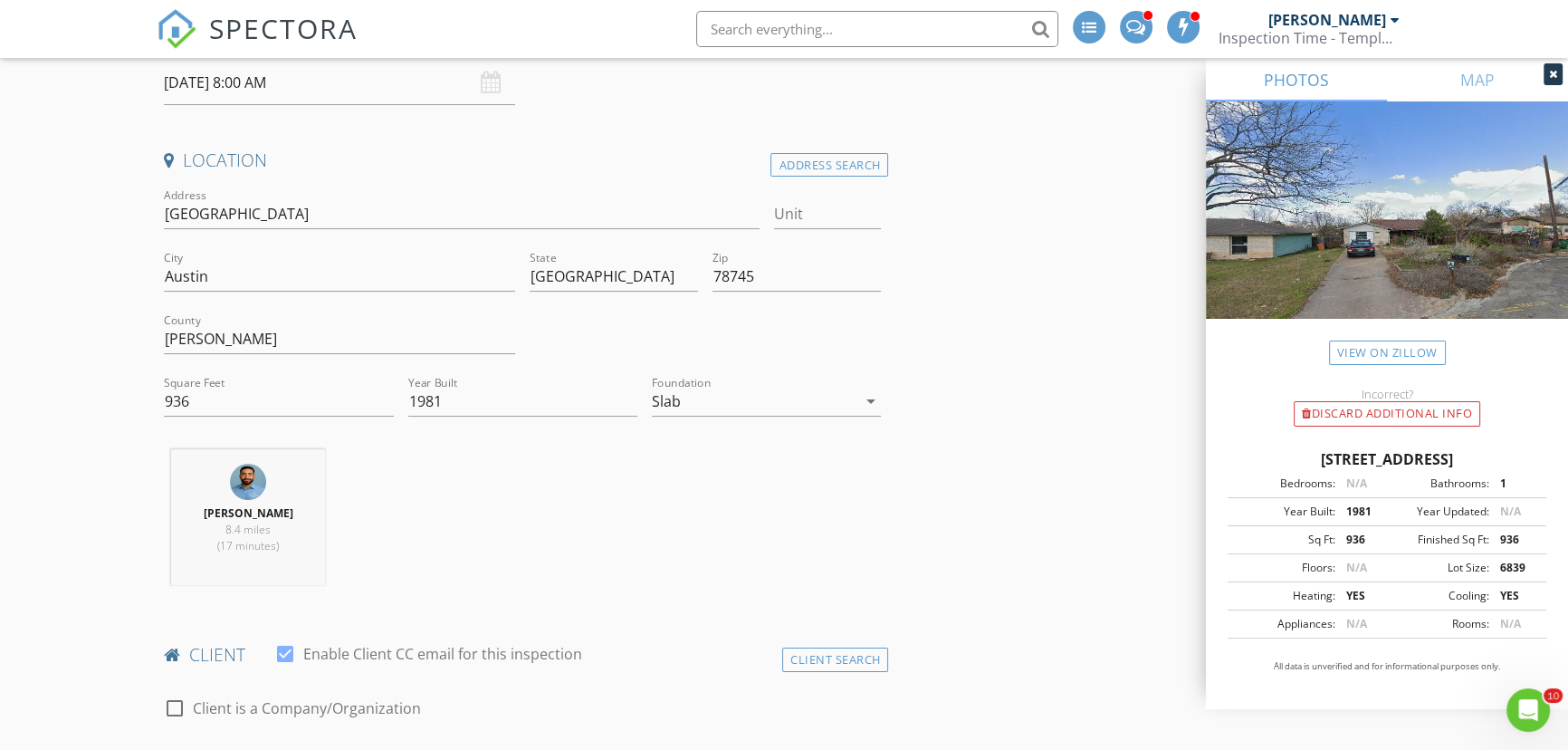 scroll, scrollTop: 411, scrollLeft: 0, axis: vertical 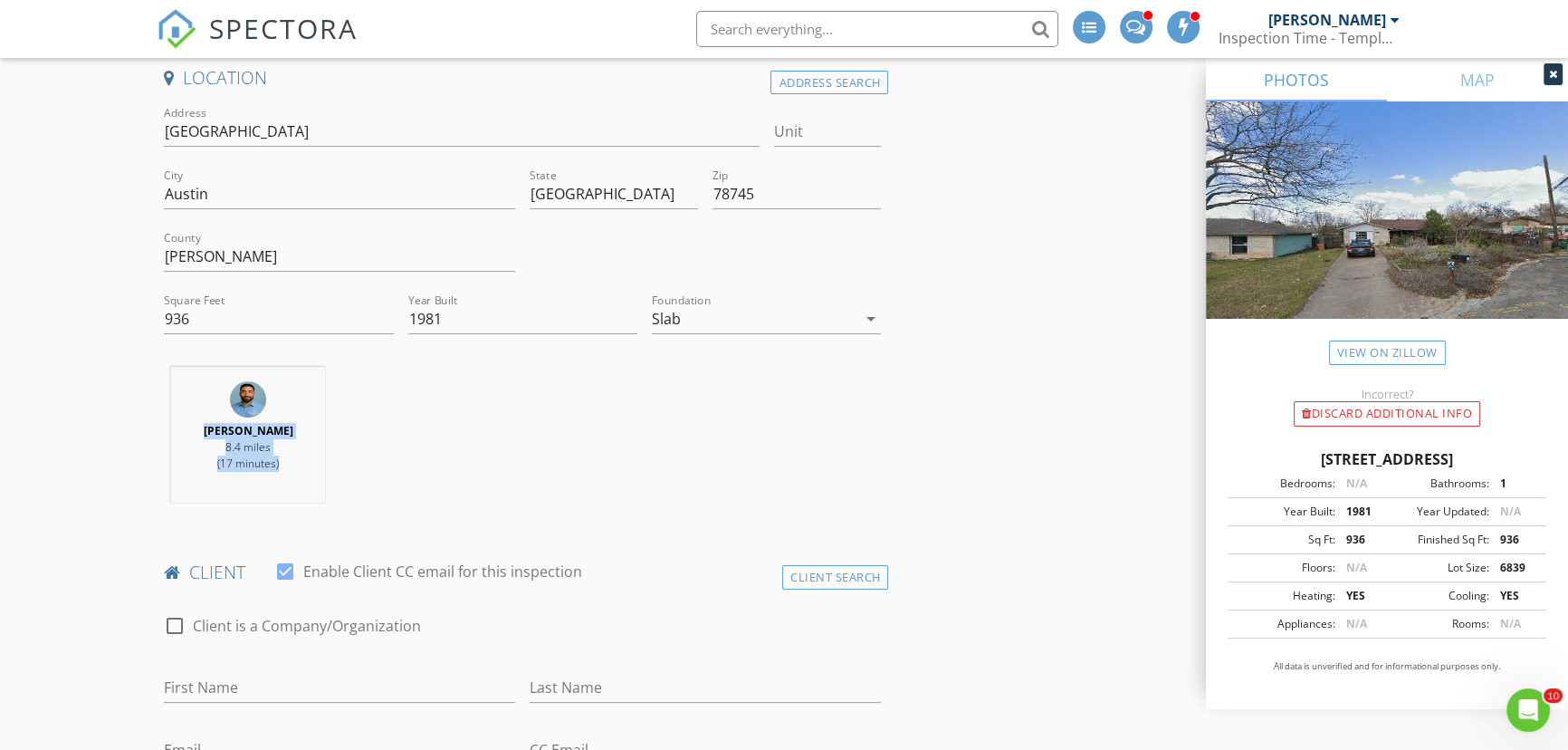 drag, startPoint x: 212, startPoint y: 428, endPoint x: 290, endPoint y: 461, distance: 84.693565 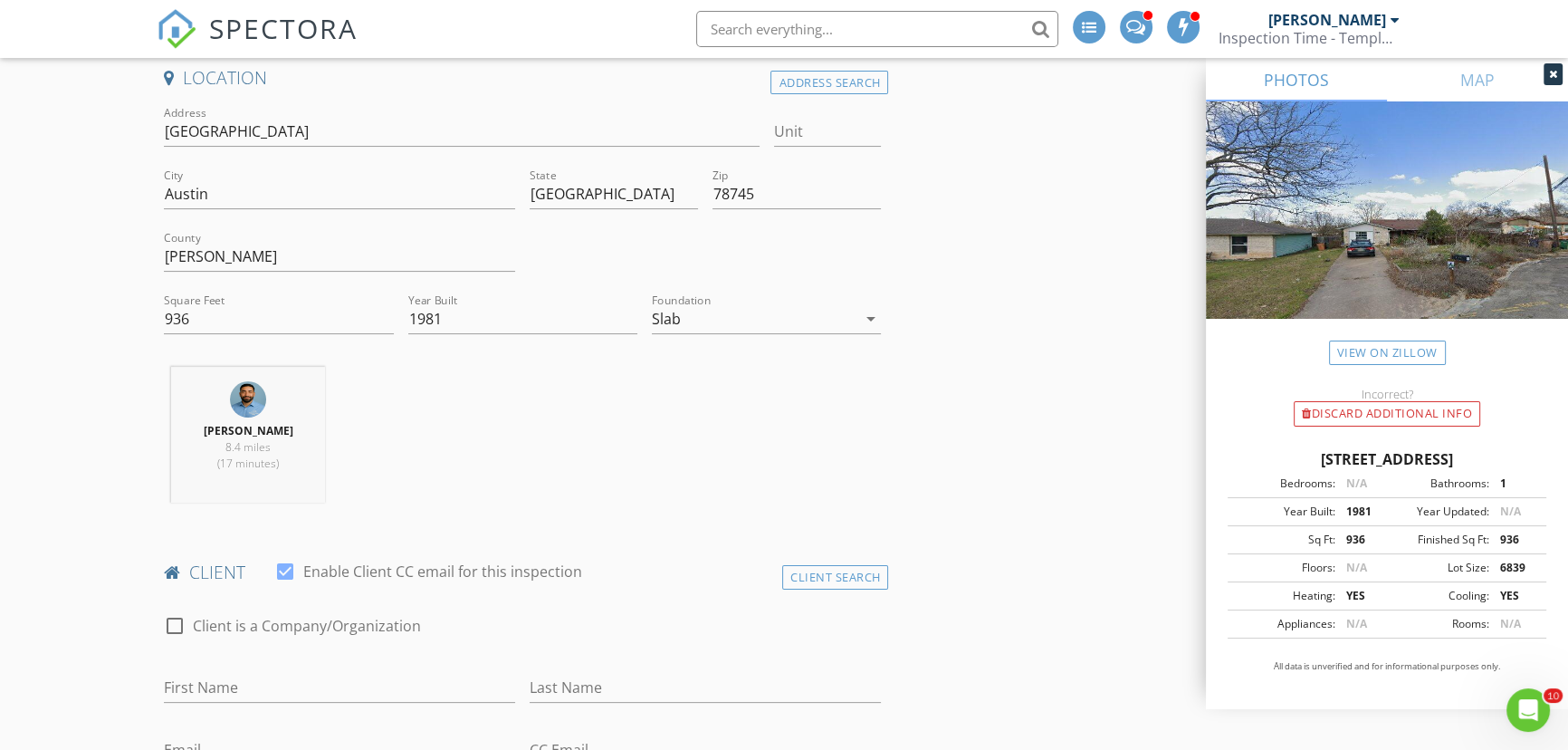 click on "New Inspection
INSPECTOR(S)
check_box_outline_blank   Aaron Davis     check_box_outline_blank   Kris Cline     check_box_outline_blank   Nicole Berheim     check_box   Daniel Rangel   PRIMARY   check_box_outline_blank   Markell Jordan     check_box_outline_blank   Titus Livingston     check_box_outline_blank   Thanh Duong     check_box_outline_blank   Robert Luis Ochoa Jr     check_box_outline_blank   Carol Bubak     check_box_outline_blank   Adam Murphy     Daniel Rangel arrow_drop_down   check_box_outline_blank Daniel Rangel specifically requested
Date/Time
07/12/2025 8:00 AM
Location
Address Search       Address 3204 China Grove   Unit   City Austin   State TX   Zip 78745   County Travis     Square Feet 936   Year Built 1981   Foundation Slab arrow_drop_down     Daniel Rangel     8.4 miles     (17 minutes)
client
check_box   Client Search" at bounding box center (784, 1485) 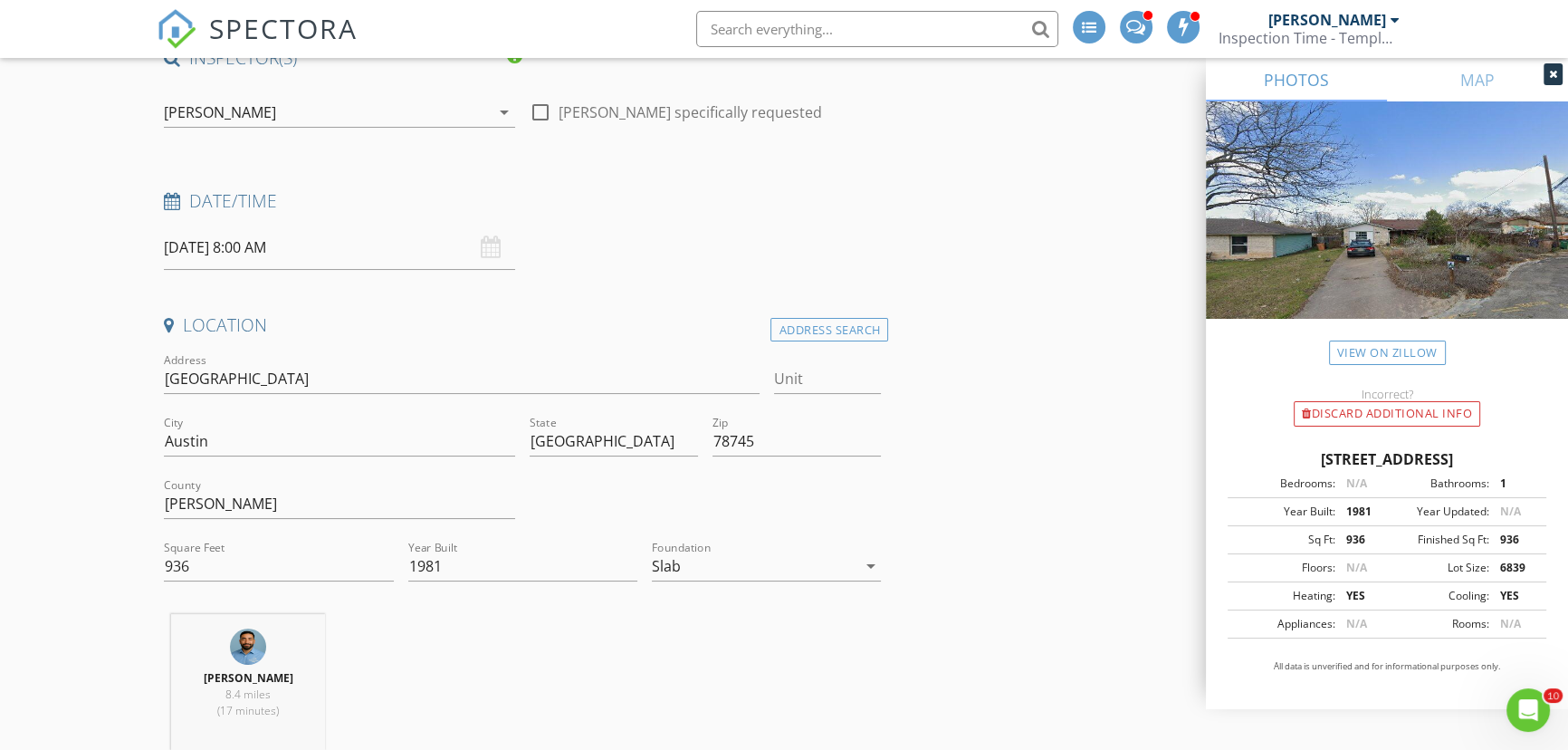 click on "07/12/2025 8:00 AM" at bounding box center [339, 247] 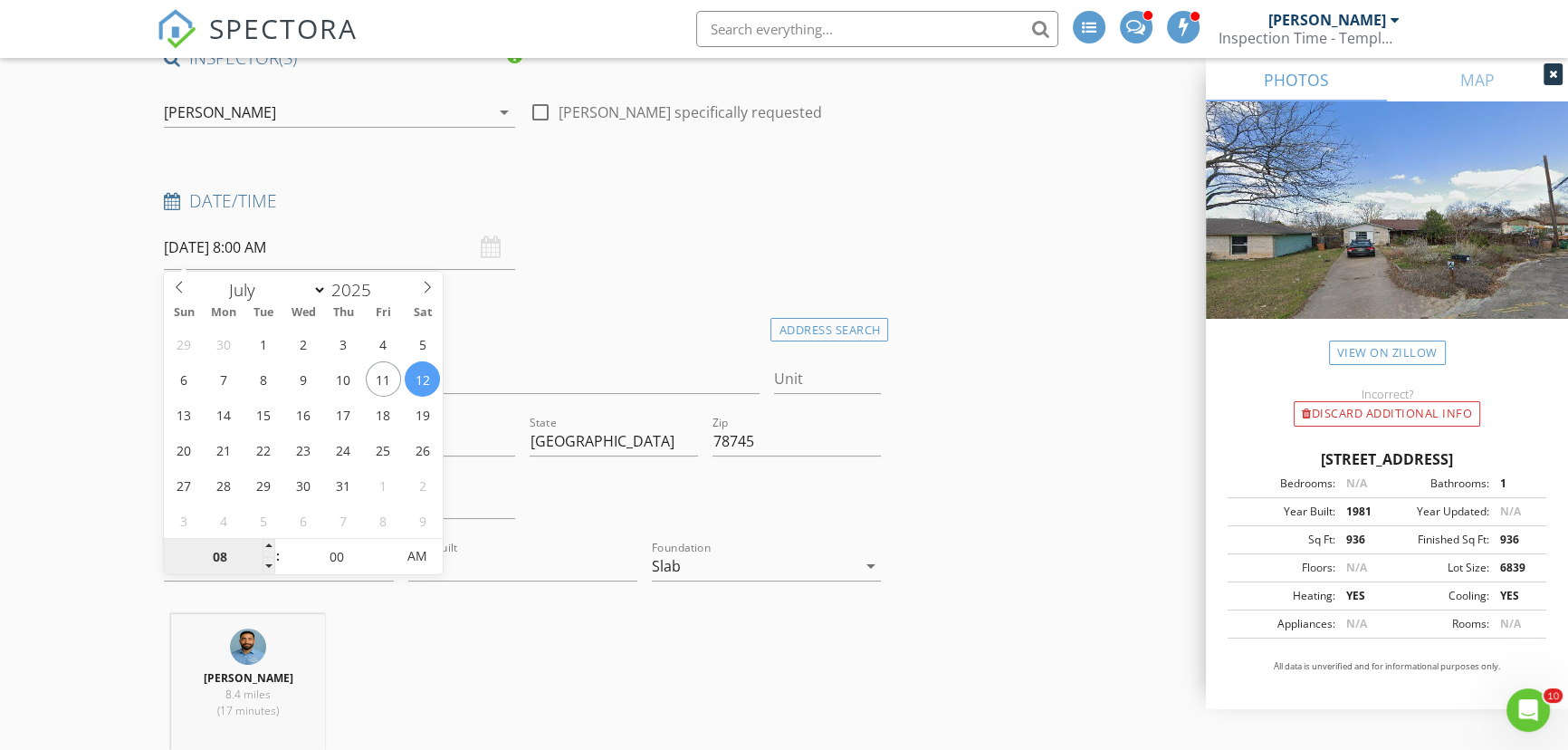 click on "08" at bounding box center [219, 557] 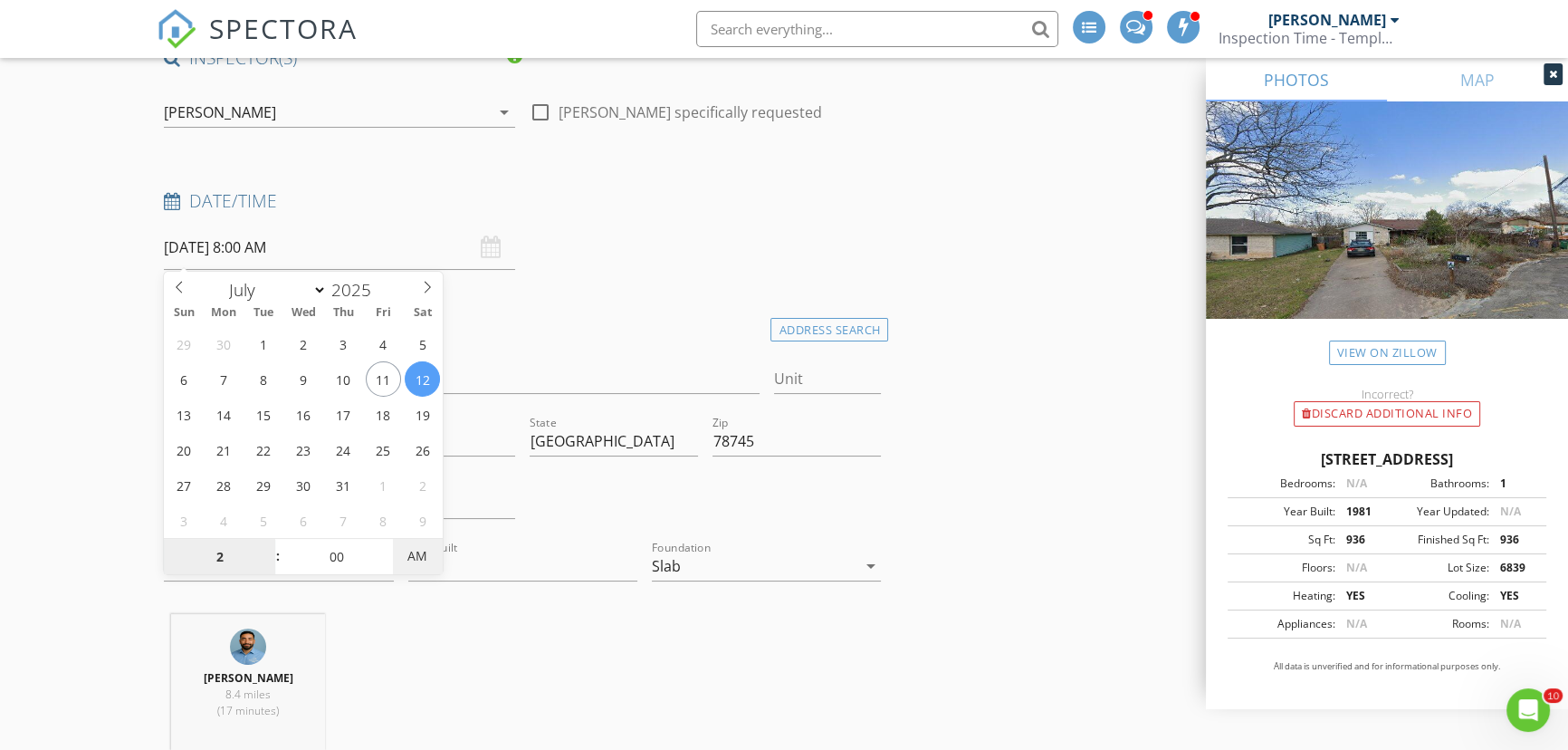 type on "02" 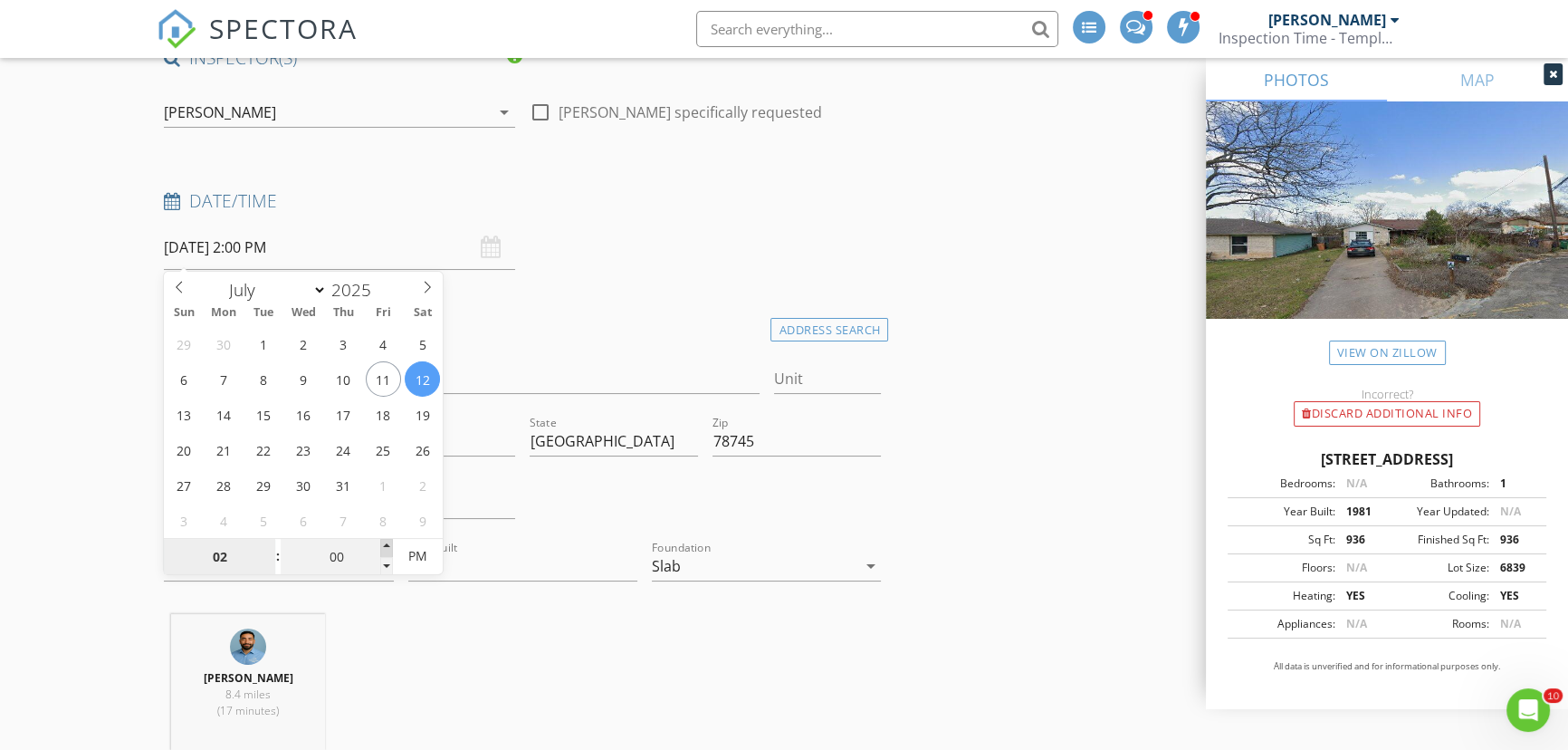 drag, startPoint x: 396, startPoint y: 548, endPoint x: 380, endPoint y: 546, distance: 16.124515 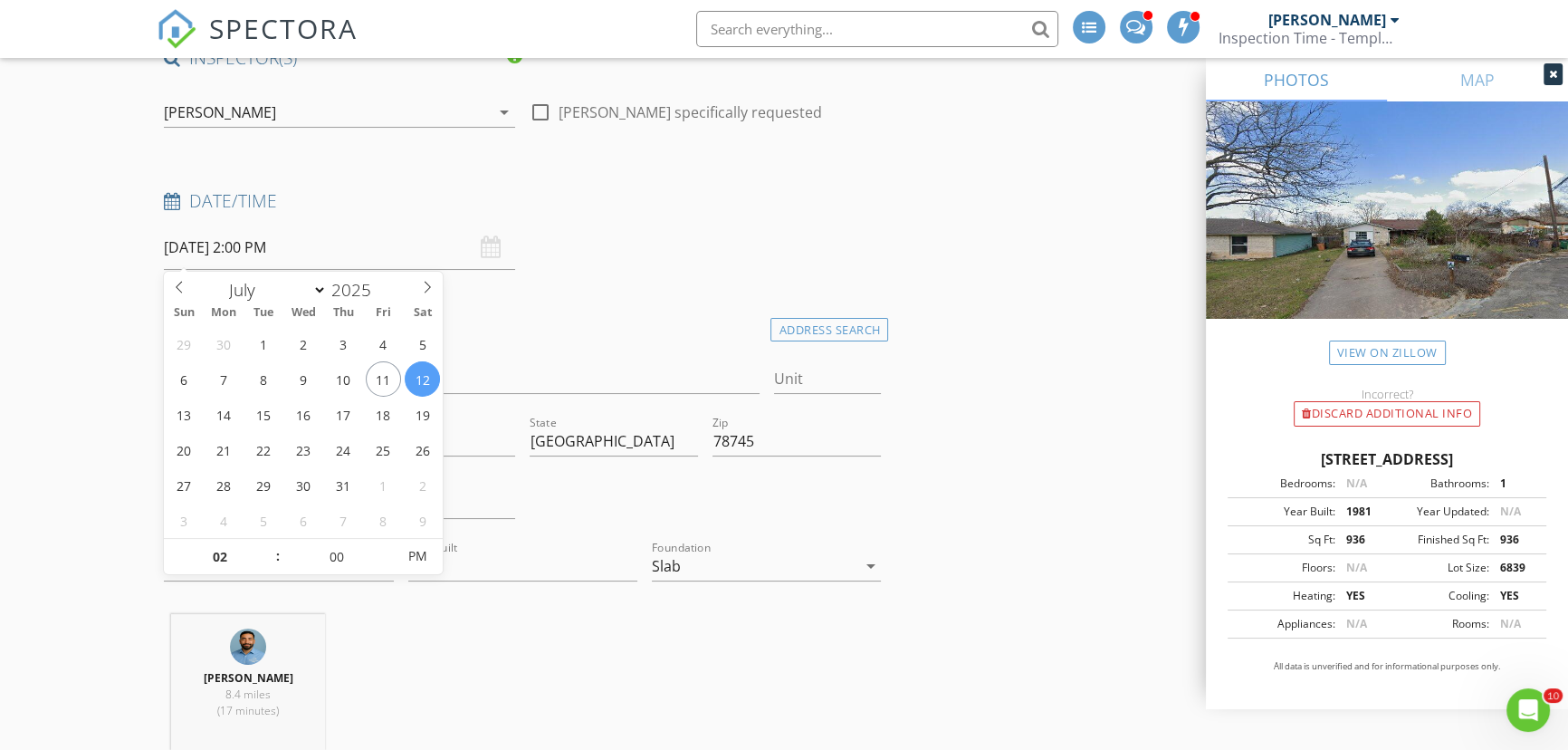 click on "New Inspection
INSPECTOR(S)
check_box_outline_blank   Aaron Davis     check_box_outline_blank   Kris Cline     check_box_outline_blank   Nicole Berheim     check_box   Daniel Rangel   PRIMARY   check_box_outline_blank   Markell Jordan     check_box_outline_blank   Titus Livingston     check_box_outline_blank   Thanh Duong     check_box_outline_blank   Robert Luis Ochoa Jr     check_box_outline_blank   Carol Bubak     check_box_outline_blank   Adam Murphy     Daniel Rangel arrow_drop_down   check_box_outline_blank Daniel Rangel specifically requested
Date/Time
07/12/2025 2:00 PM
Location
Address Search       Address 3204 China Grove   Unit   City Austin   State TX   Zip 78745   County Travis     Square Feet 936   Year Built 1981   Foundation Slab arrow_drop_down     Daniel Rangel     8.4 miles     (17 minutes)
client
check_box   Client Search" at bounding box center [784, 1732] 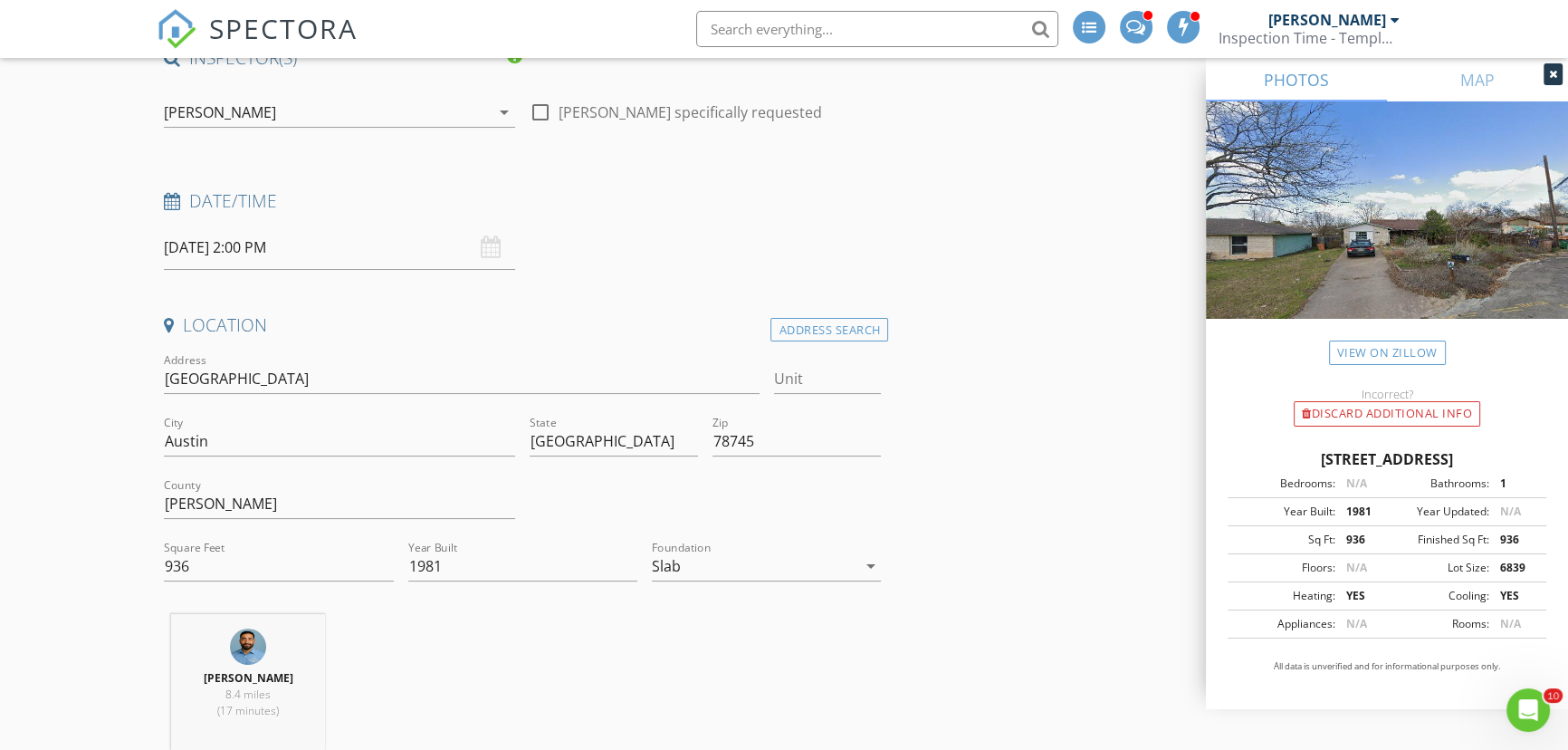 scroll, scrollTop: 659, scrollLeft: 0, axis: vertical 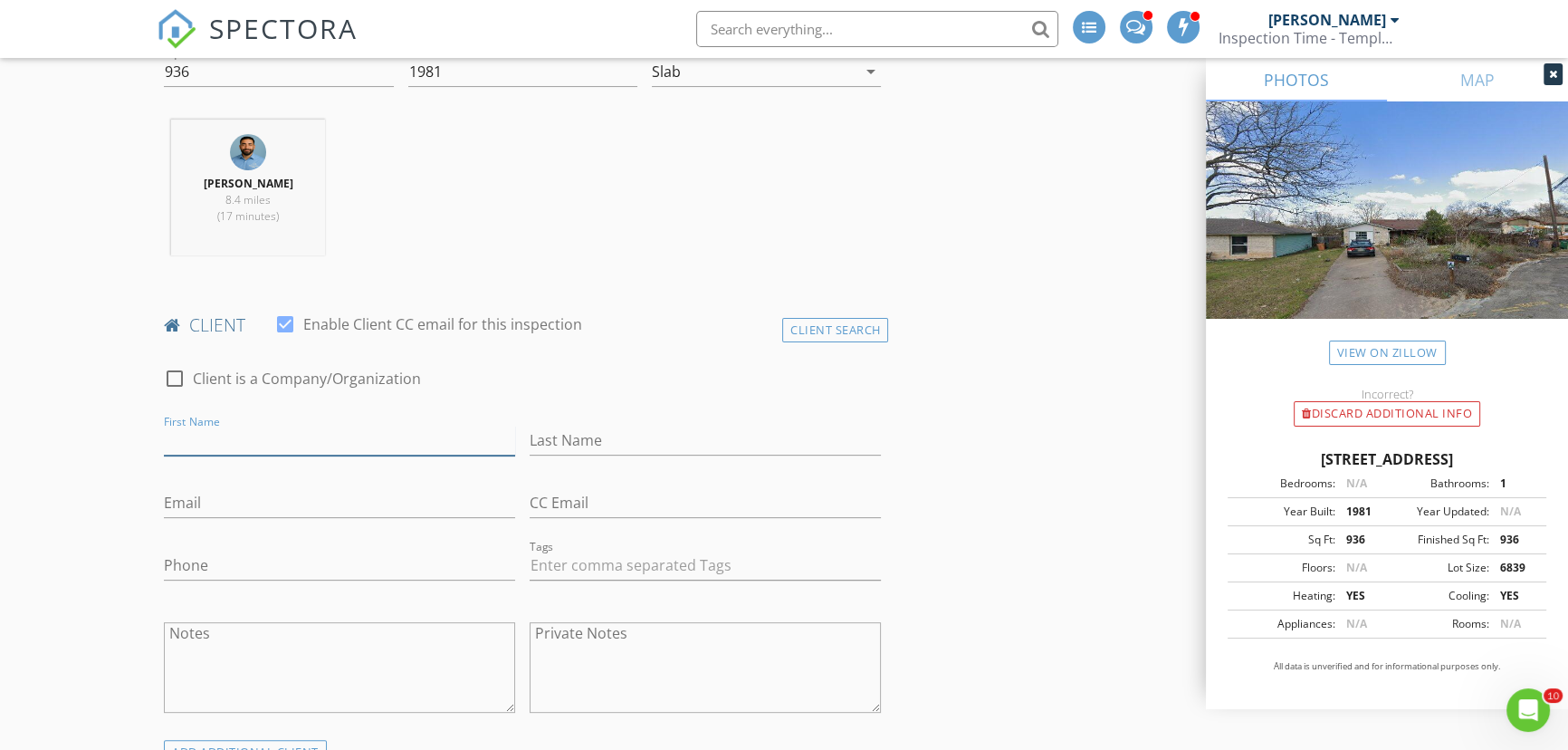 click on "First Name" at bounding box center [339, 440] 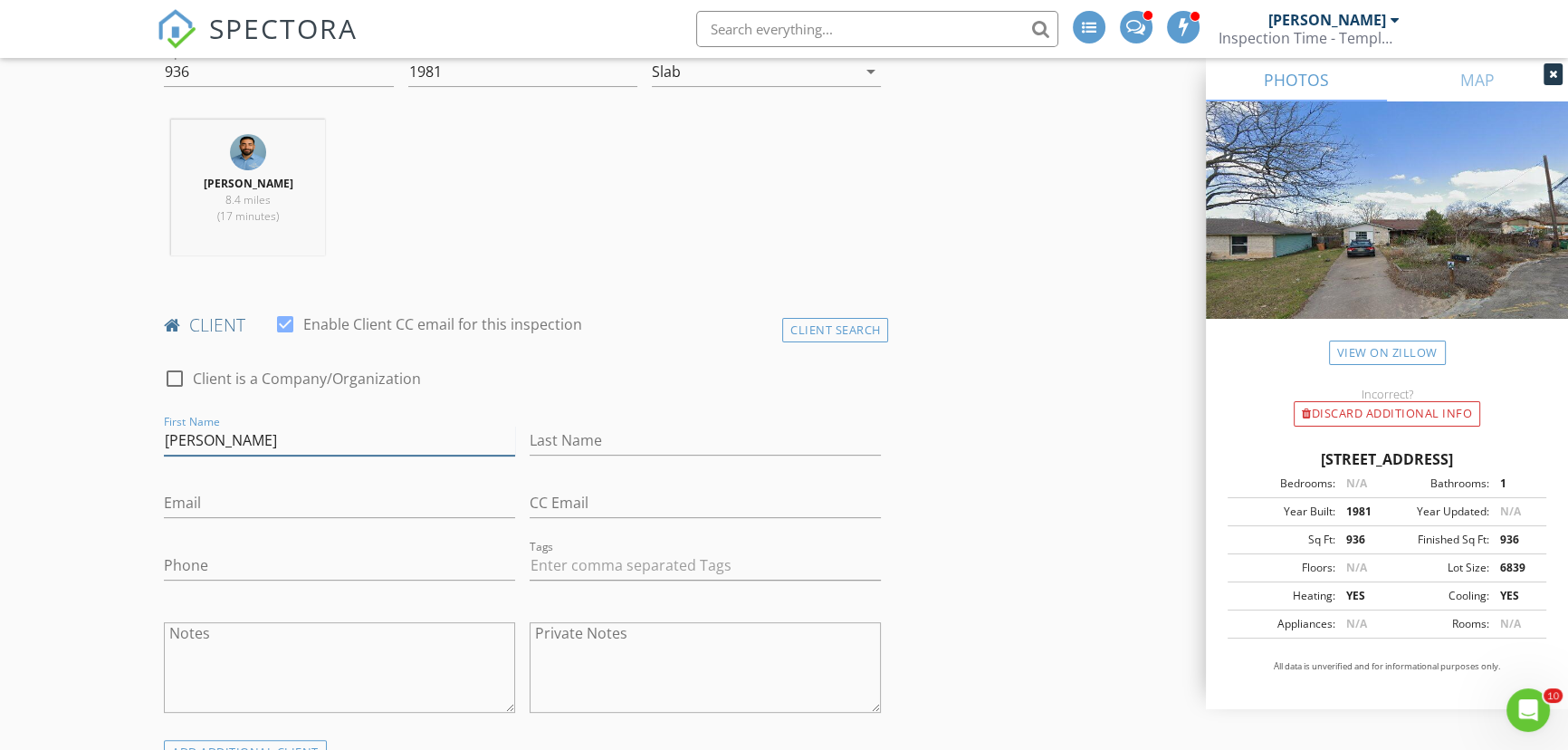 type on "[PERSON_NAME]" 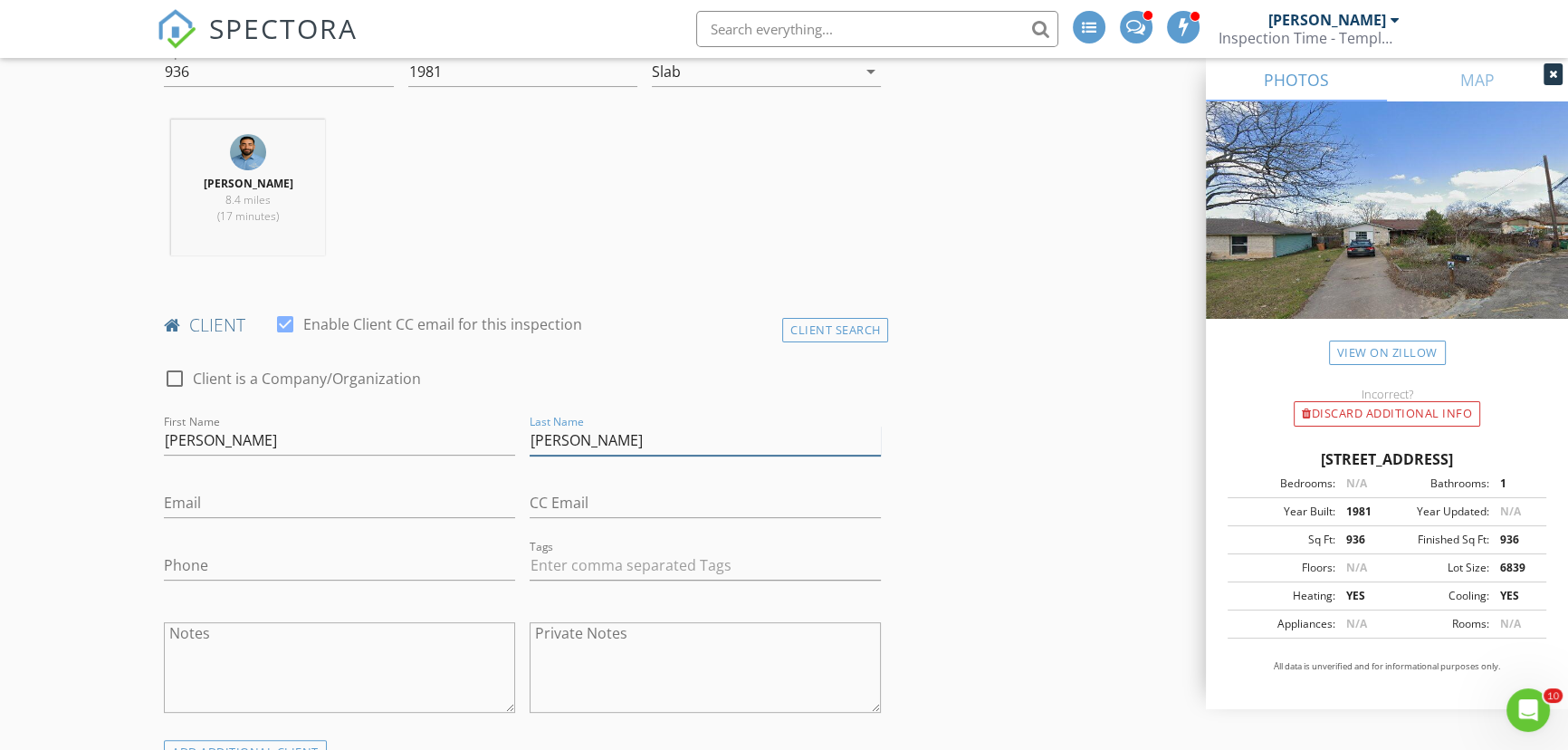 type on "[PERSON_NAME]" 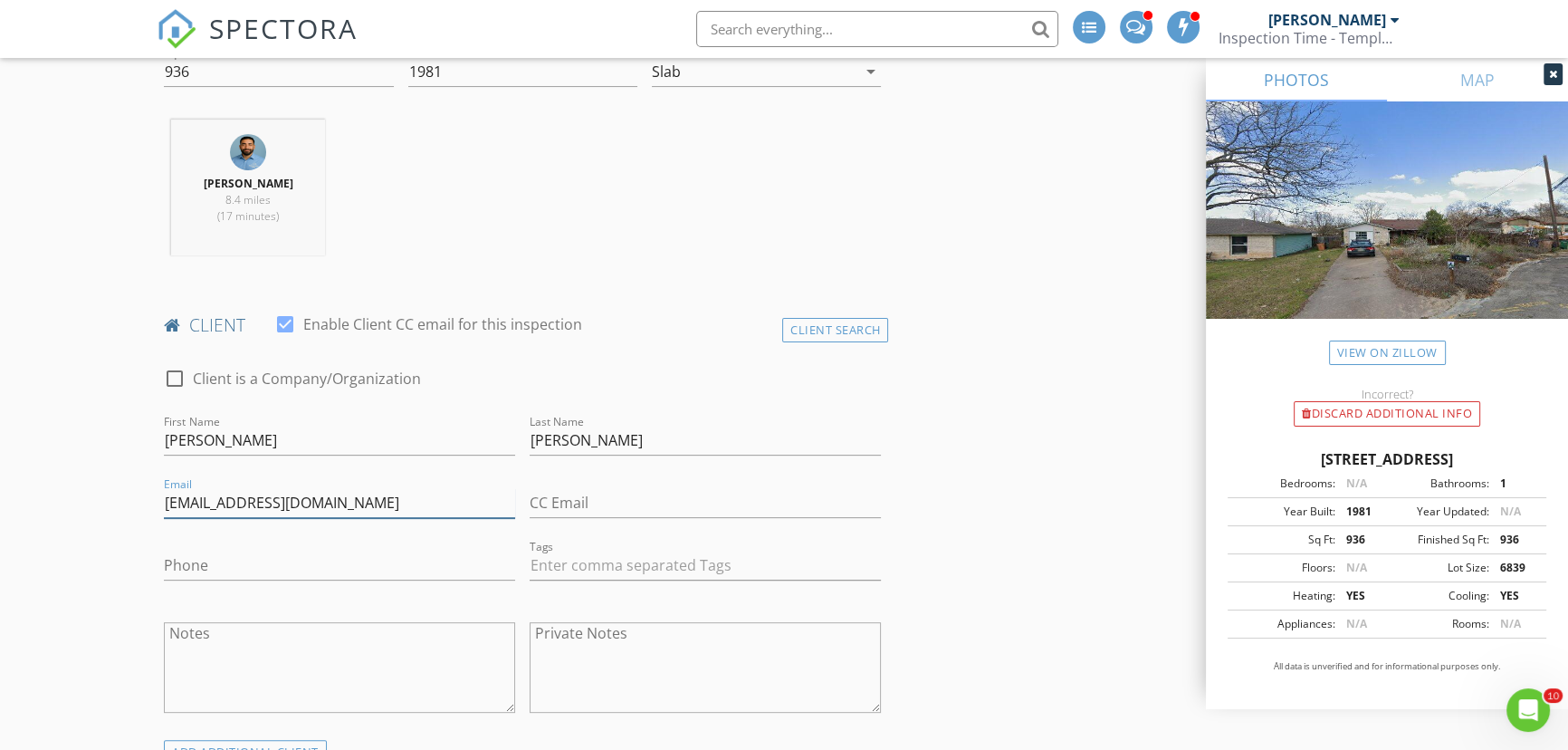 type on "[EMAIL_ADDRESS][DOMAIN_NAME]" 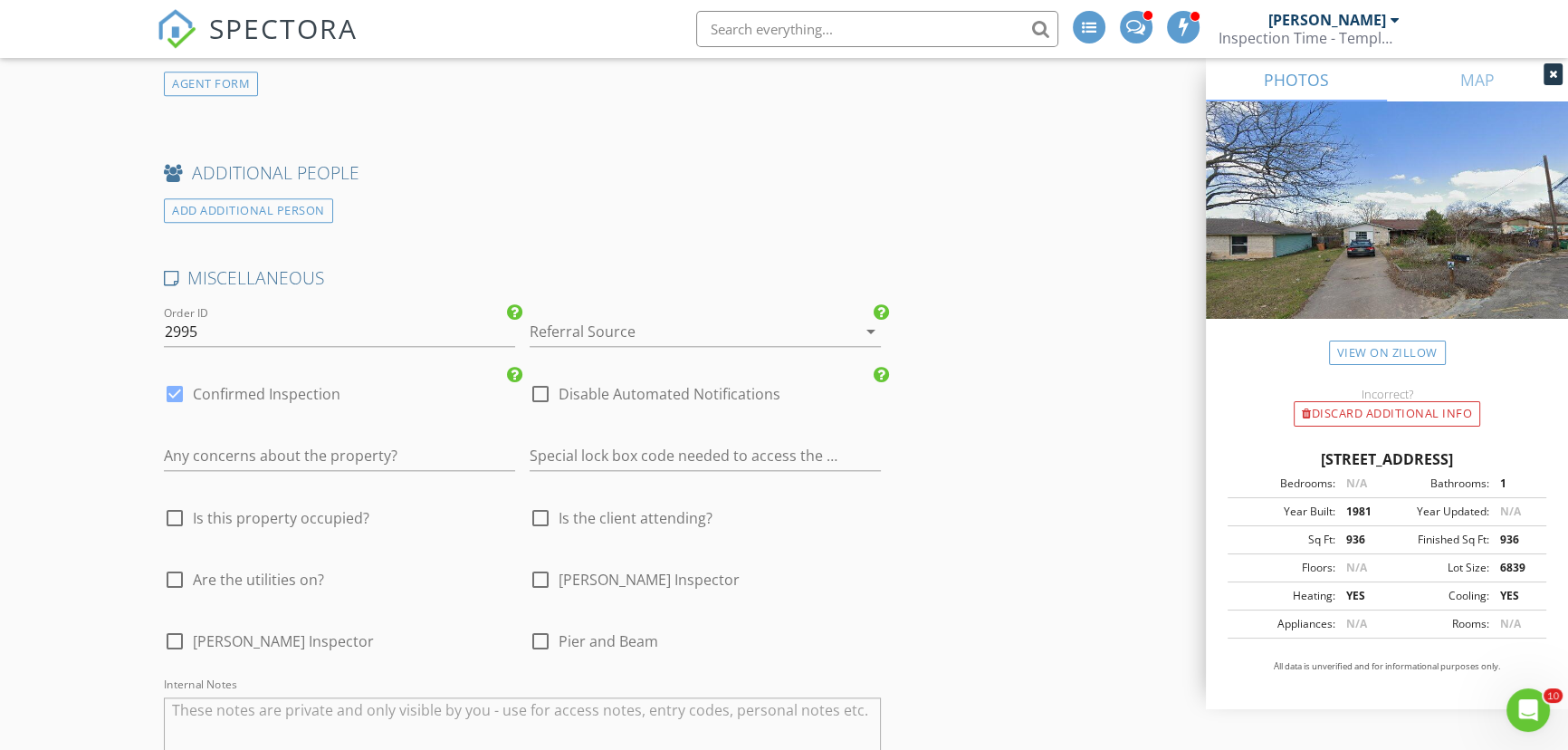 scroll, scrollTop: 2027, scrollLeft: 0, axis: vertical 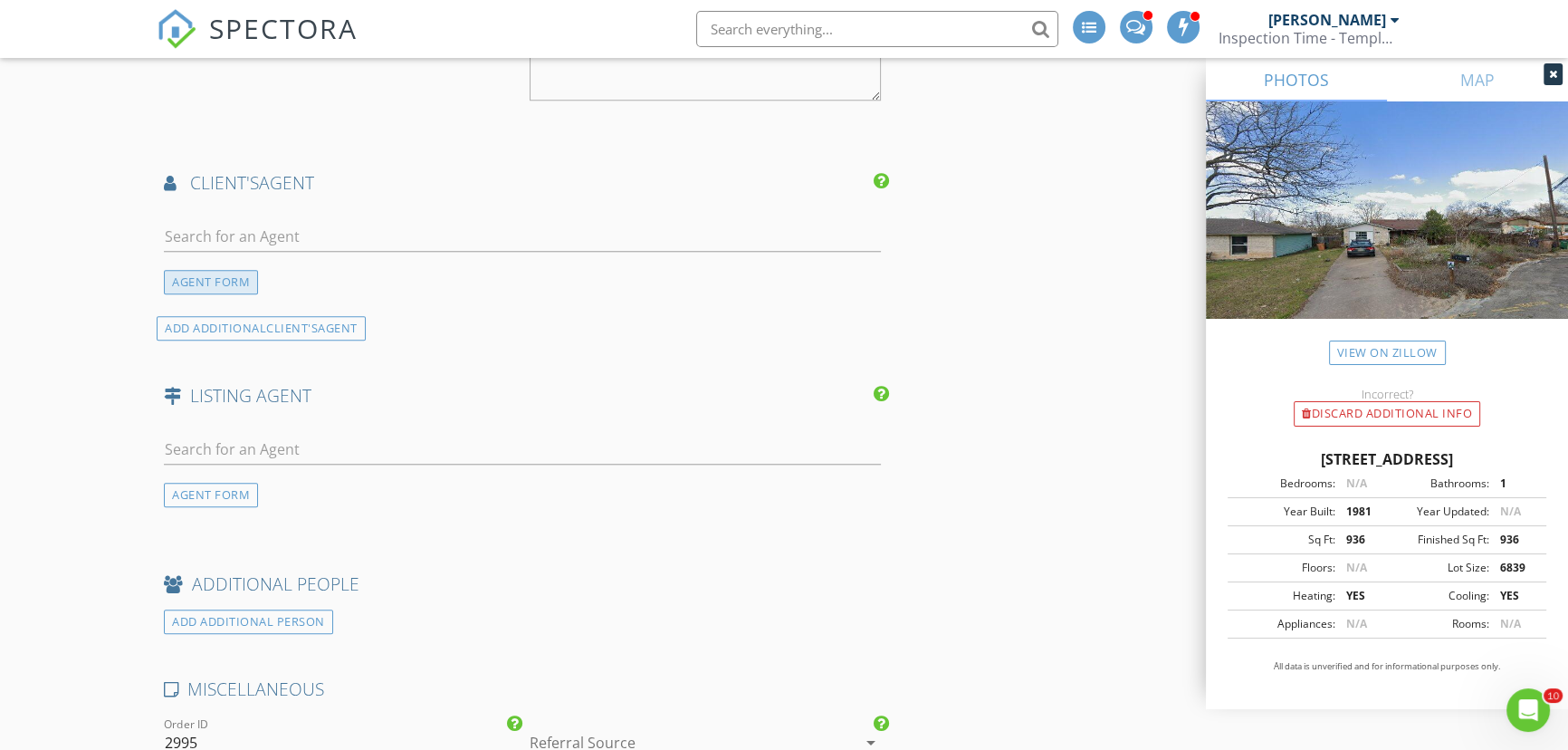 type on "[PHONE_NUMBER]" 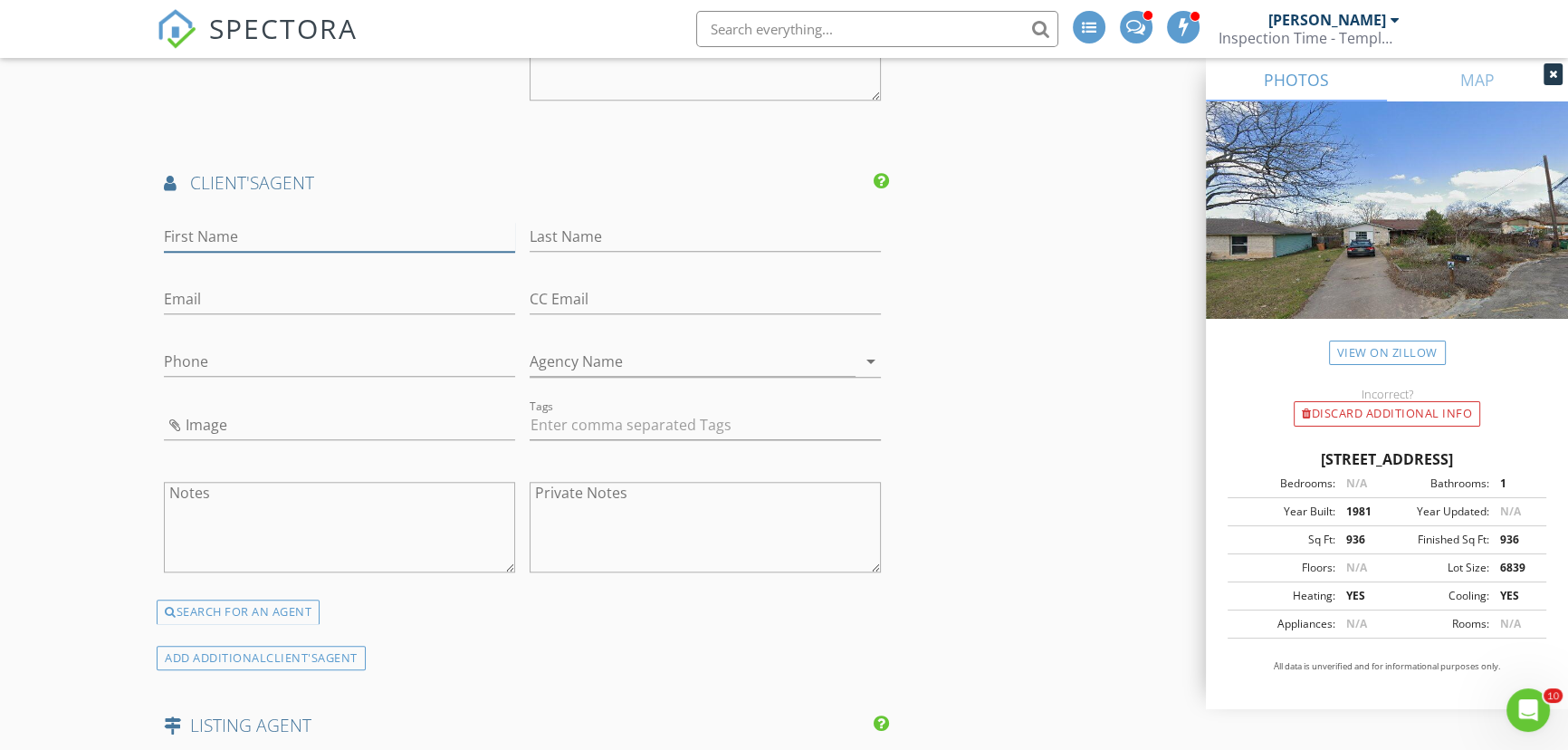 click on "First Name" at bounding box center (339, 236) 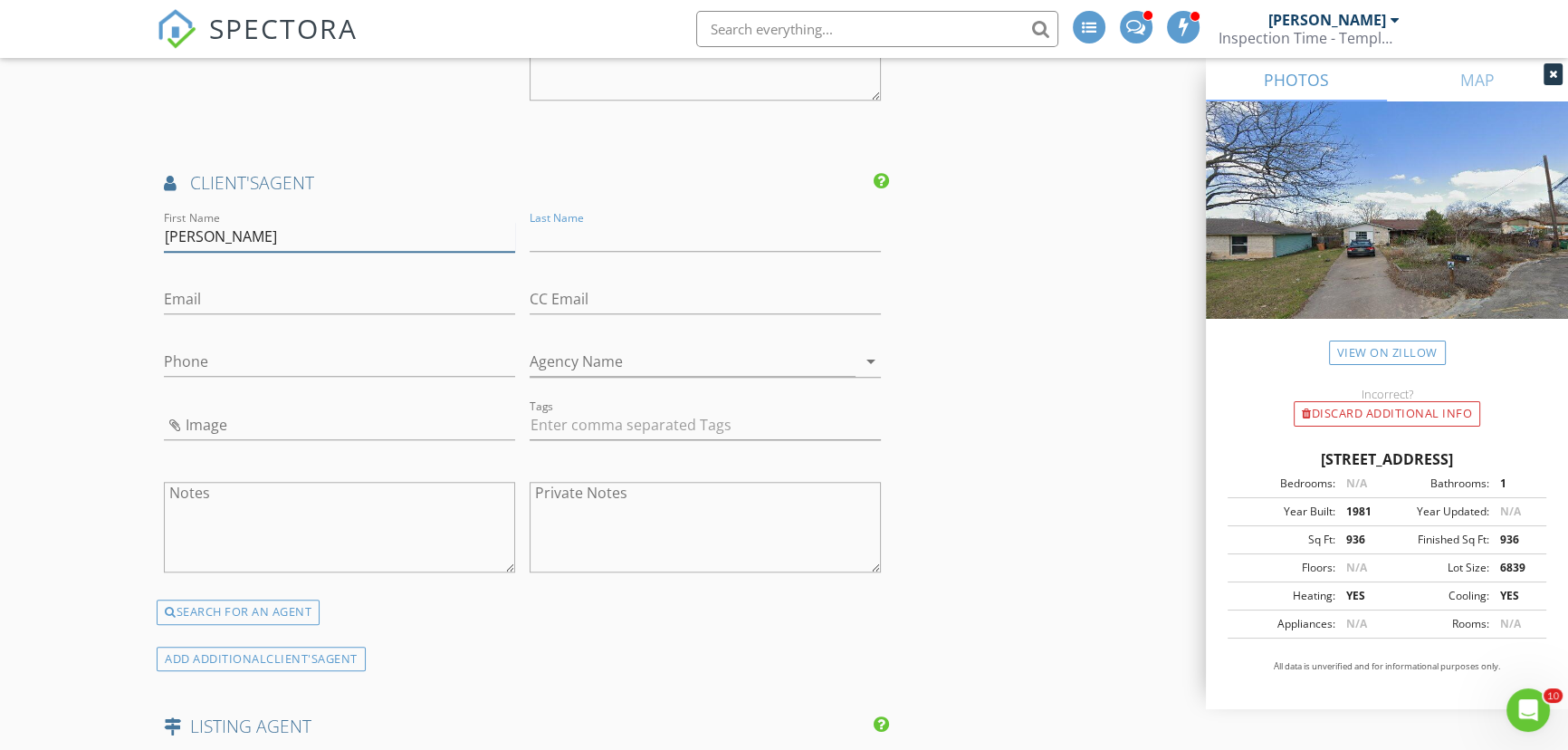 click on "carrie" at bounding box center (339, 236) 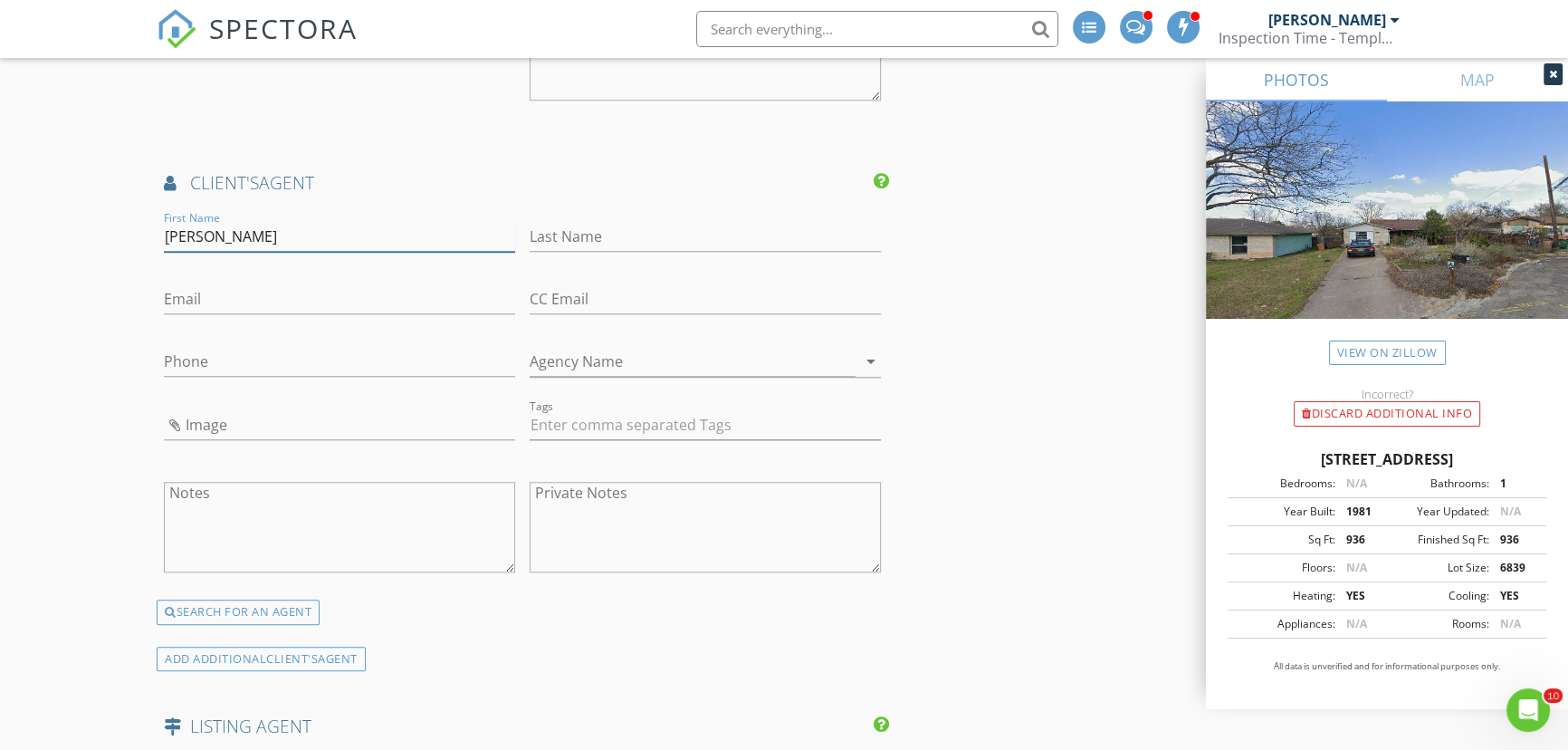 click on "carie" at bounding box center [339, 236] 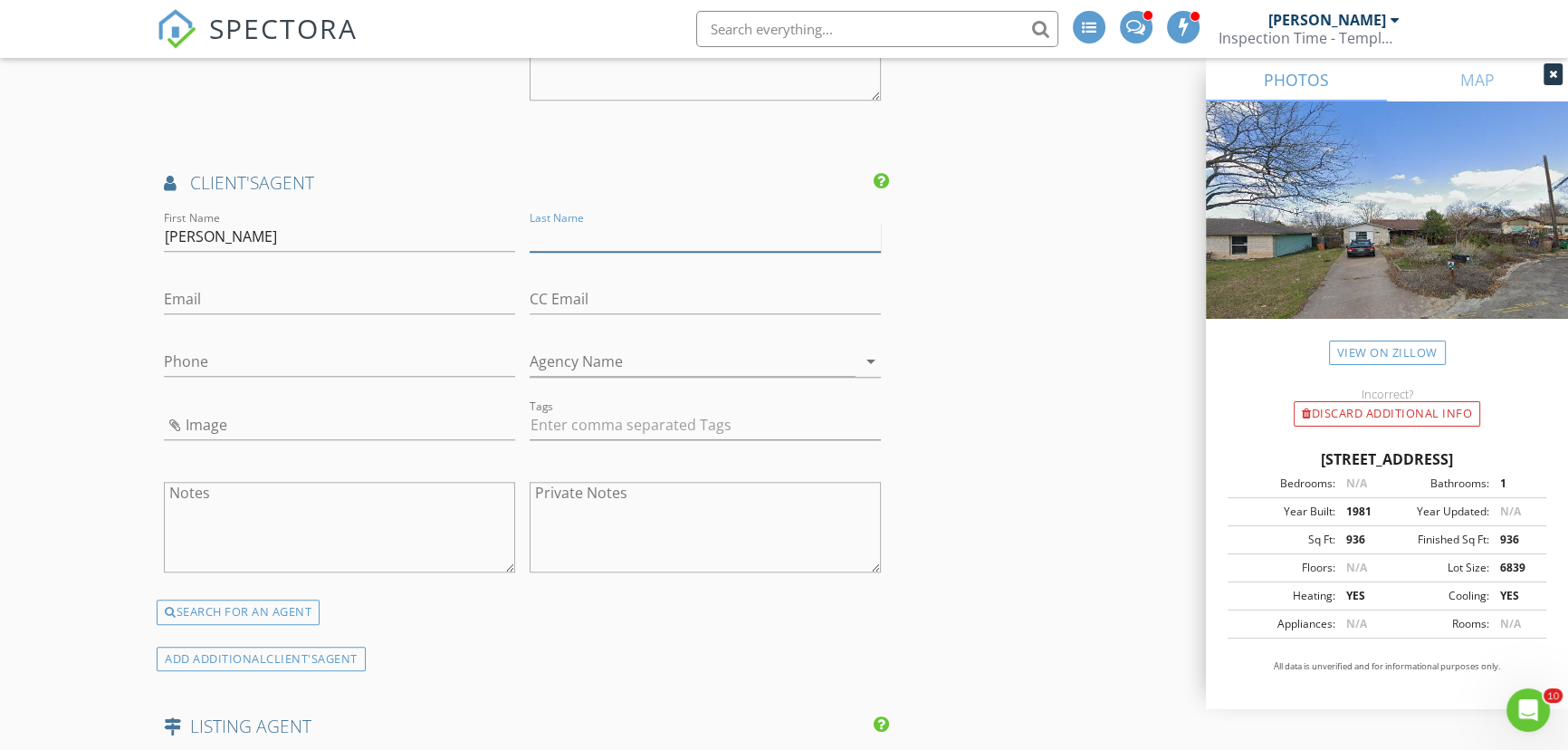 click on "Last Name" at bounding box center [705, 236] 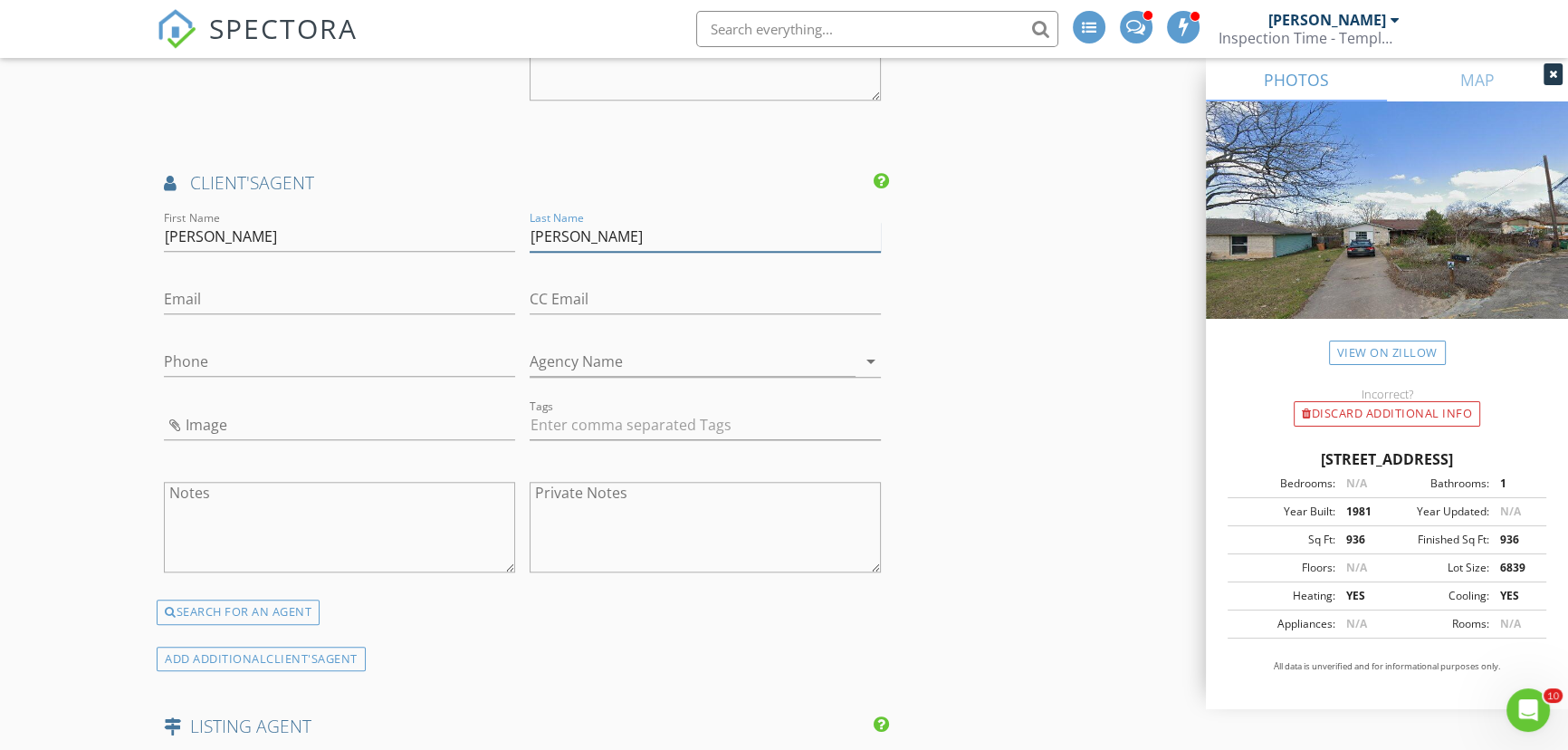 type on "[PERSON_NAME]" 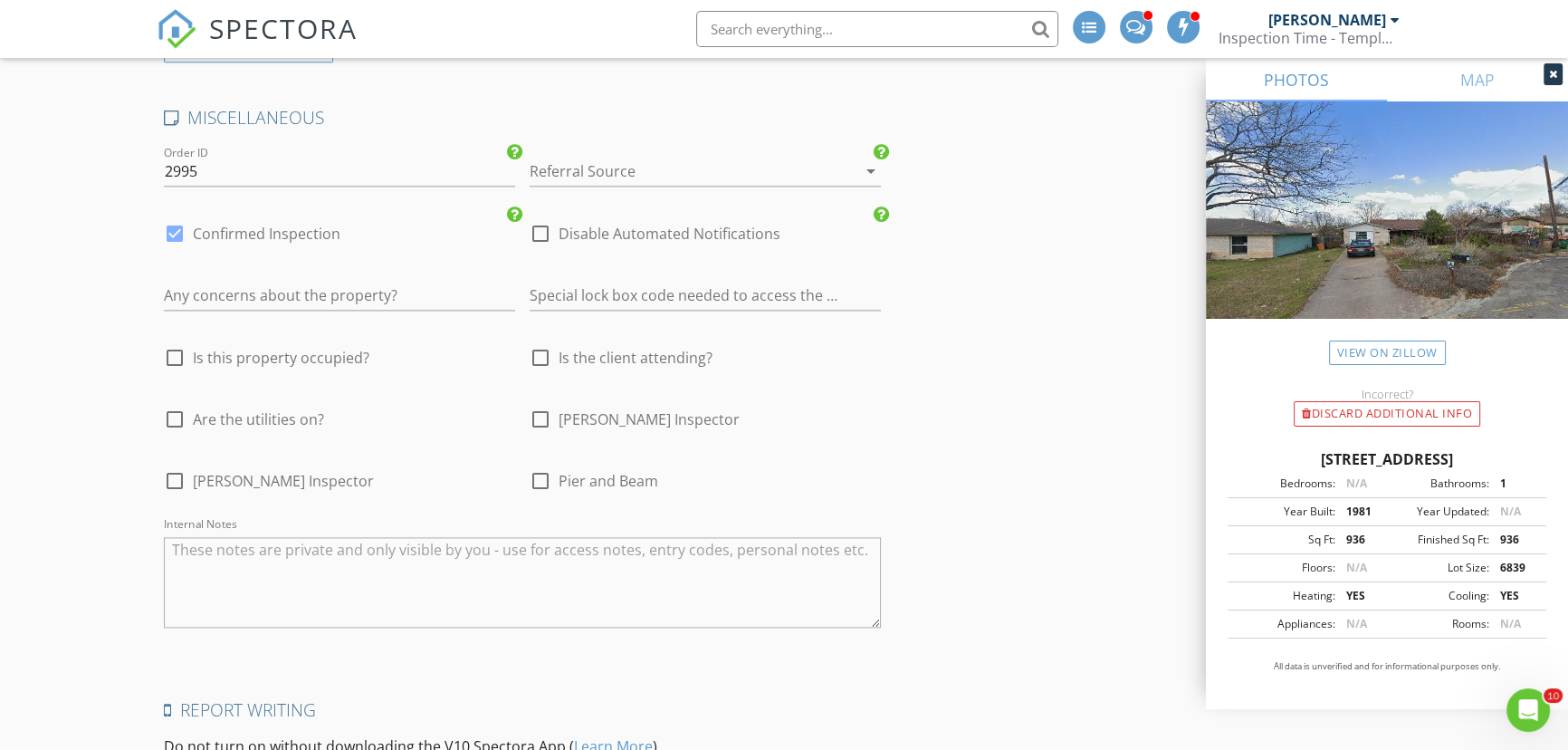 scroll, scrollTop: 3266, scrollLeft: 0, axis: vertical 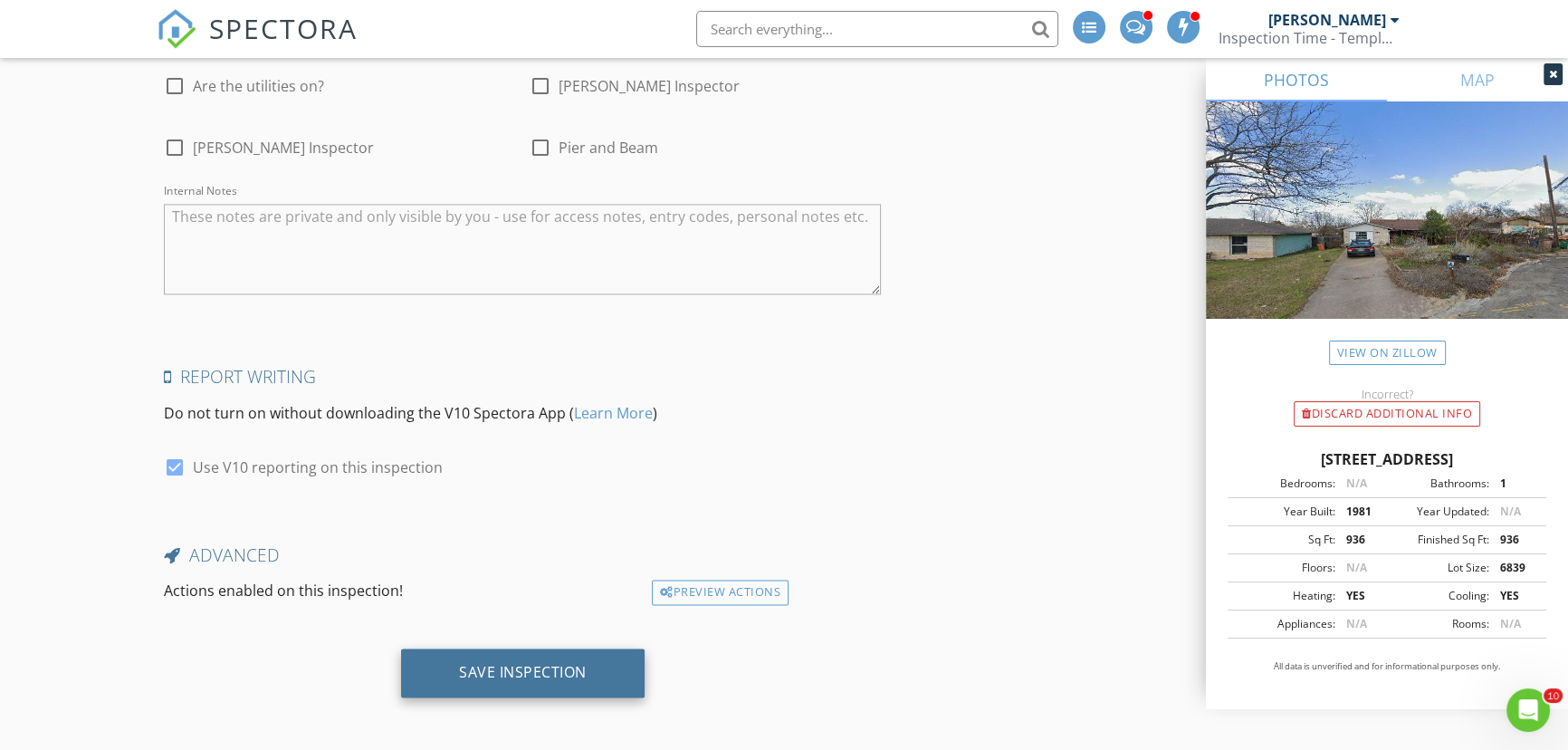 click on "Save Inspection" at bounding box center [522, 672] 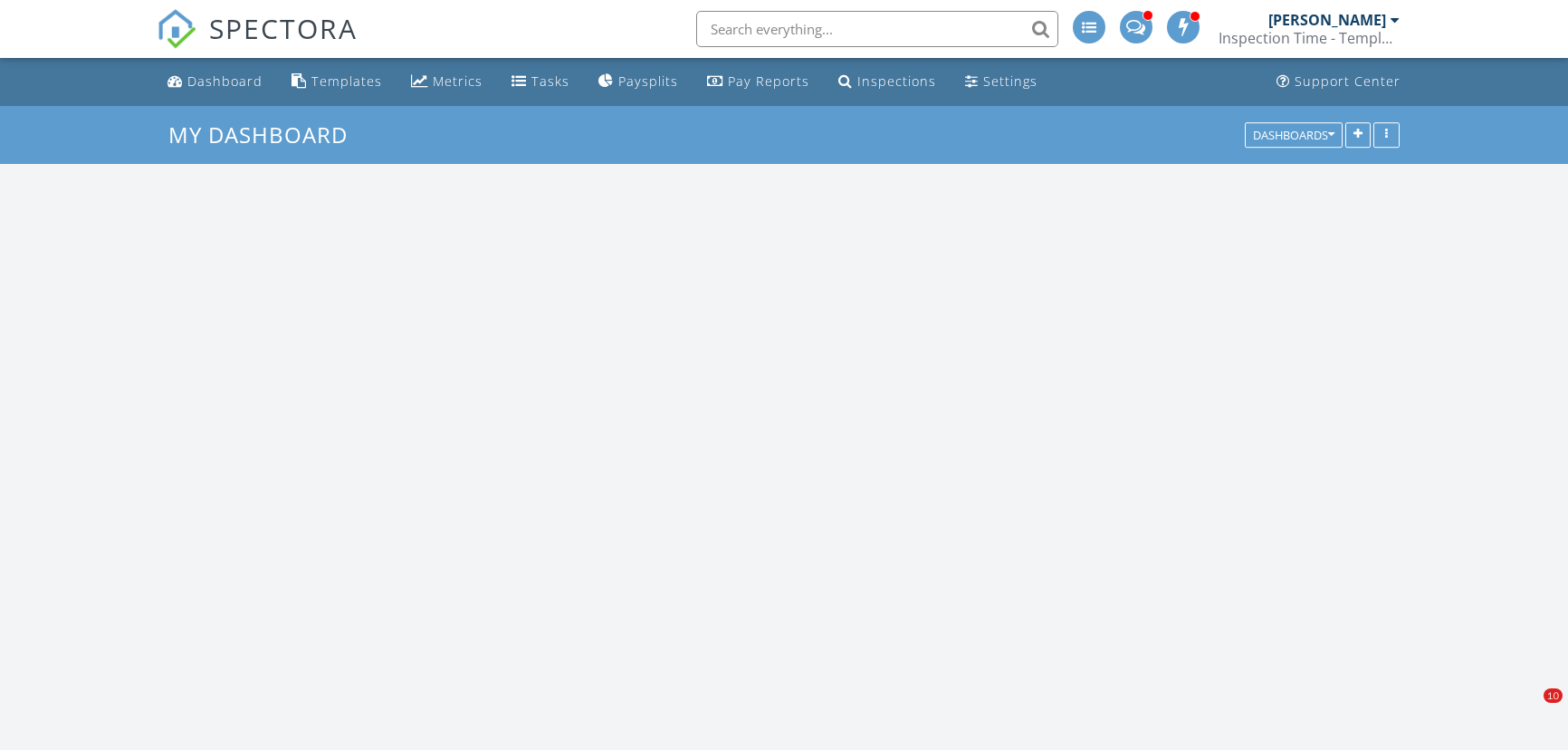scroll, scrollTop: 0, scrollLeft: 0, axis: both 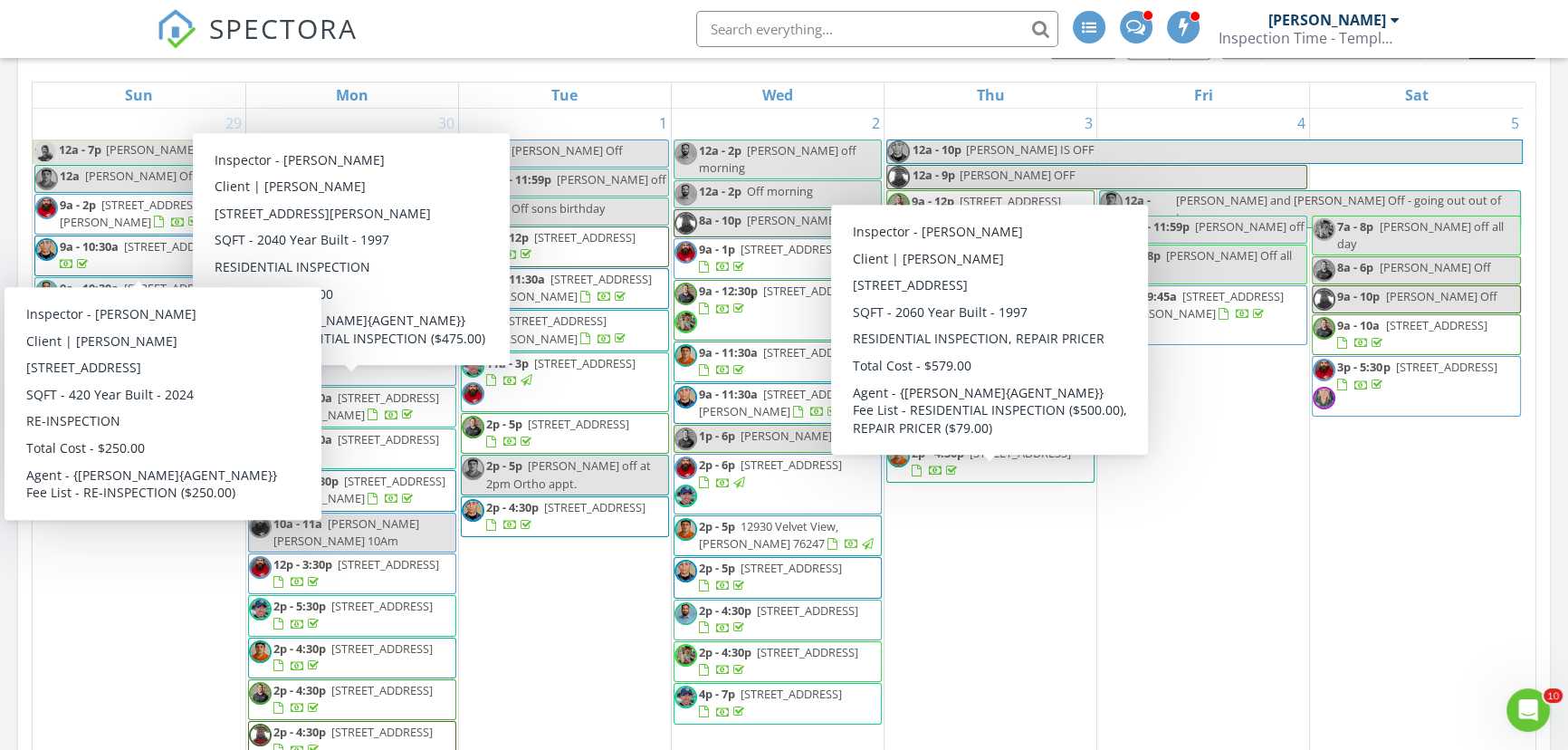 click on "Today
All Inspectors
12:00 am
Markell Off Morning
Markell Jordan
9:00 am
802 San Jacinto St, Lockhart, TX 78644
Aaron Davis
Daniel Rangel
9:00 am
2405 Flatiron Dr, Corinth, TX 76210
Titus Livingston
12:00 pm
Adam off
Adam Murphy
2:00 pm
514 Amesbury Dr, Forney, TX 75126
Markell Jordan
2:00 pm
1521 Shadow Canyon Dr, Temple, TX 76502
Nicole Berheim
Aaron Davis
2:00 pm
8605 Platinum Dr, Killeen, TX 76542" at bounding box center (784, 3070) 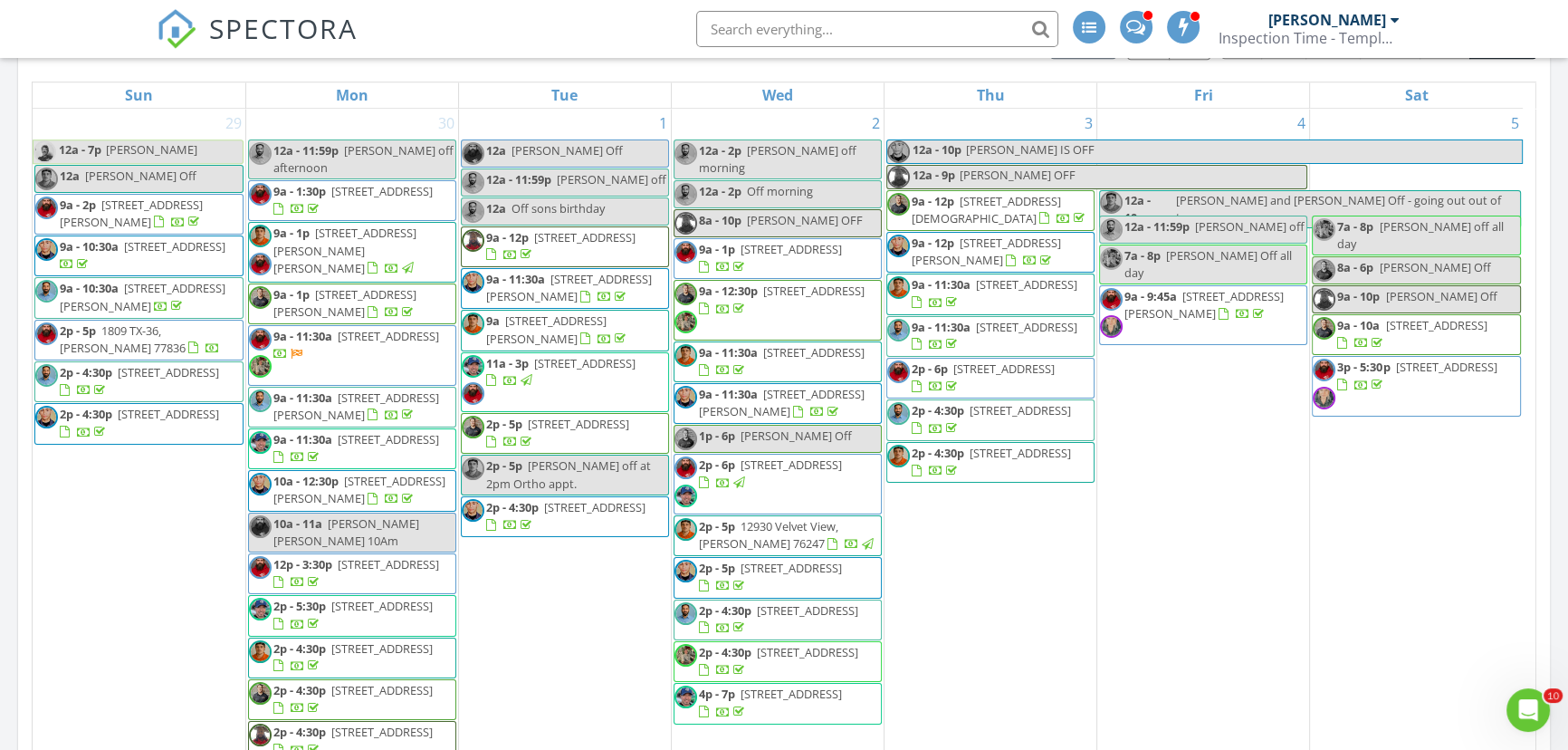 click on "Today
All Inspectors
12:00 am
Markell Off Morning
Markell Jordan
9:00 am
802 San Jacinto St, Lockhart, TX 78644
Aaron Davis
Daniel Rangel
9:00 am
2405 Flatiron Dr, Corinth, TX 76210
Titus Livingston
12:00 pm
Adam off
Adam Murphy
2:00 pm
514 Amesbury Dr, Forney, TX 75126
Markell Jordan
2:00 pm
1521 Shadow Canyon Dr, Temple, TX 76502
Nicole Berheim
Aaron Davis
2:00 pm
8605 Platinum Dr, Killeen, TX 76542" at bounding box center [784, 3070] 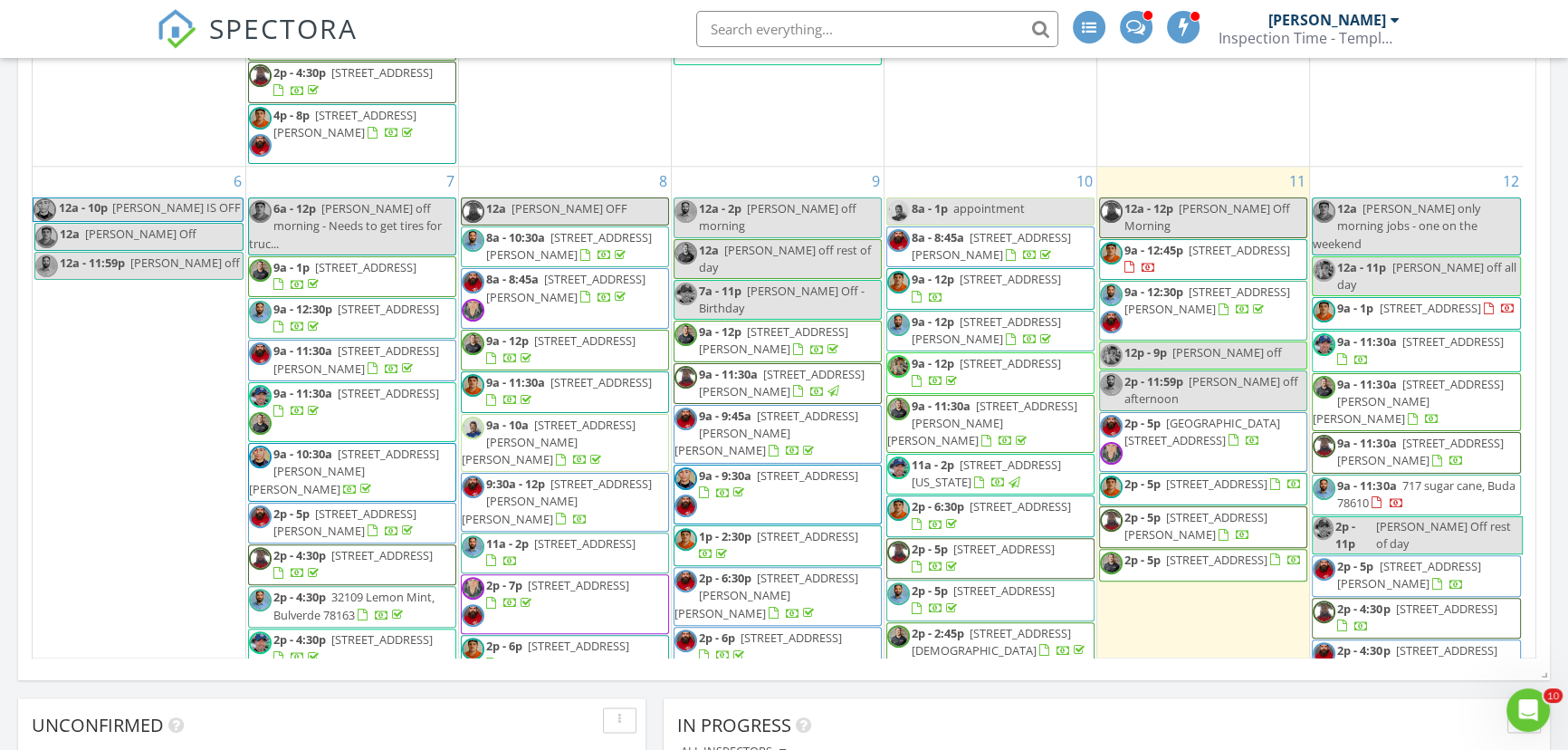 scroll, scrollTop: 2717, scrollLeft: 0, axis: vertical 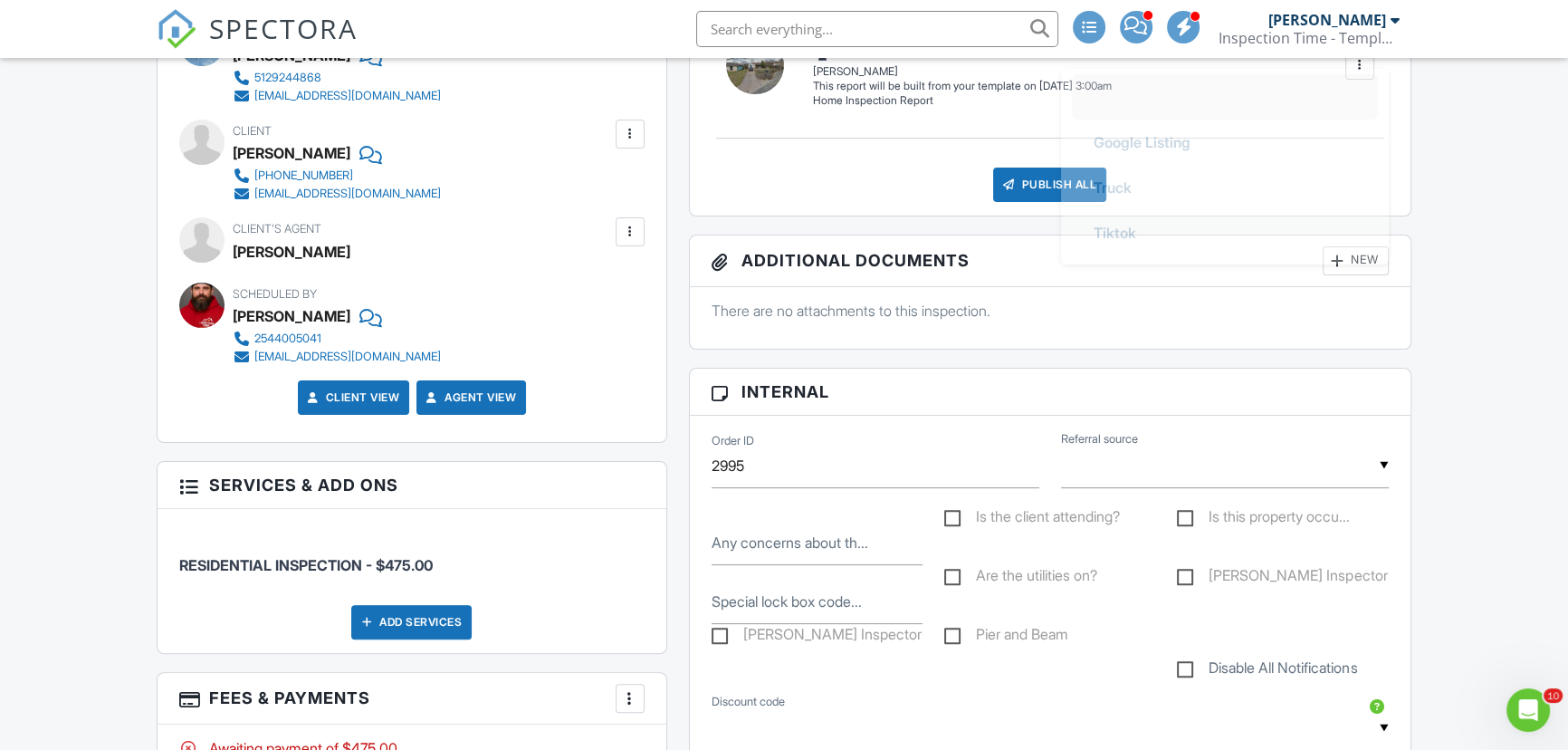click at bounding box center [1225, 466] 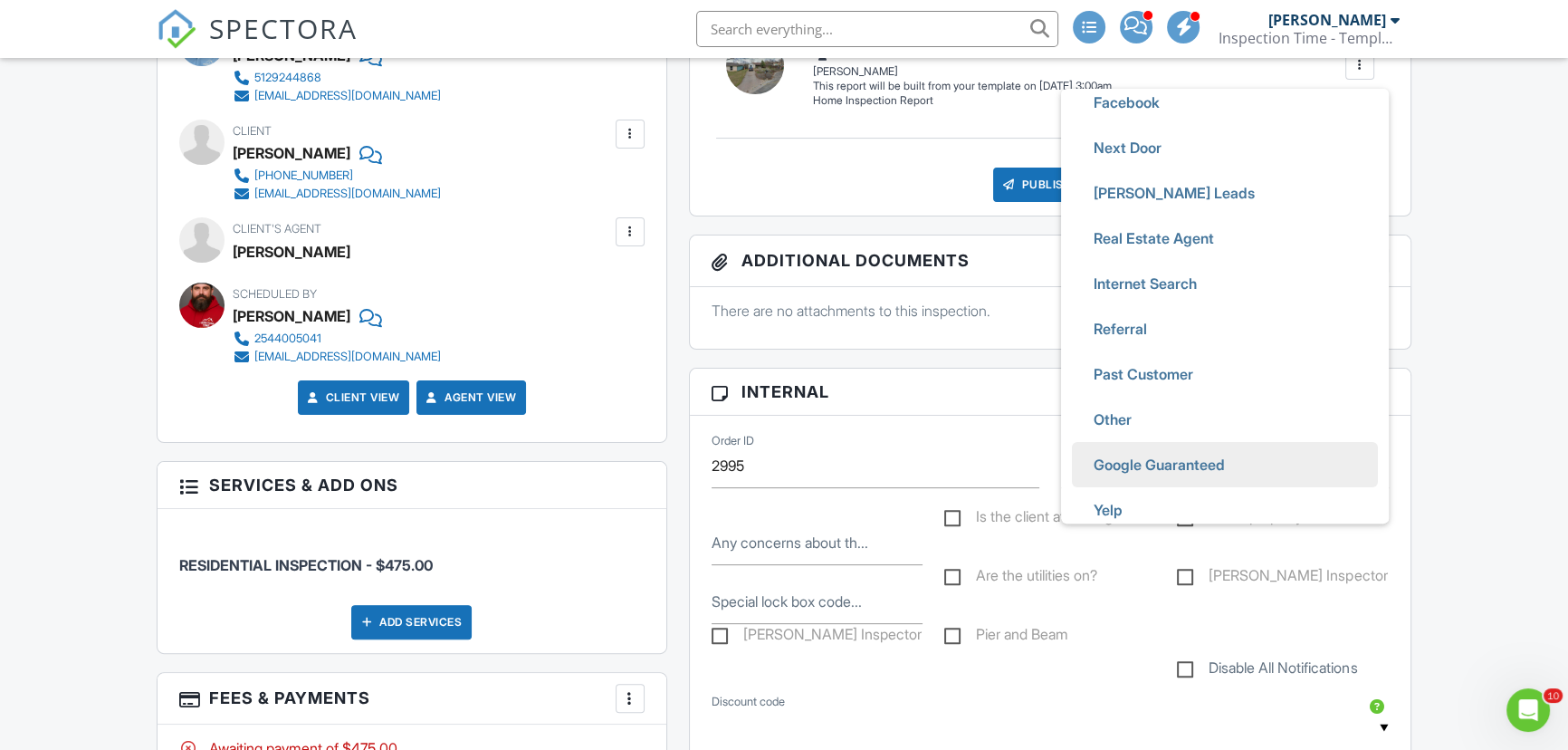 click on "Google Guaranteed" at bounding box center (1159, 465) 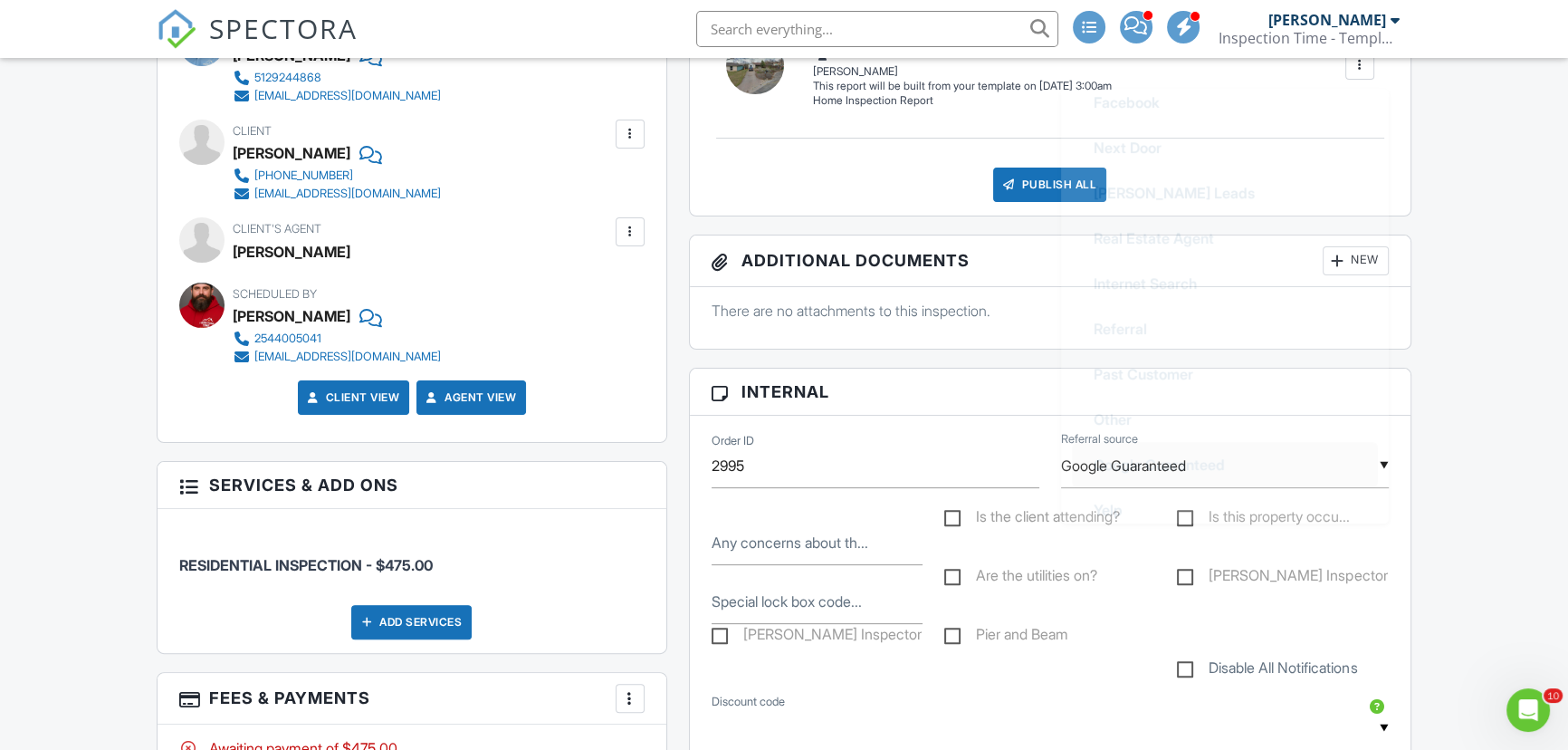 scroll, scrollTop: 447, scrollLeft: 0, axis: vertical 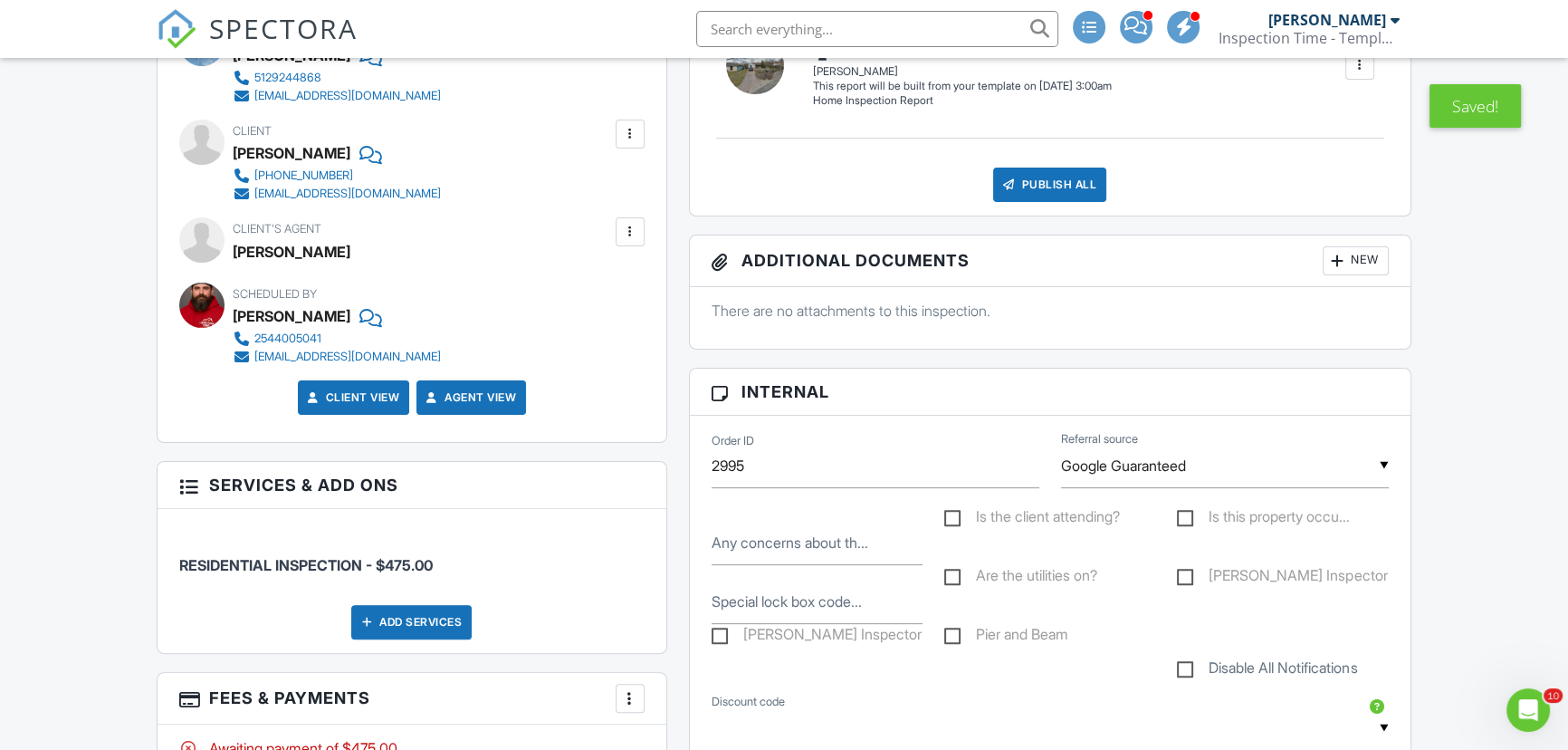 click on "Reports
Locked
Attach
New
Home Inspection Report
Home Inspection Report
[PERSON_NAME]
Edit
View
Home Inspection Report
Home Inspection Report
[PERSON_NAME]
This report will be built from your template on [DATE]  3:00am
Quick Publish
Assign Inspectors
Copy
Enable Repair Pricer
Build Now
Assign Inspectors
[GEOGRAPHIC_DATA]
Publish All
Checking report completion
Publish report?
Before publishing from the web, click "Preview/Publish" in the Report Editor to save your changes ( don't know where that is? ). If this is not clicked, your latest changes may not appear in the report.
This will make this report available to your client and/or agent. It will not send out a notification.
To send an email, use 'Publish All' below or jump into the report and use the 'Publish' button there.
Cancel" at bounding box center (1050, 853) 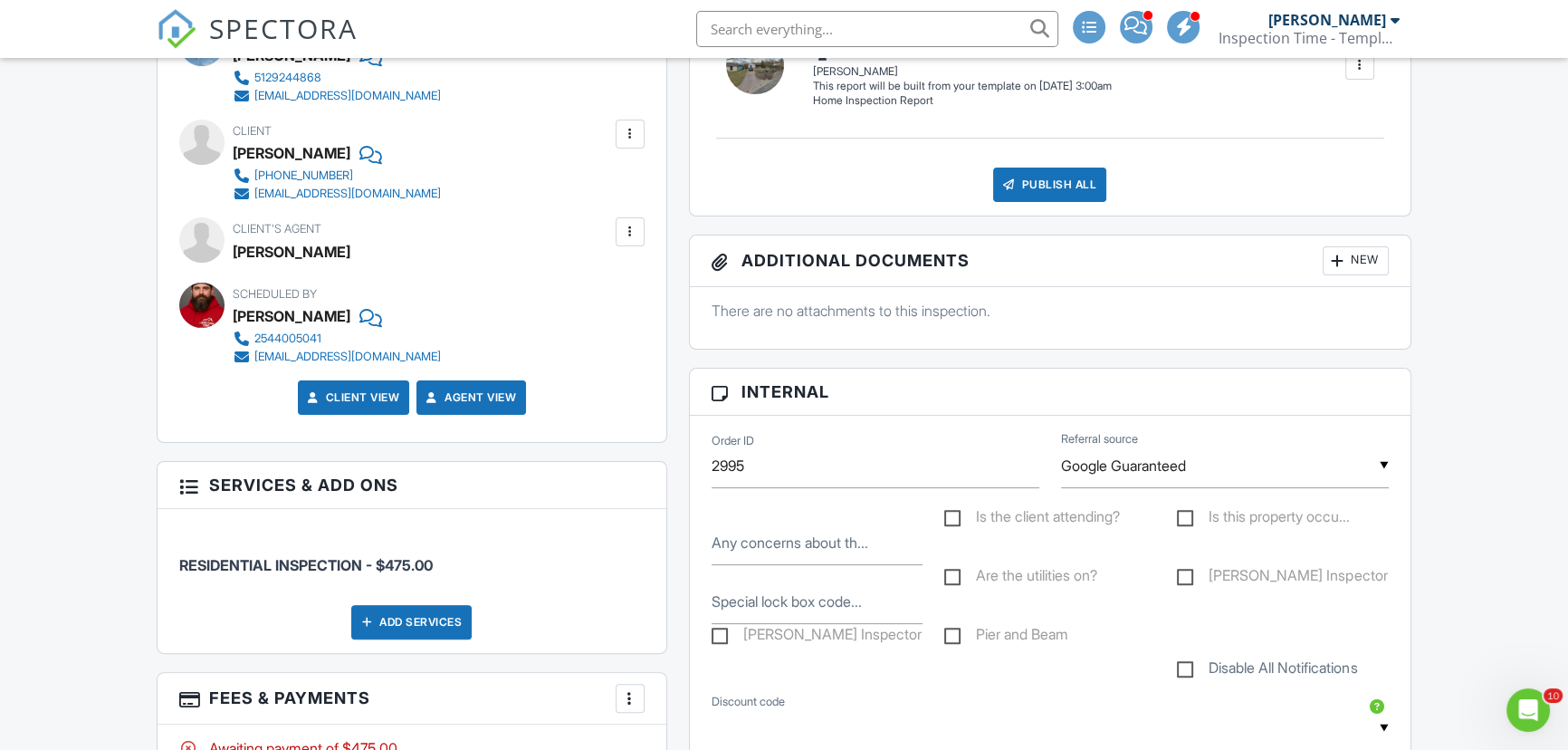 scroll, scrollTop: 411, scrollLeft: 0, axis: vertical 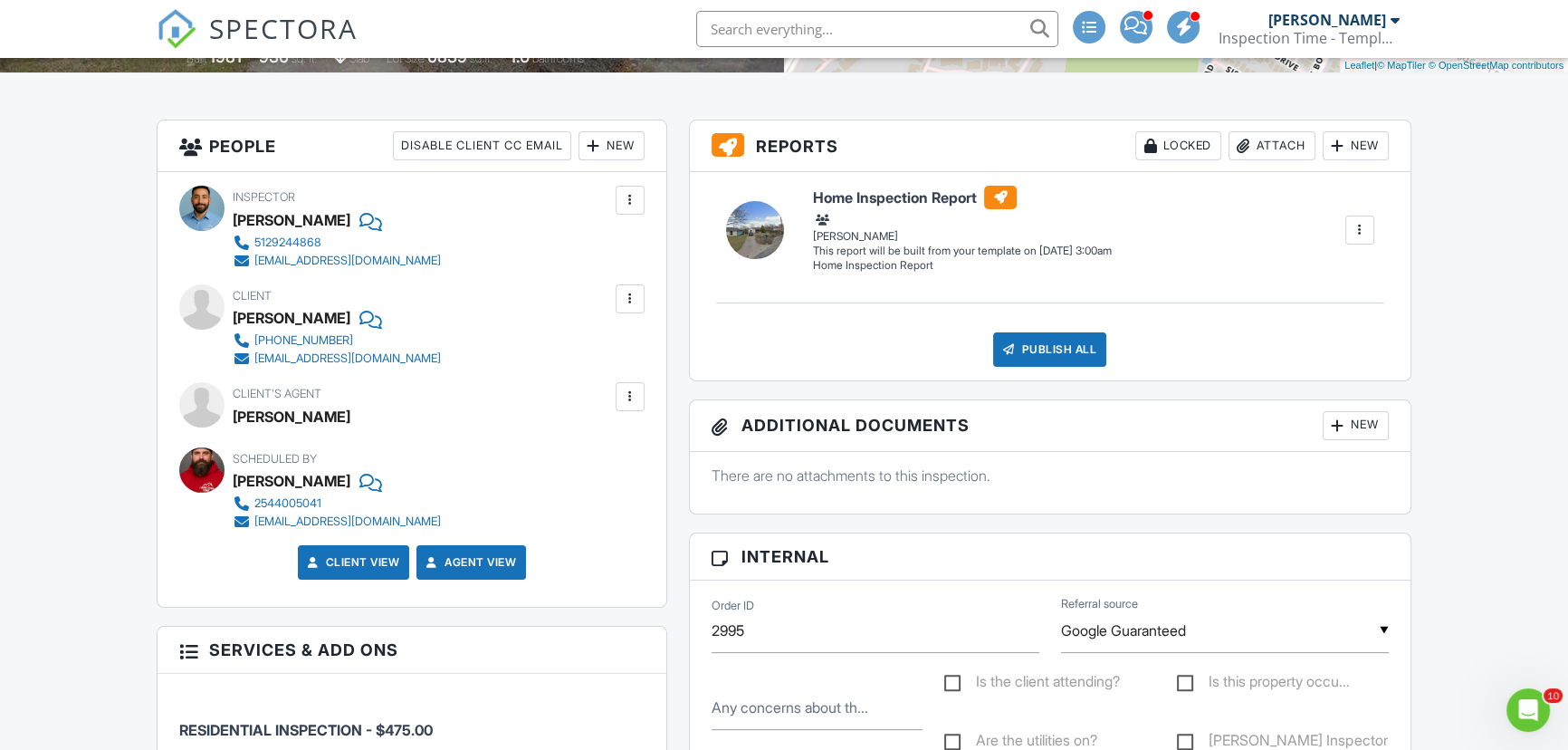 click on "Dashboard
Templates
Metrics
Tasks
Paysplits
Pay Reports
Inspections
Settings
Support Center
Inspection Details
Client View
More
Property Details
Reschedule
Reorder / Copy
Share
Cancel
[GEOGRAPHIC_DATA]
Print Order
Convert to V9
Enable Pass on CC Fees
View Change Log
[DATE]  2:00 pm
- 4:30 pm
[STREET_ADDRESS]
[GEOGRAPHIC_DATA], [GEOGRAPHIC_DATA]
Built
1981
936
sq. ft.
slab
Lot Size
6839
sq.ft.
1.0
bathrooms
+ − Leaflet  |  © MapTiler   © OpenStreetMap contributors
All emails and texts are disabled for this inspection!
Turn on emails and texts
Reports
Locked
Attach
New
Home Inspection Report
Home Inspection Report
[PERSON_NAME]" at bounding box center (784, 942) 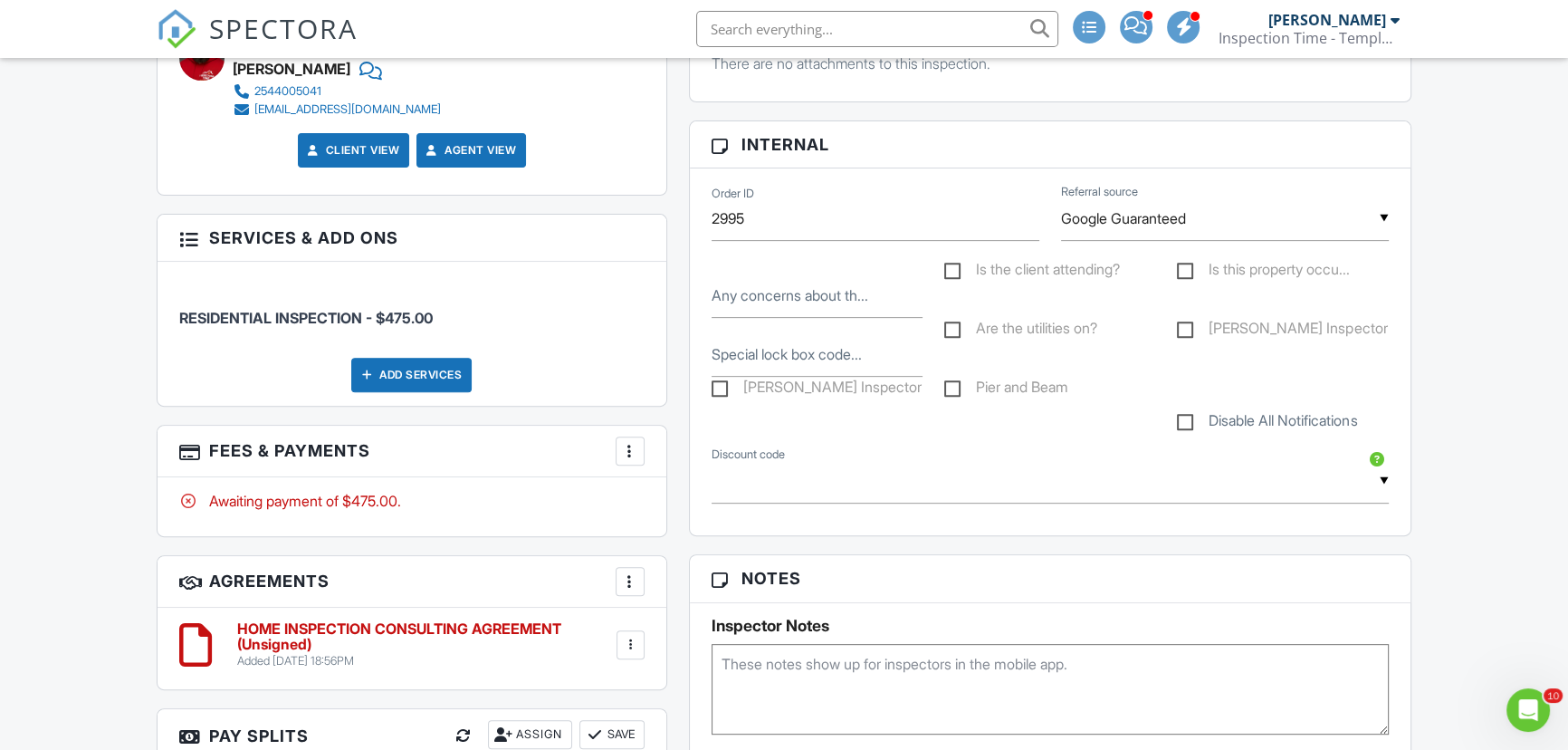 scroll, scrollTop: 906, scrollLeft: 0, axis: vertical 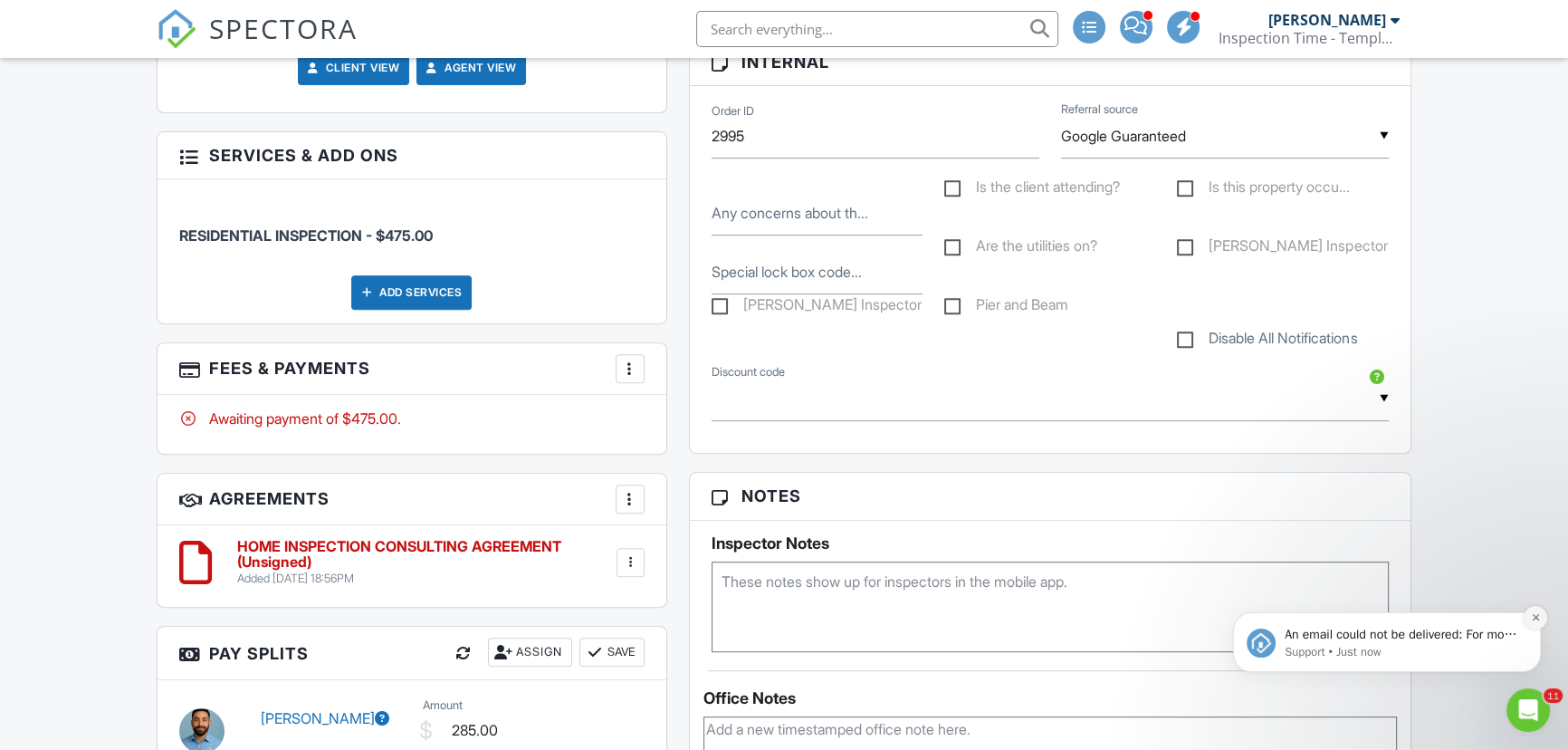 click 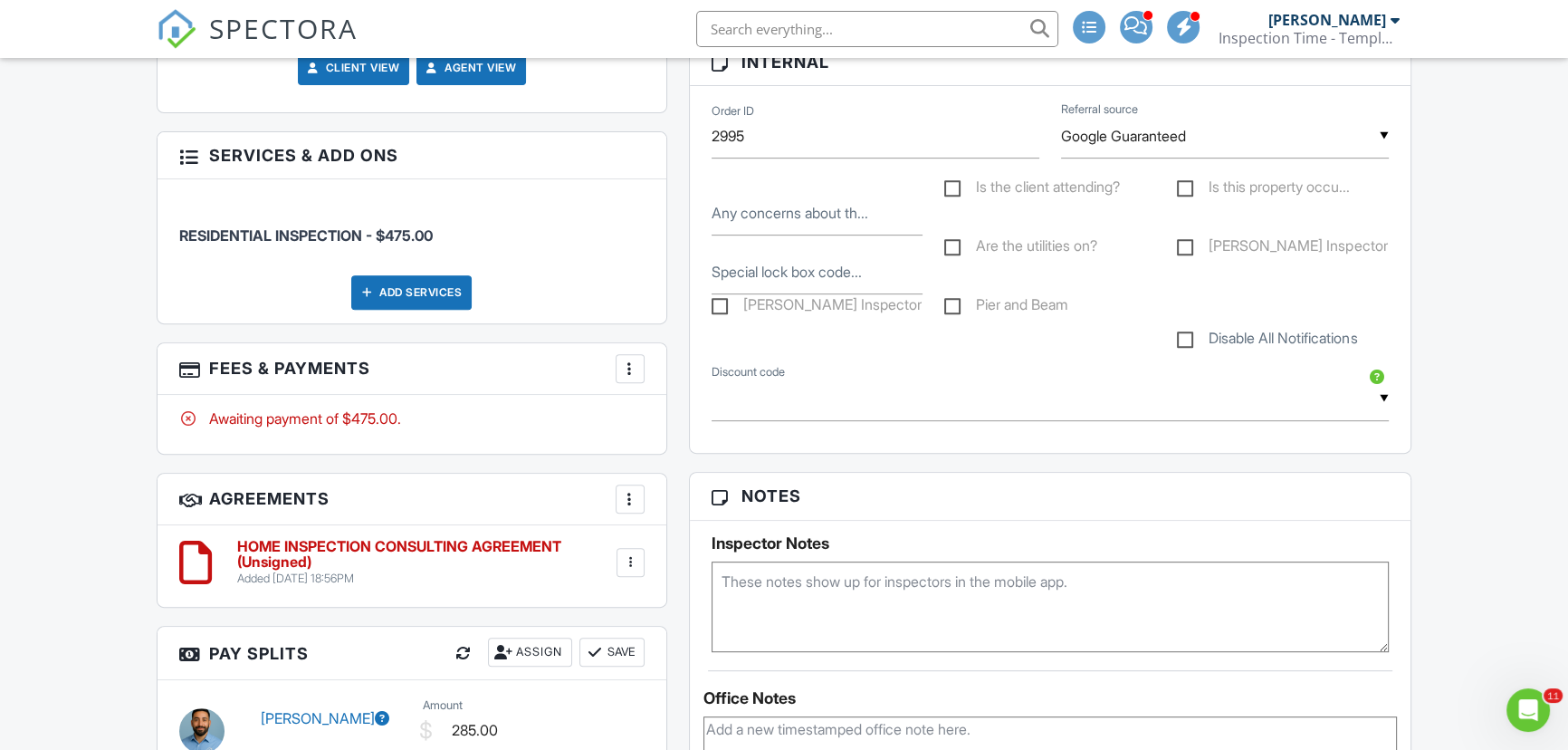 click on "People
Disable Client CC Email
New
Inspector
Client
Client's Agent
Listing Agent
Add Another Person
Inspector
[PERSON_NAME]
5129244868
[EMAIL_ADDRESS][DOMAIN_NAME]
Make Invisible
Mark As Requested
Remove
Update Client
First name
[PERSON_NAME]
Last name
[PERSON_NAME]
Email (required)
[EMAIL_ADDRESS][DOMAIN_NAME]
CC Email
Phone
[PHONE_NUMBER]
Tags
Internal notes visible only to the company
Private notes visible only to company admins
Updating the client email address will resend the confirmation email and update all queued automated emails.
Cancel
Save
Confirm client deletion
Cancel
Remove Client
Client
[PERSON_NAME]
[PHONE_NUMBER]" at bounding box center [411, 223] 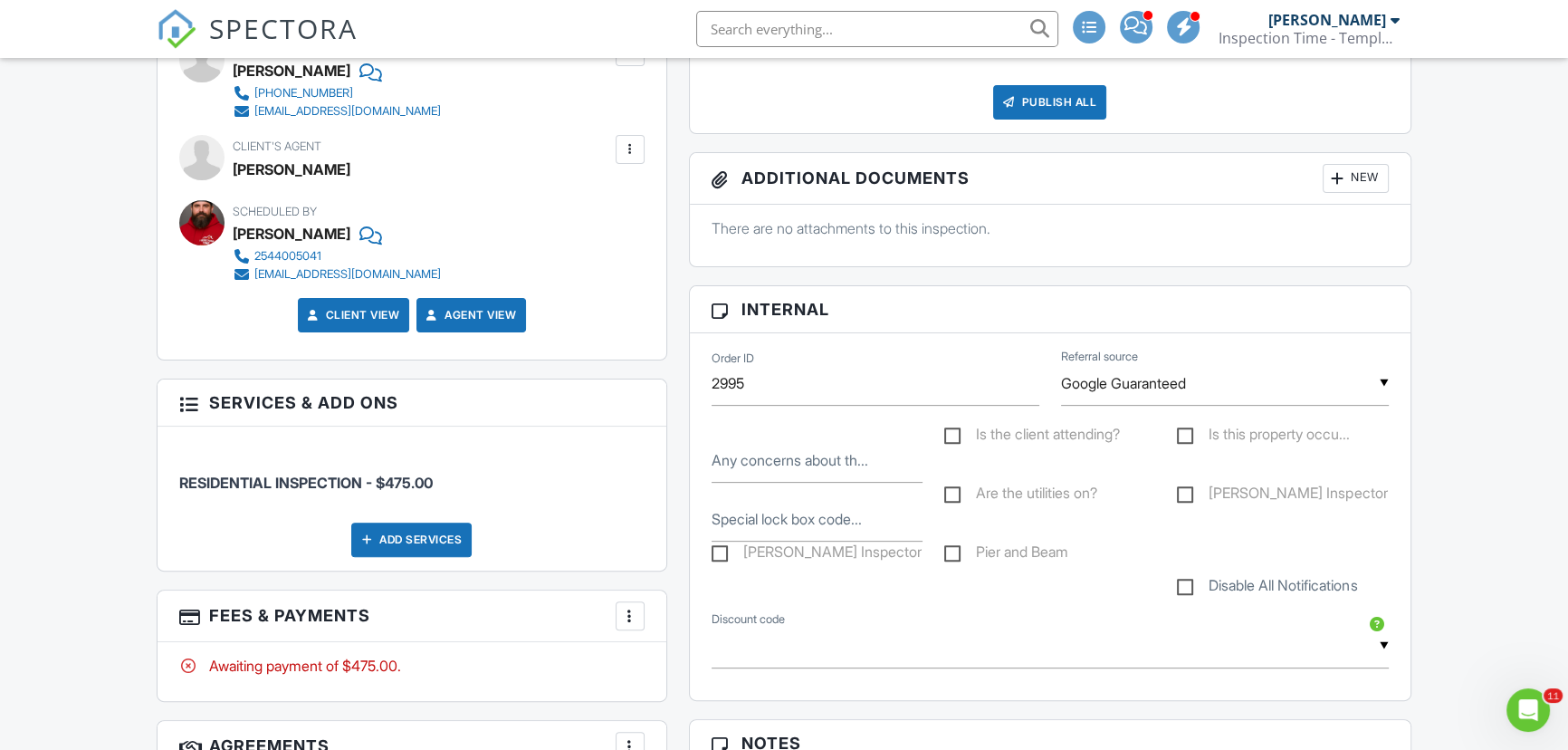 scroll, scrollTop: 411, scrollLeft: 0, axis: vertical 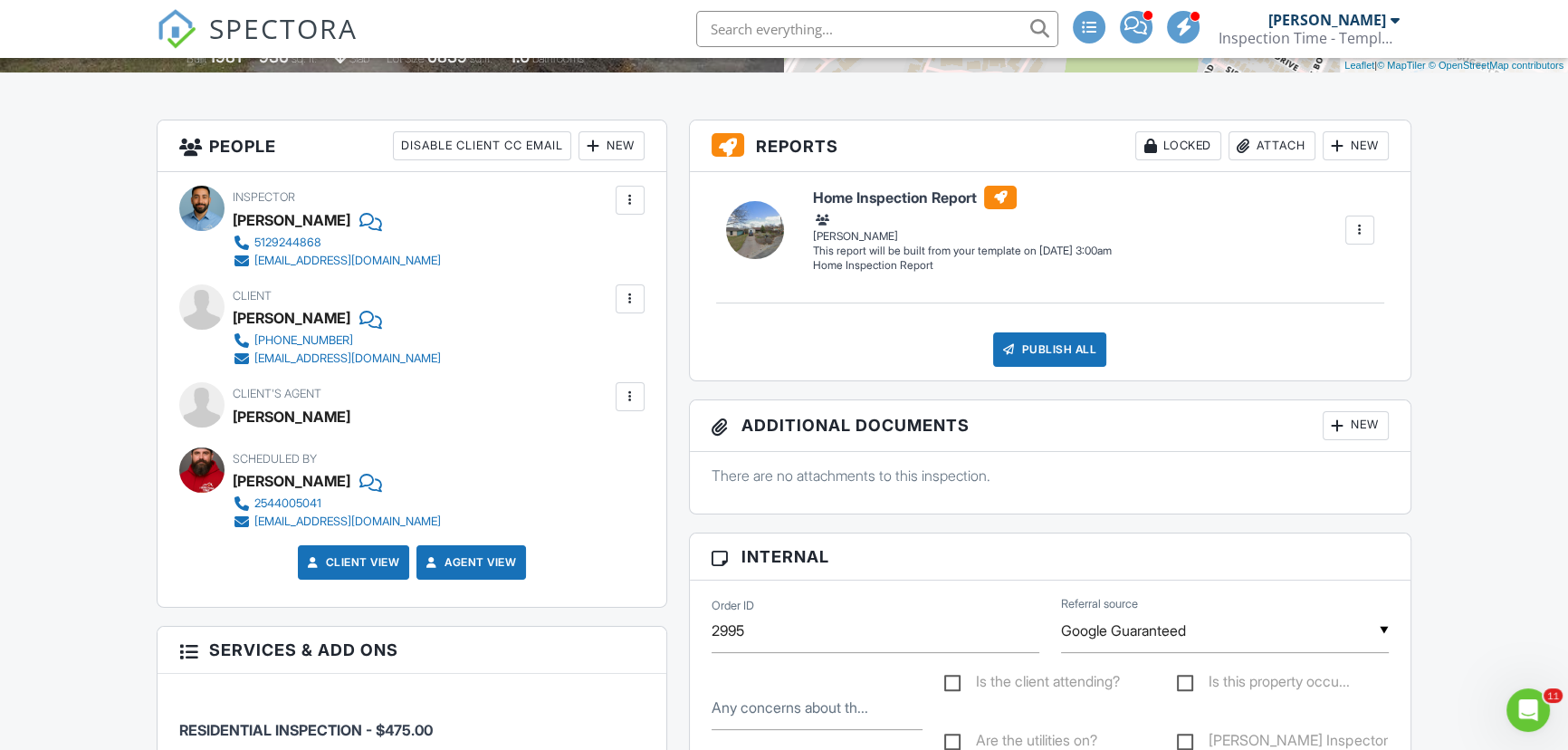 click on "Dashboard
Templates
Metrics
Tasks
Paysplits
Pay Reports
Inspections
Settings
Support Center
Inspection Details
Client View
More
Property Details
Reschedule
Reorder / Copy
Share
Cancel
[GEOGRAPHIC_DATA]
Print Order
Convert to V9
Enable Pass on CC Fees
View Change Log
[DATE]  2:00 pm
- 4:30 pm
[STREET_ADDRESS]
[GEOGRAPHIC_DATA], [GEOGRAPHIC_DATA]
Built
1981
936
sq. ft.
slab
Lot Size
6839
sq.ft.
1.0
bathrooms
+ − Leaflet  |  © MapTiler   © OpenStreetMap contributors
All emails and texts are disabled for this inspection!
Turn on emails and texts
Reports
Locked
Attach
New
Home Inspection Report
Home Inspection Report
[PERSON_NAME]" at bounding box center (784, 942) 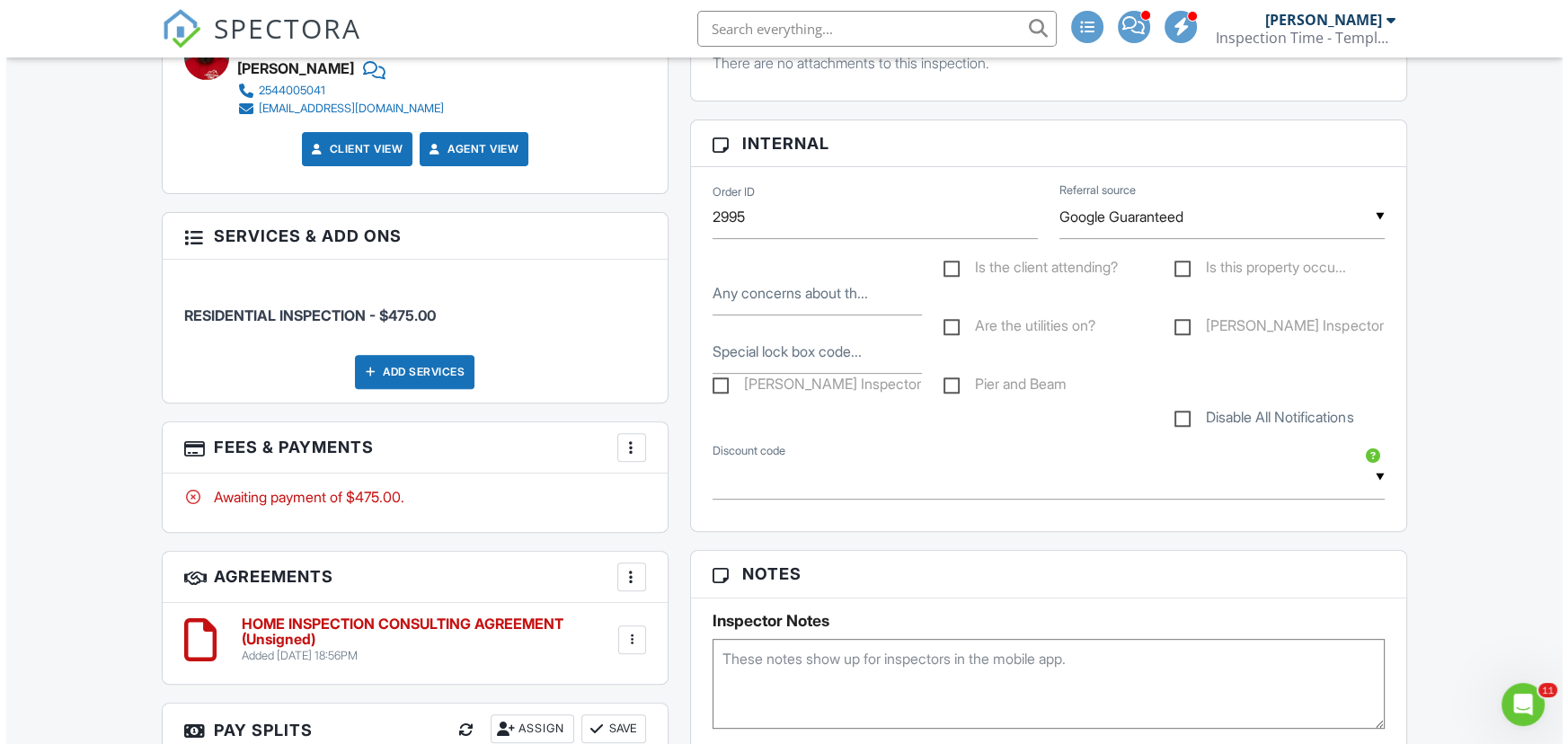 scroll, scrollTop: 653, scrollLeft: 0, axis: vertical 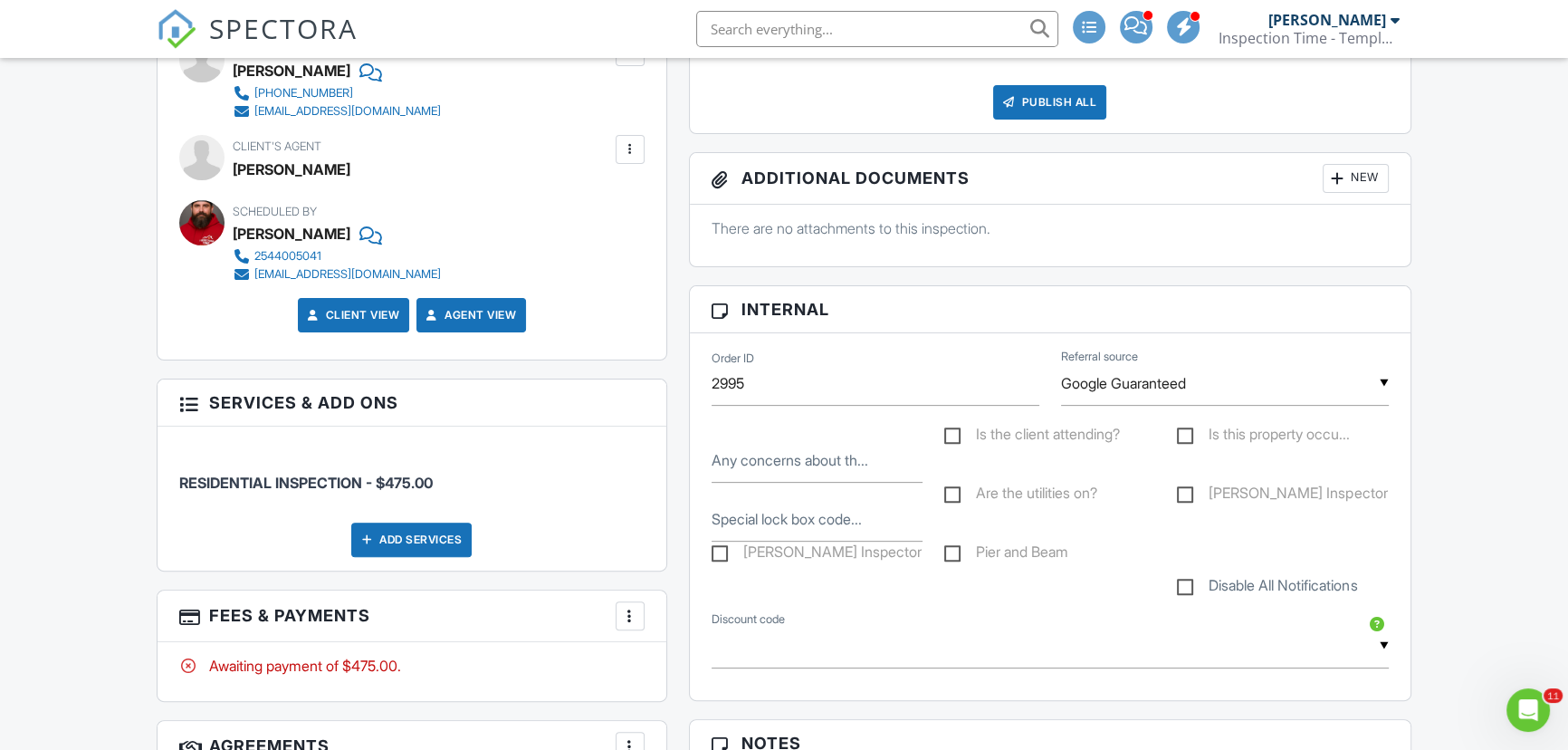 click at bounding box center [630, 149] 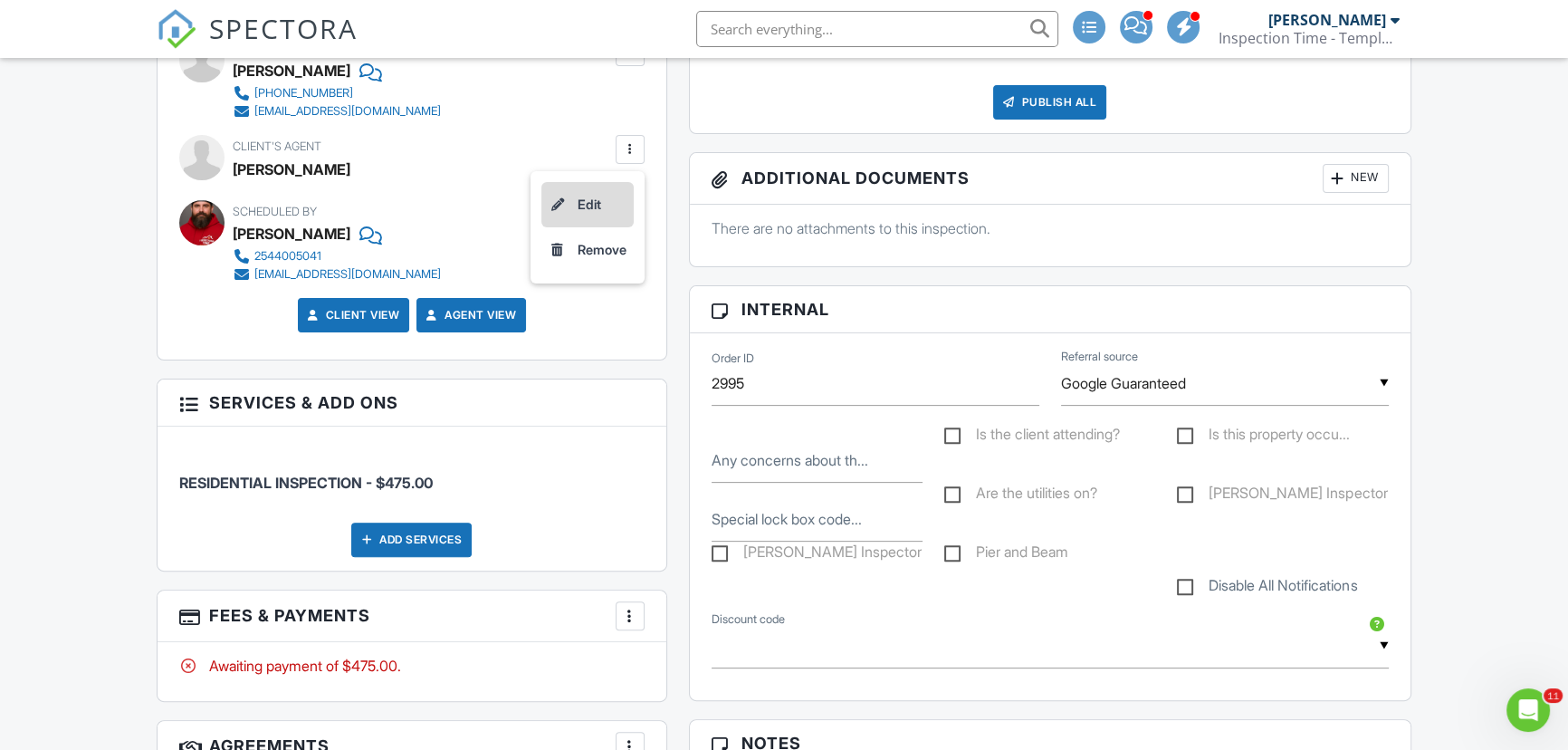click on "Edit" at bounding box center [588, 205] 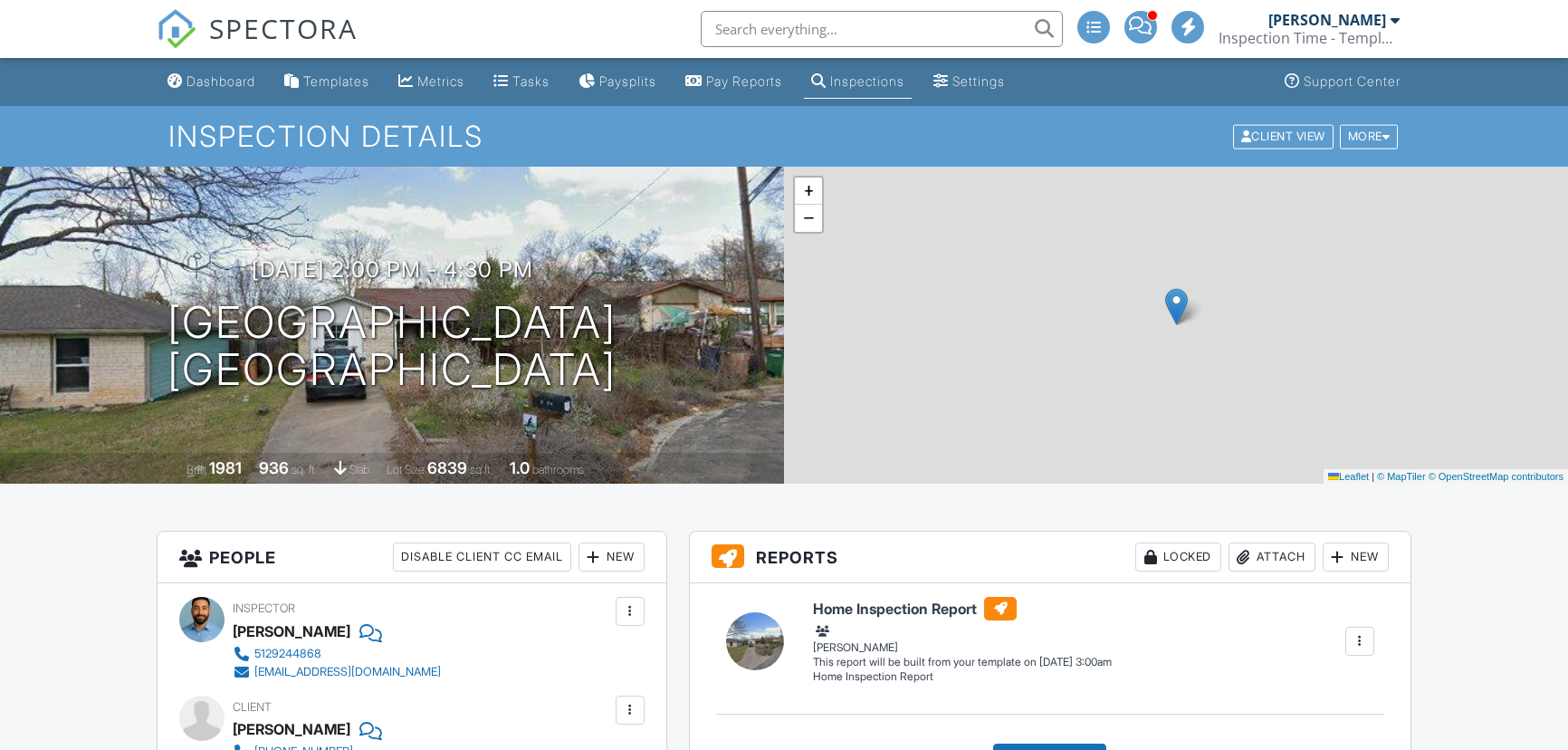 scroll, scrollTop: 659, scrollLeft: 0, axis: vertical 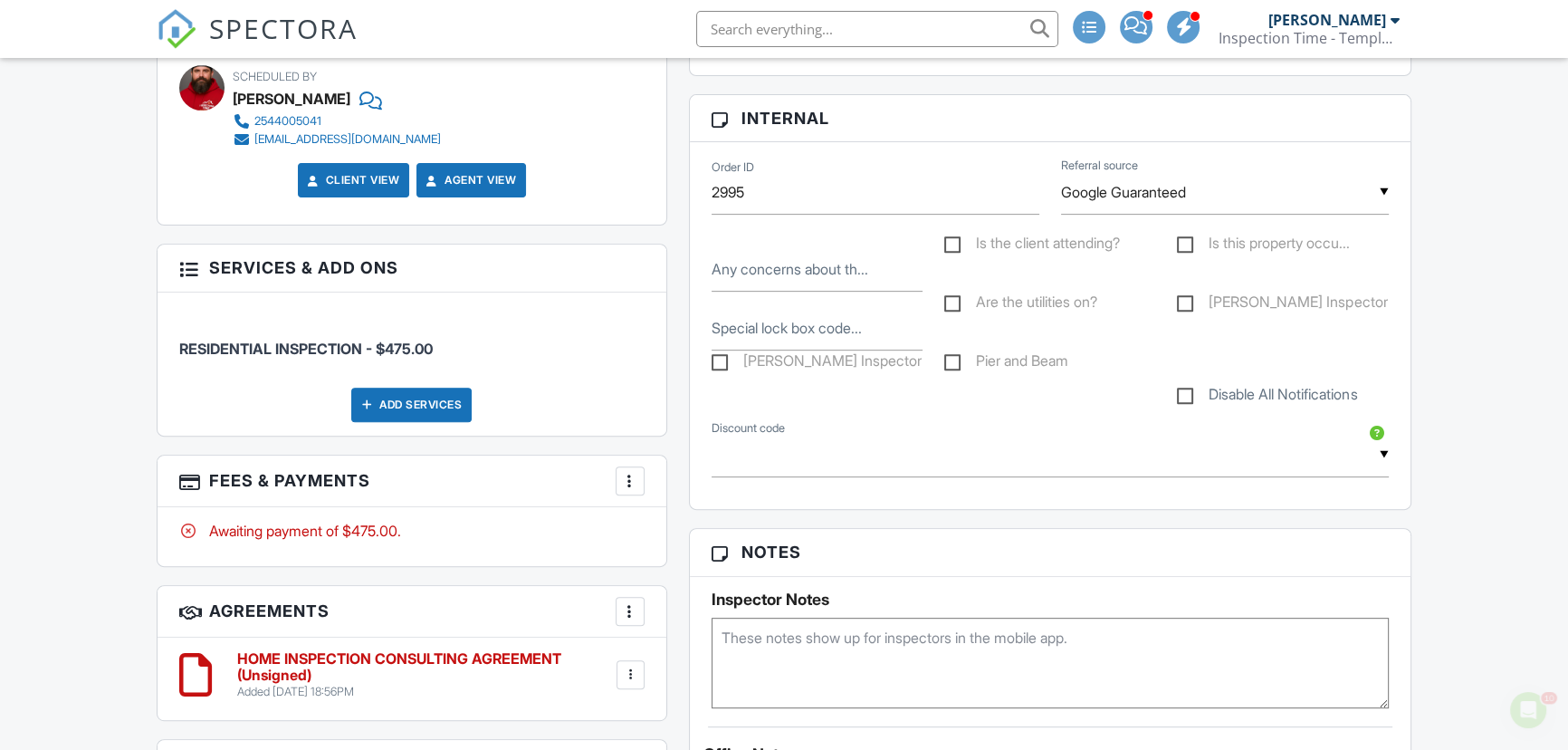 drag, startPoint x: 79, startPoint y: 508, endPoint x: 47, endPoint y: 217, distance: 292.75416 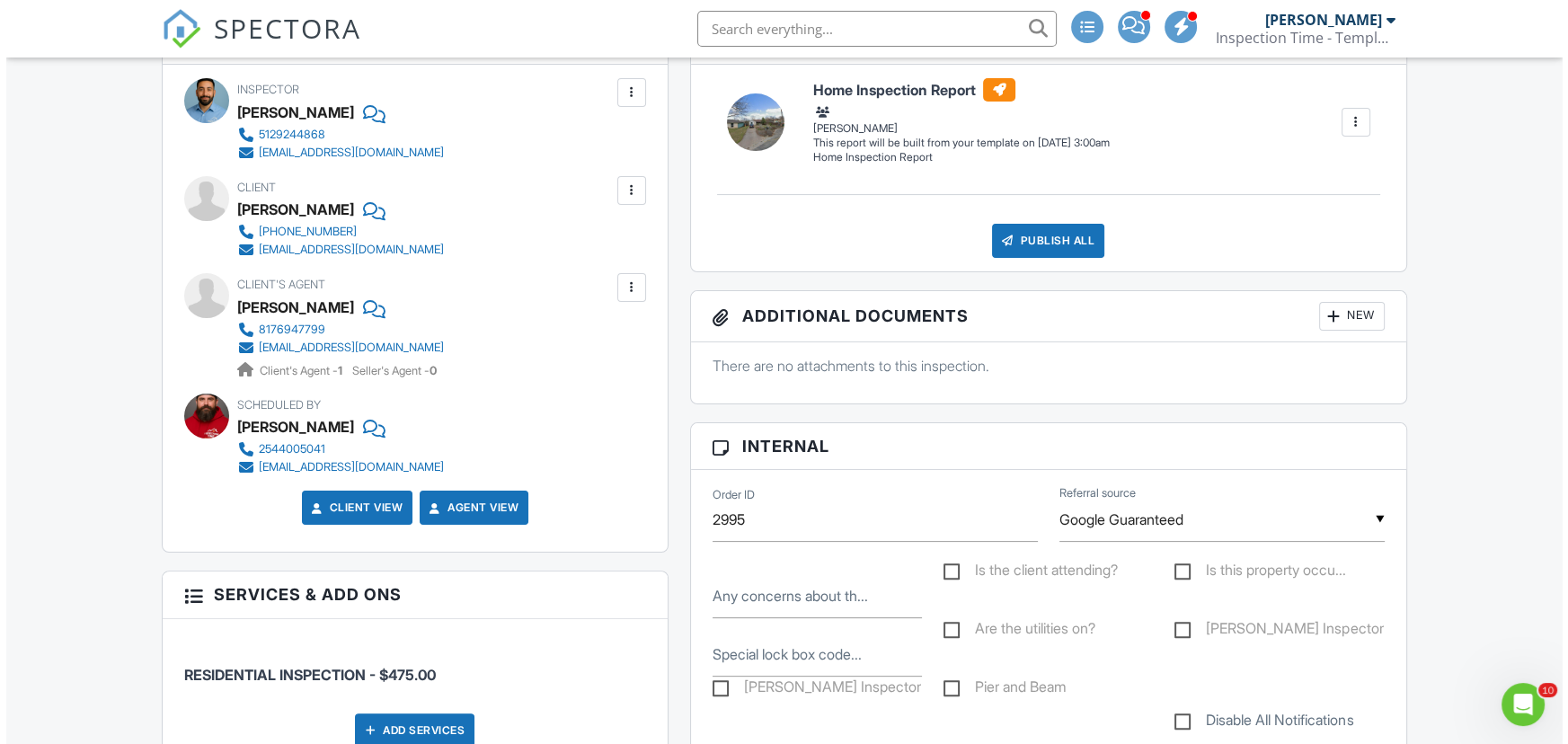 scroll, scrollTop: 432, scrollLeft: 0, axis: vertical 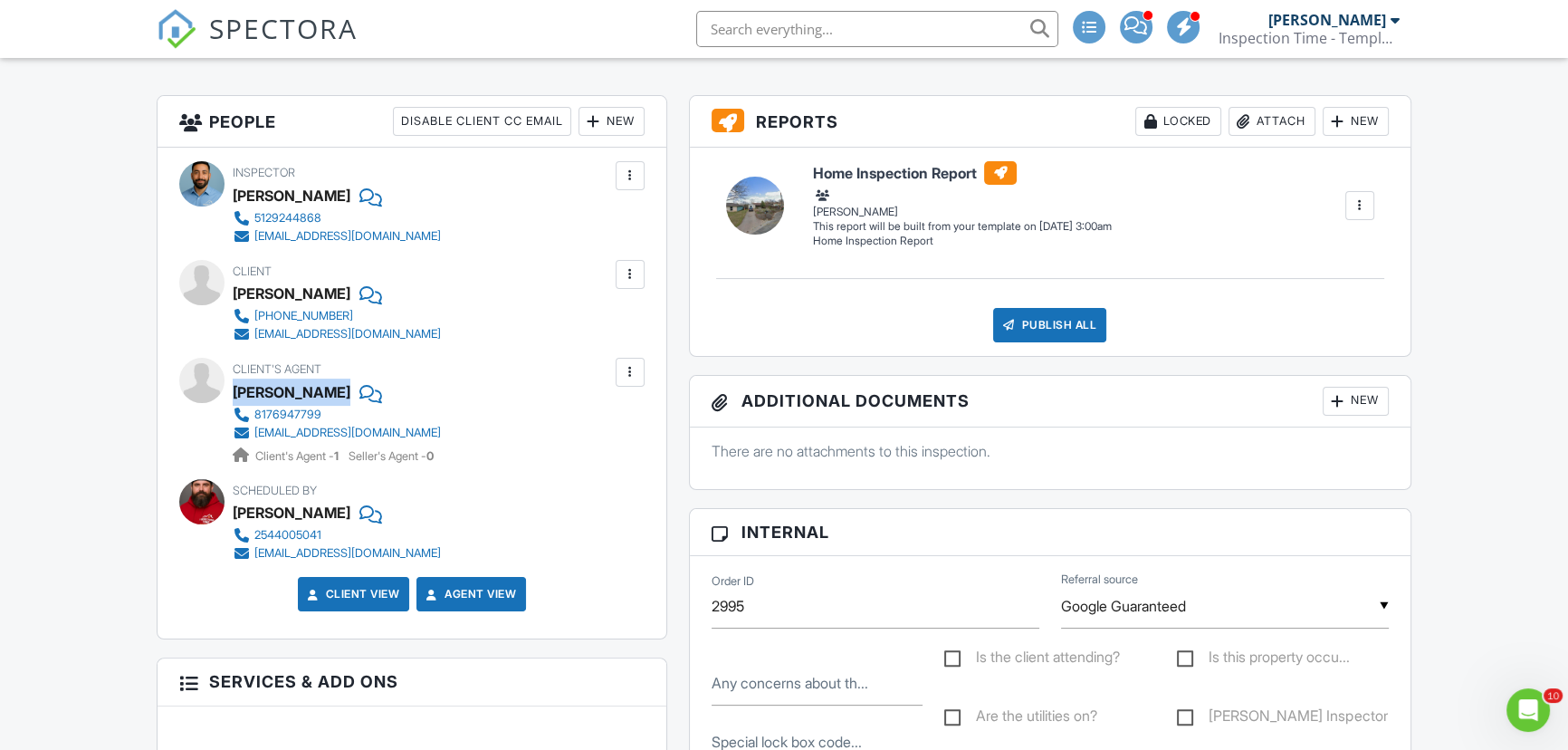 drag, startPoint x: 330, startPoint y: 366, endPoint x: 325, endPoint y: 388, distance: 22.561028 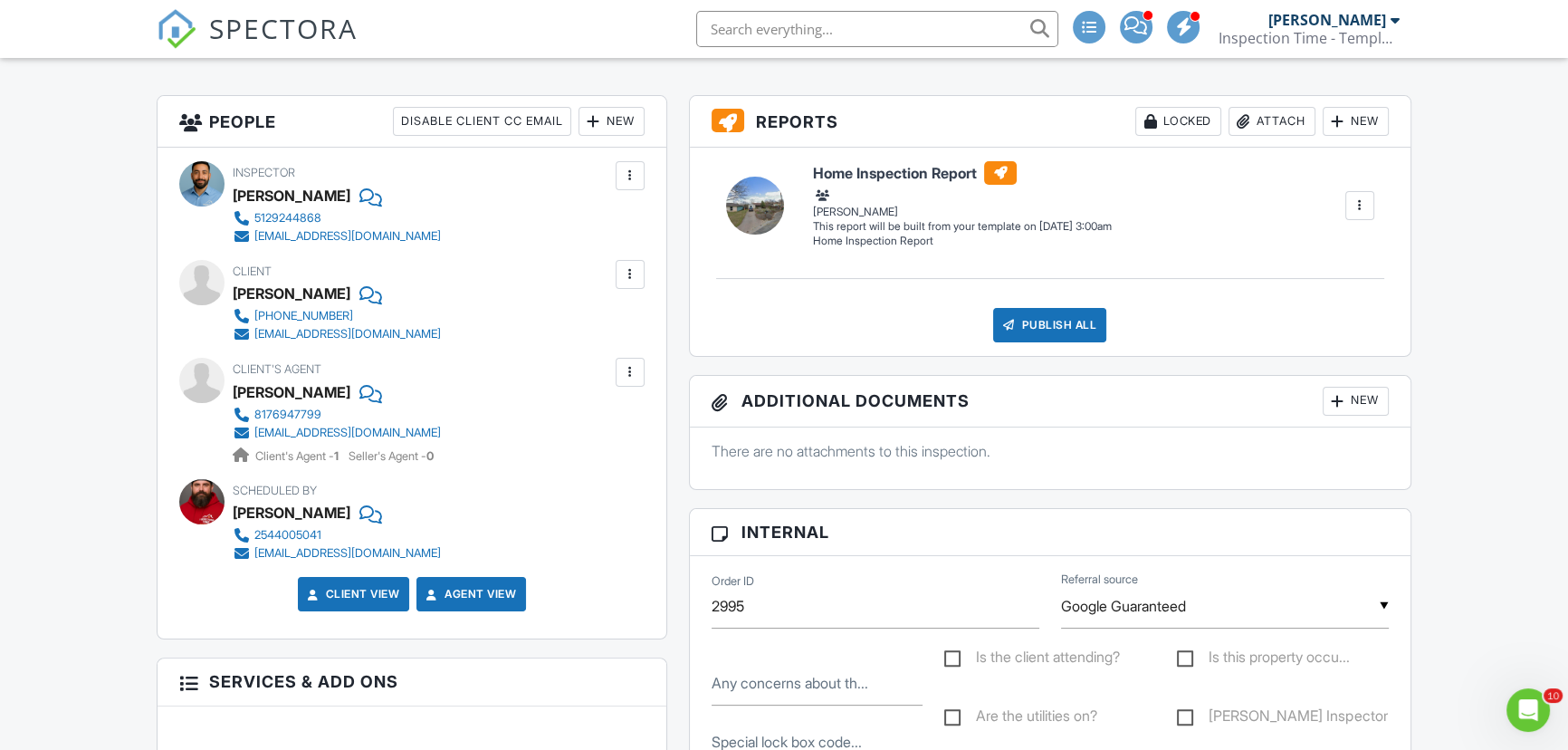 click at bounding box center [630, 274] 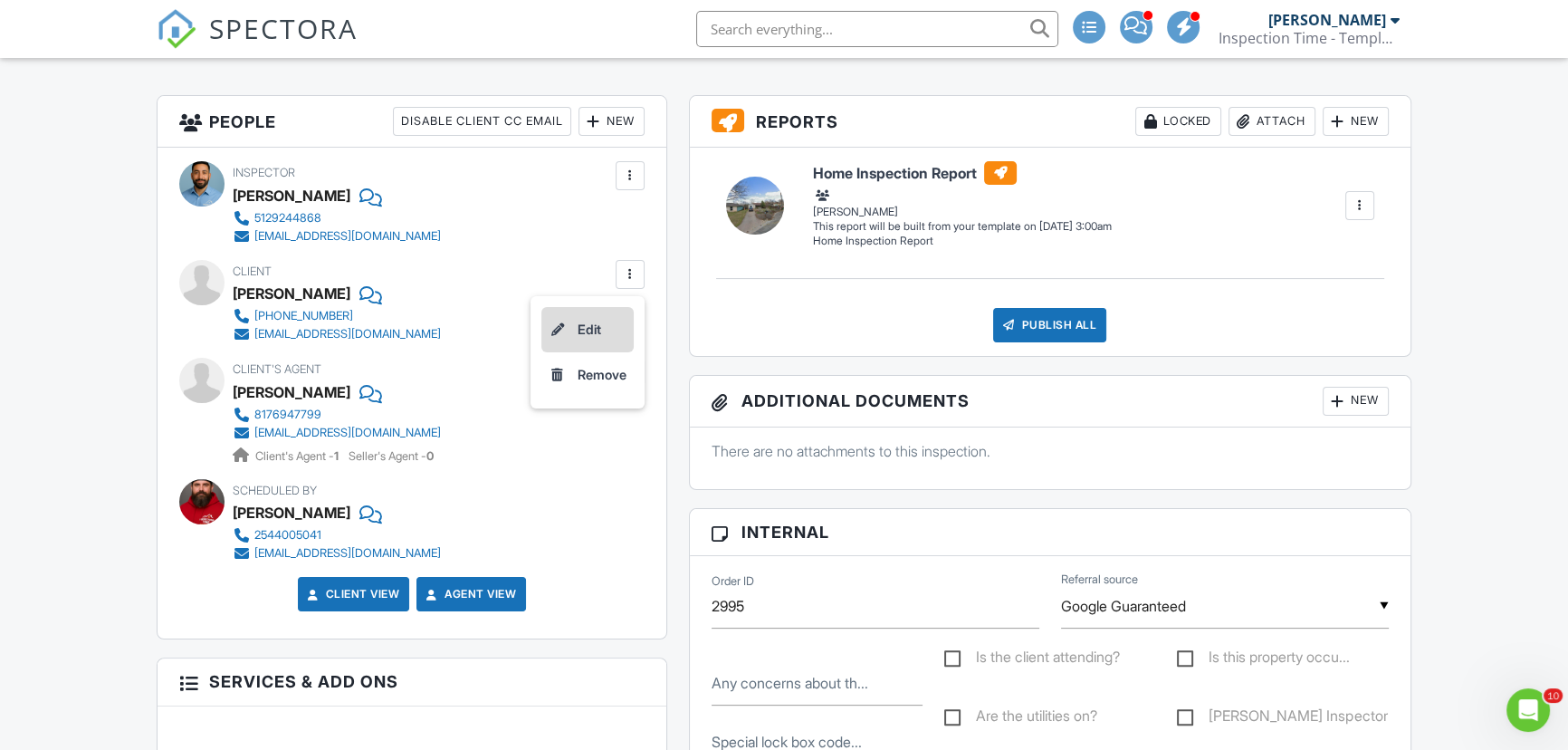 click on "Edit" at bounding box center (588, 330) 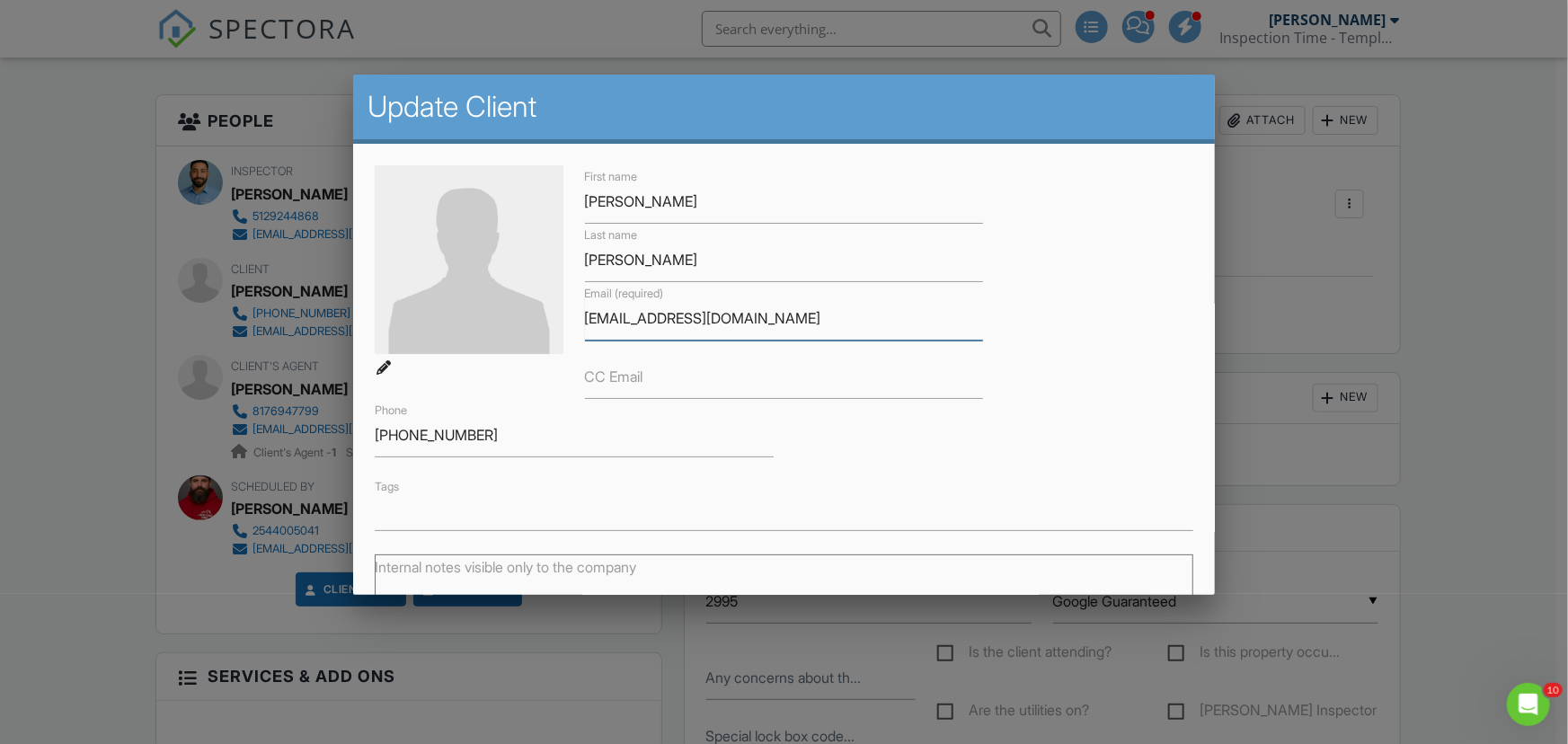 click on "[EMAIL_ADDRESS][DOMAIN_NAME]" at bounding box center (784, 318) 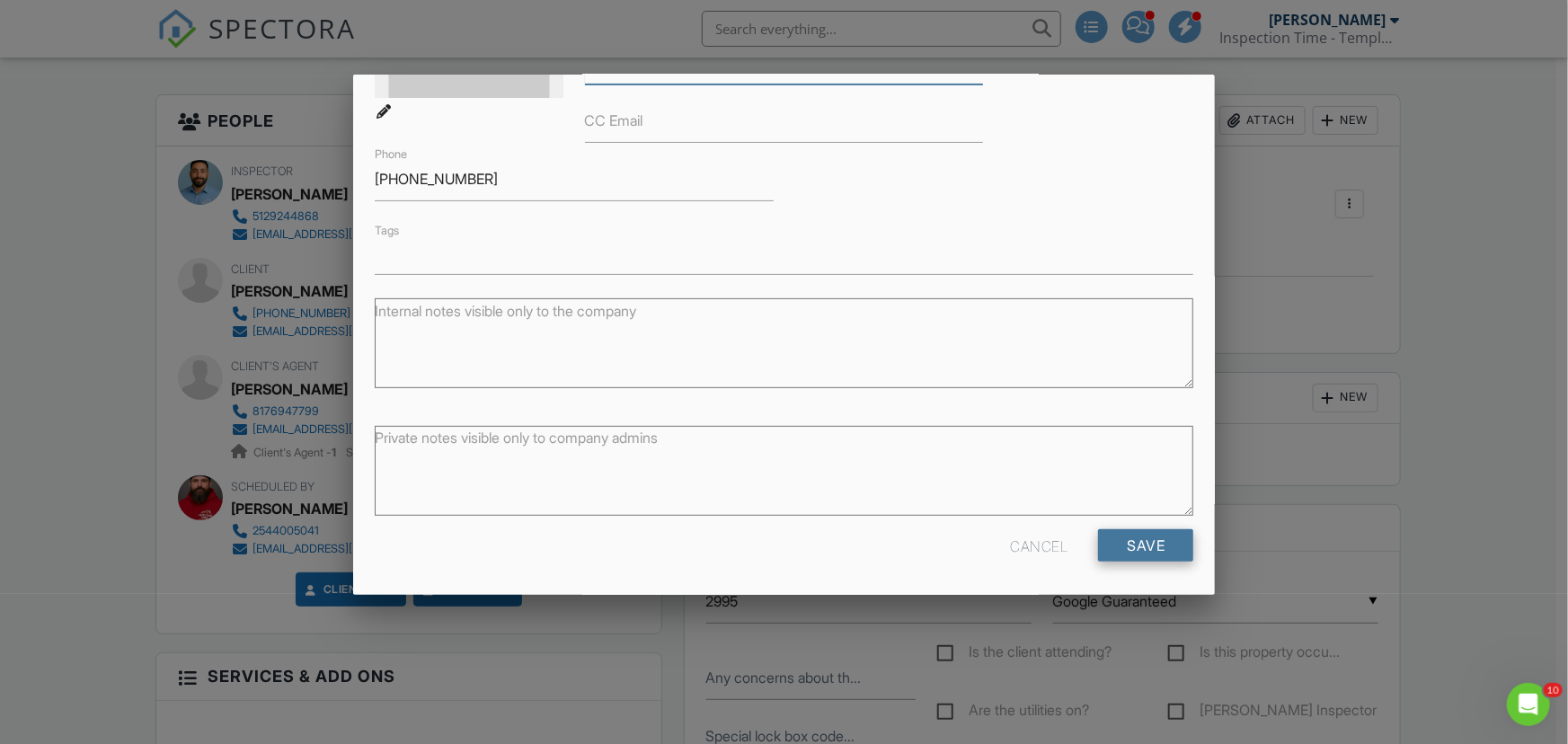 type on "[EMAIL_ADDRESS][DOMAIN_NAME]" 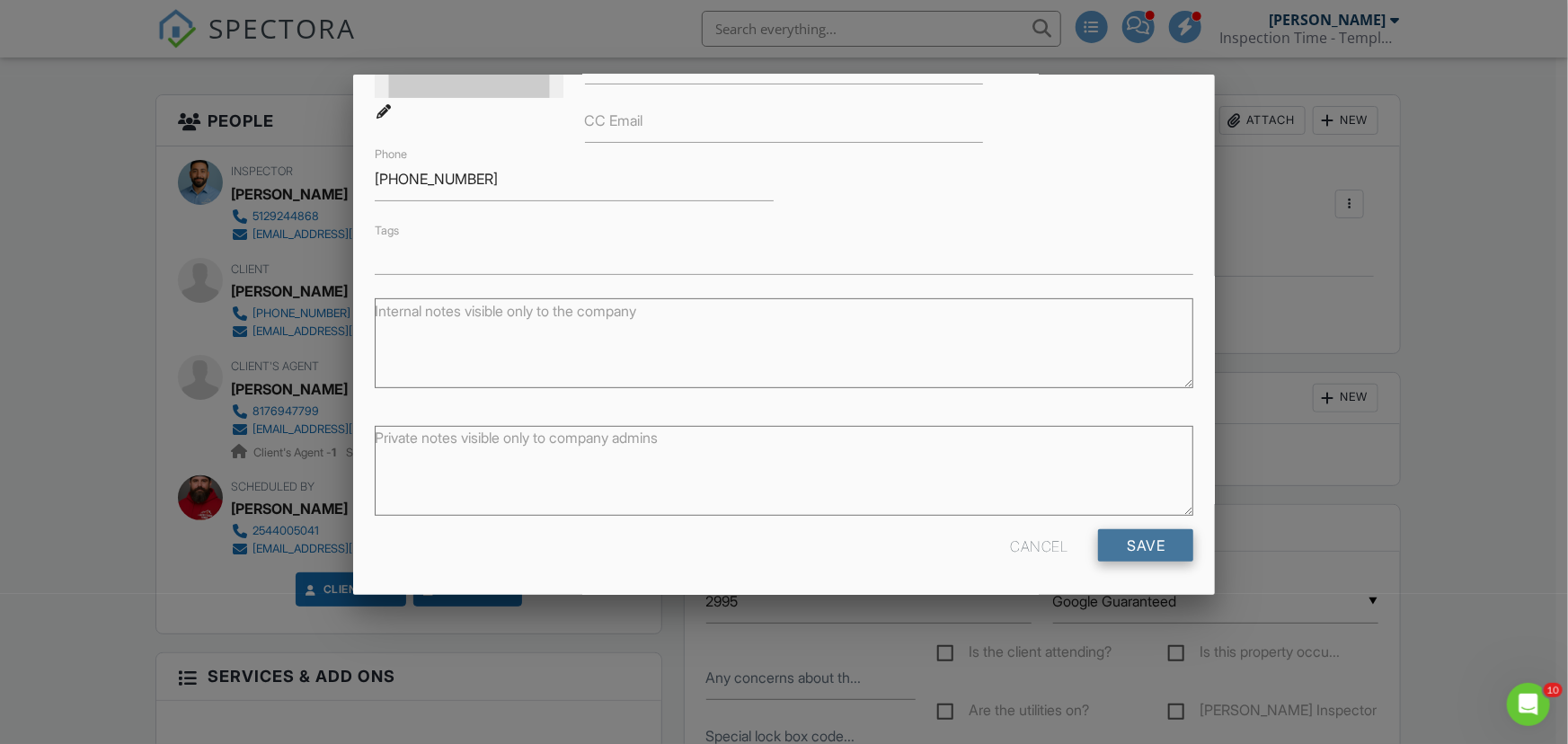 click on "Save" at bounding box center [1146, 545] 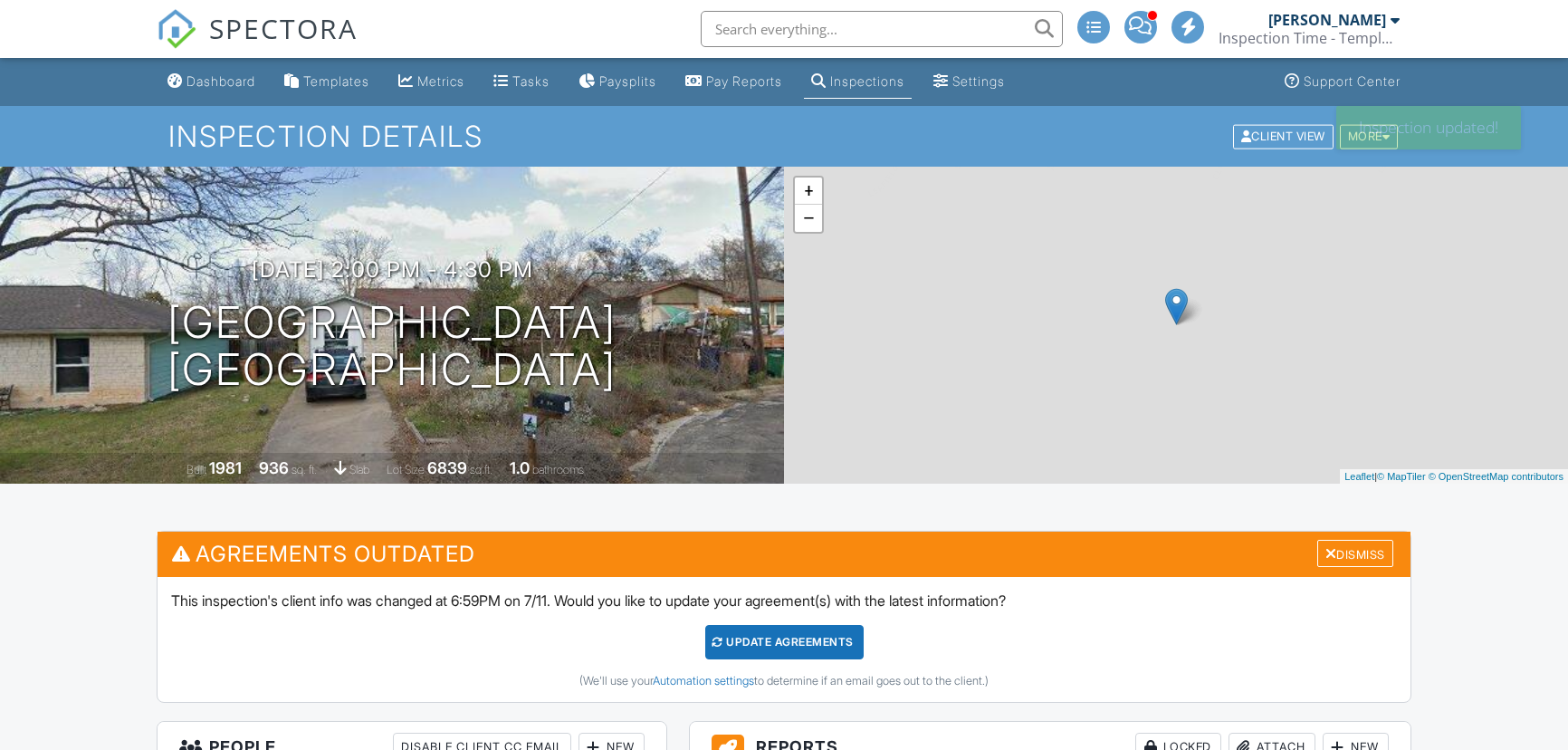 scroll, scrollTop: 0, scrollLeft: 0, axis: both 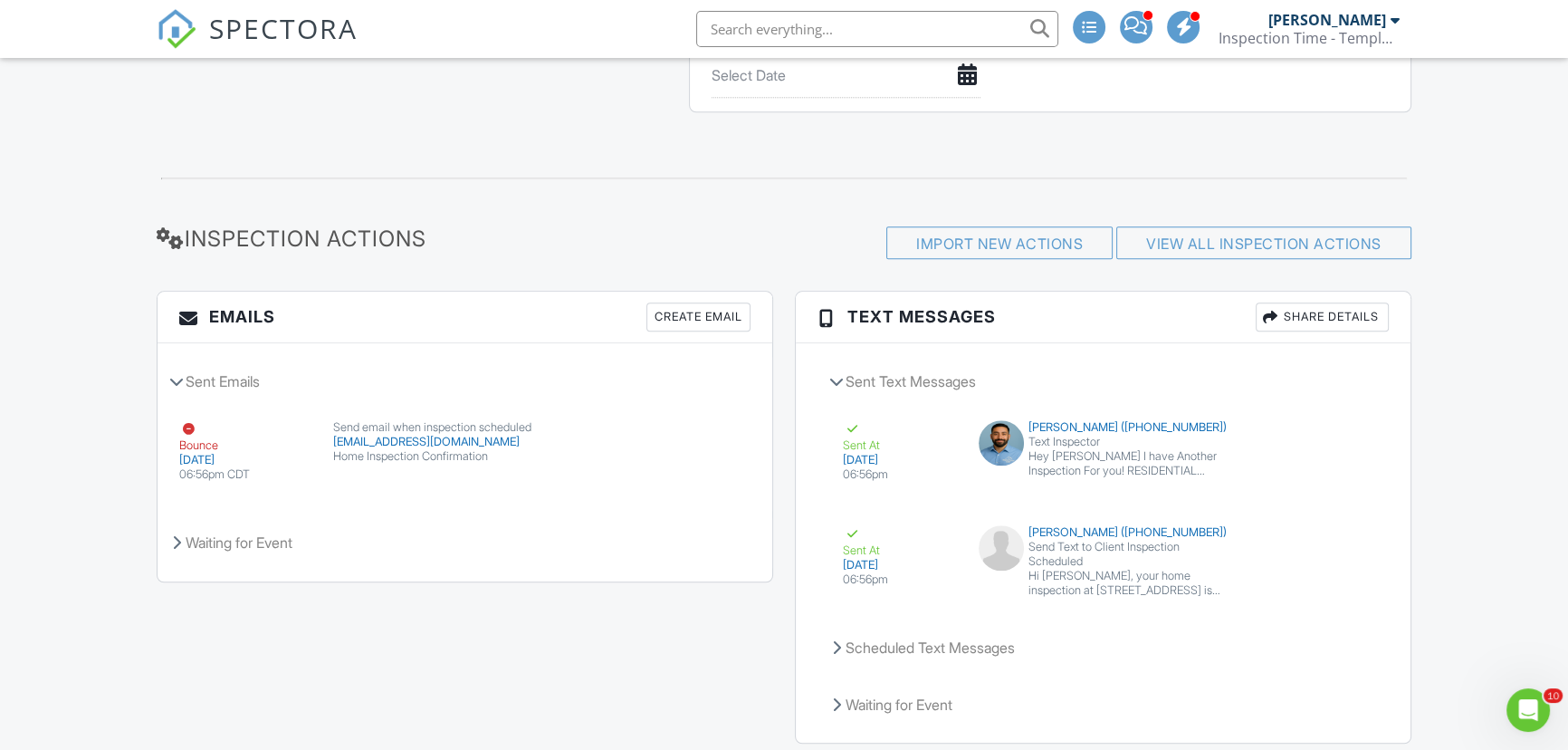 click on "Resend" at bounding box center [697, 477] 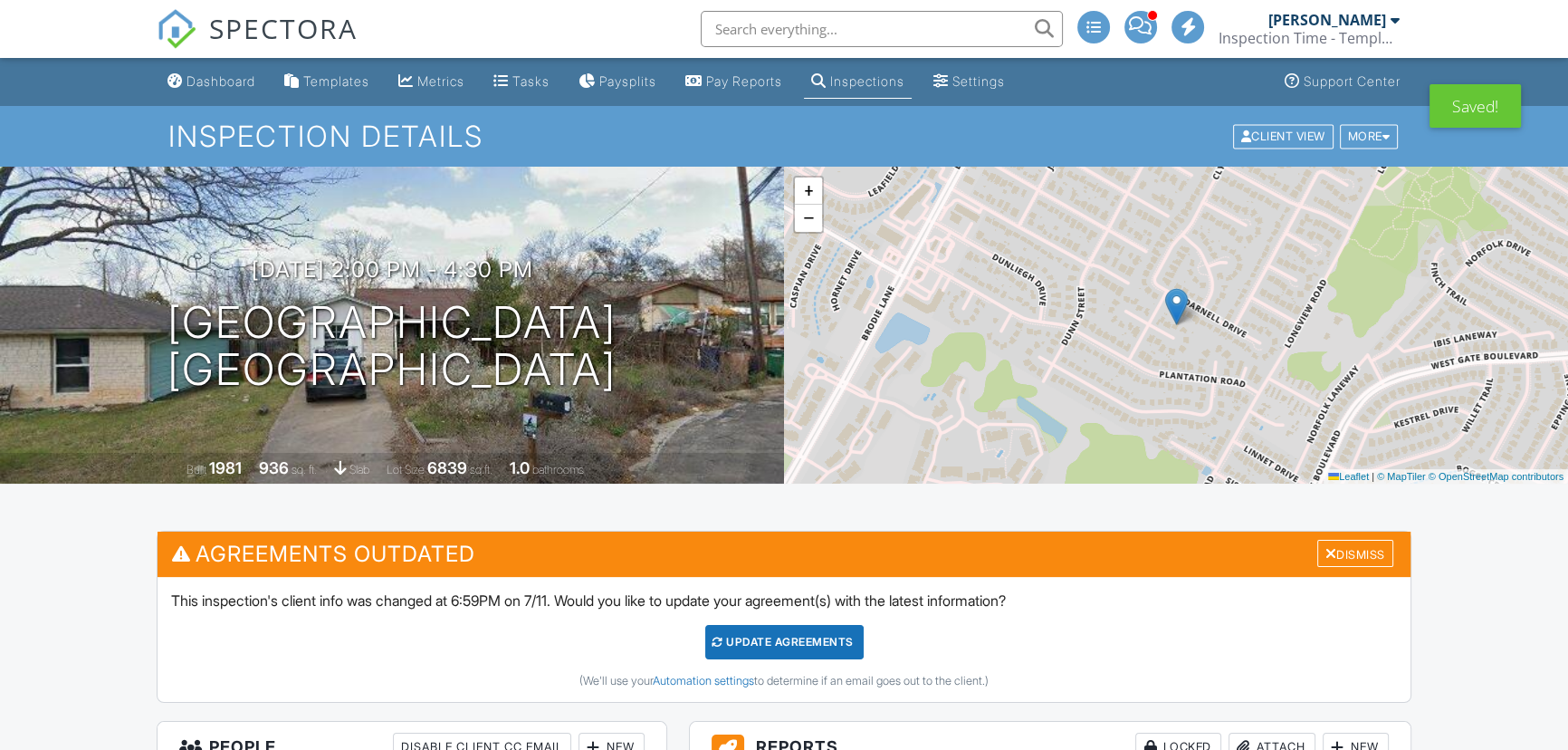 scroll, scrollTop: 329, scrollLeft: 0, axis: vertical 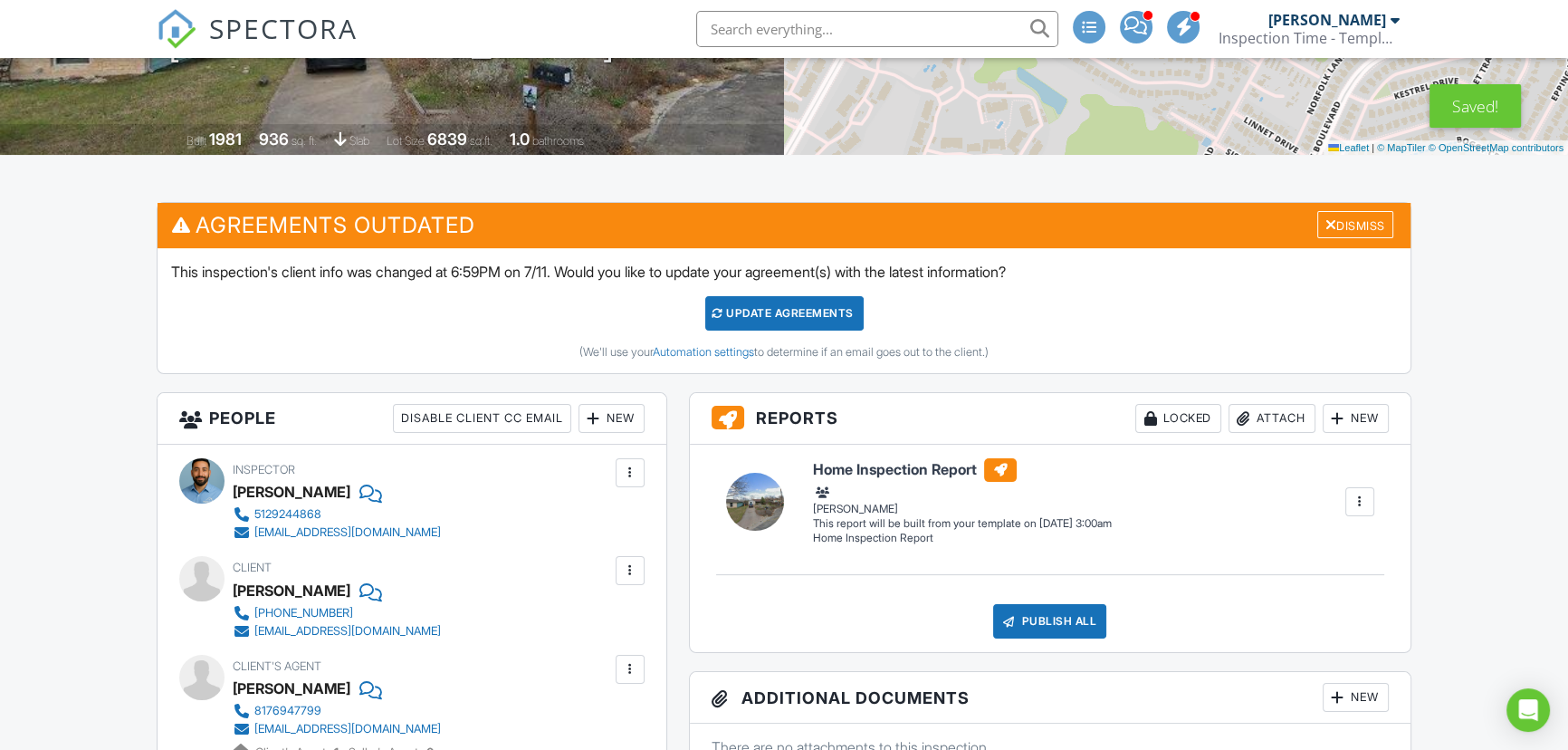 click on "Update Agreements" at bounding box center (784, 313) 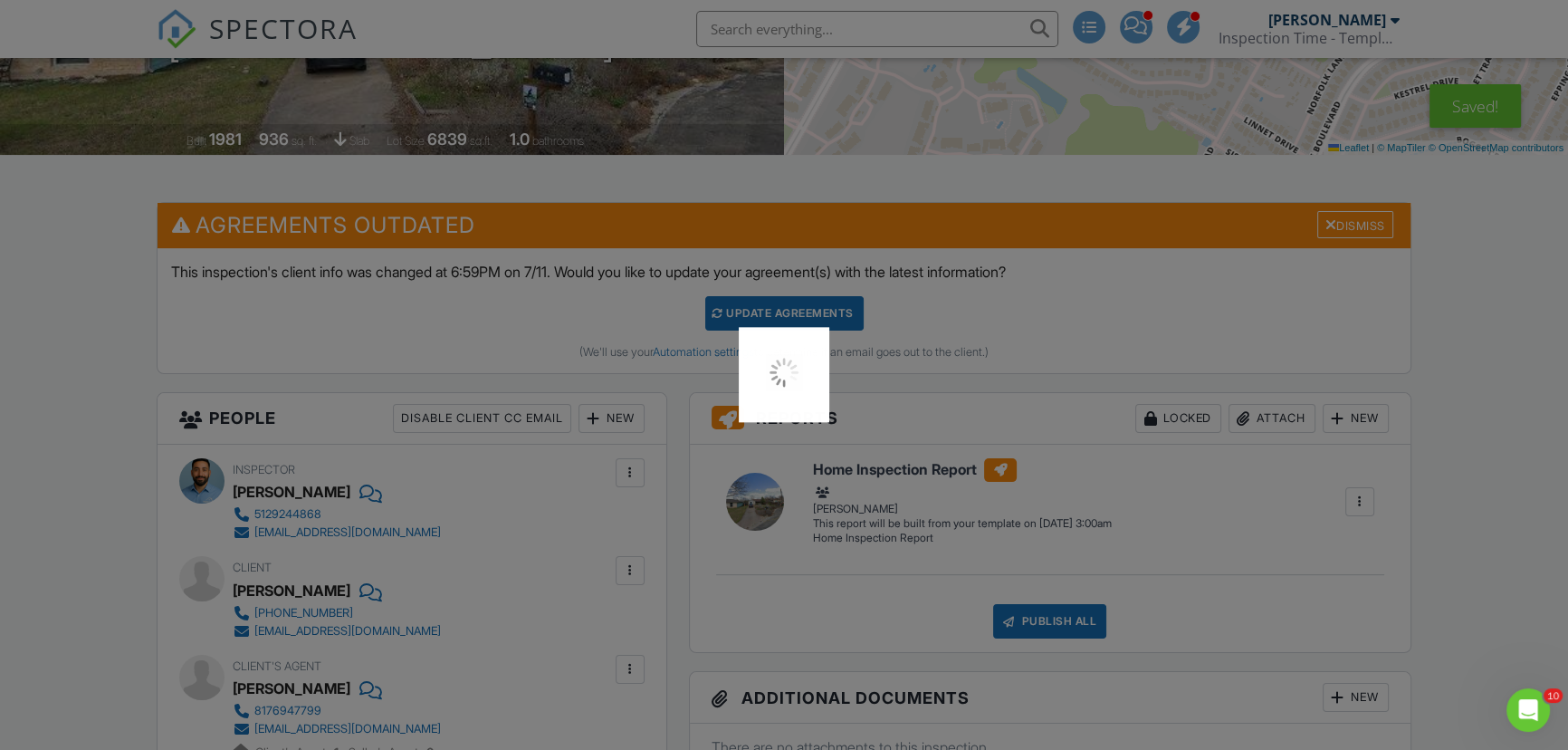 scroll, scrollTop: 0, scrollLeft: 0, axis: both 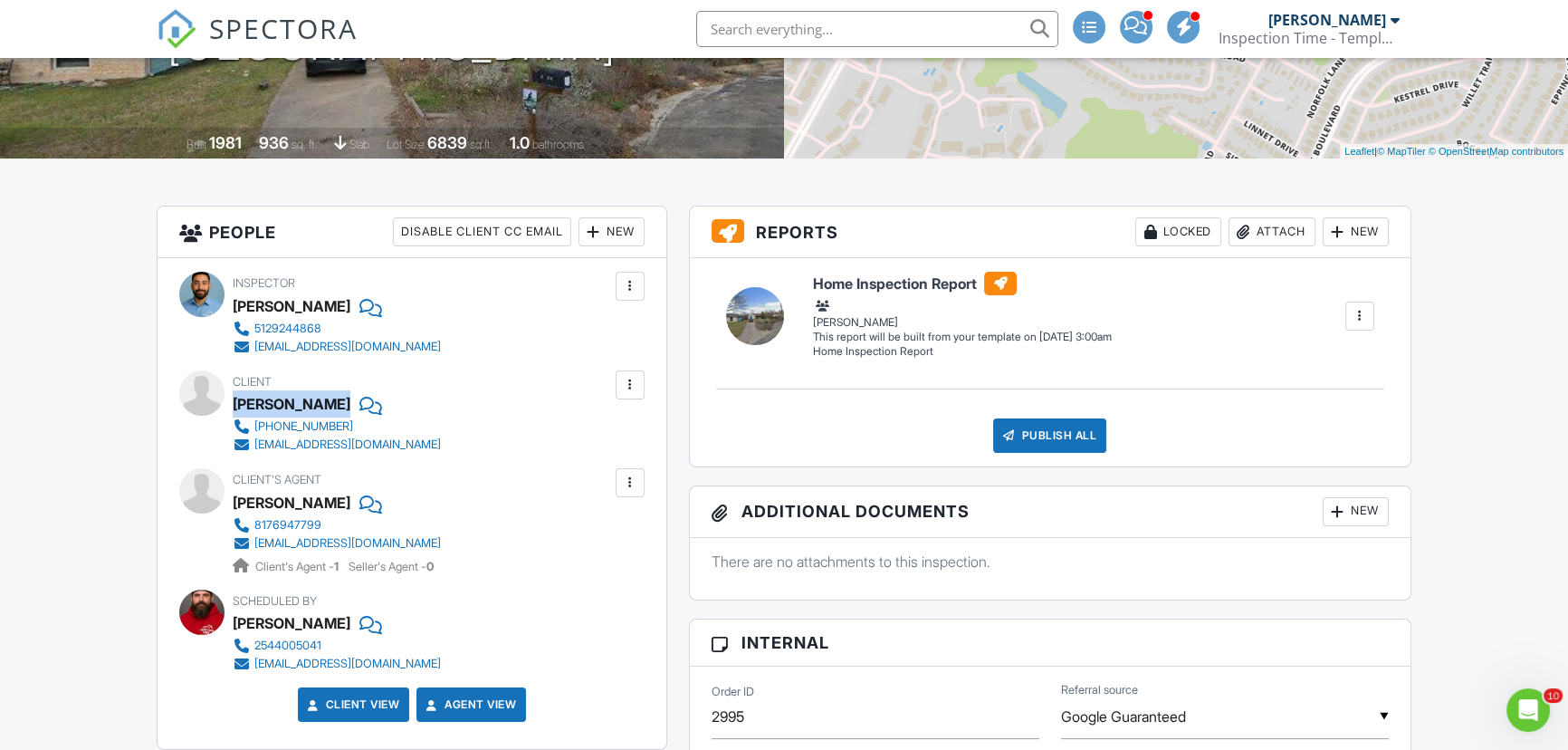 drag, startPoint x: 235, startPoint y: 403, endPoint x: 343, endPoint y: 401, distance: 108.01852 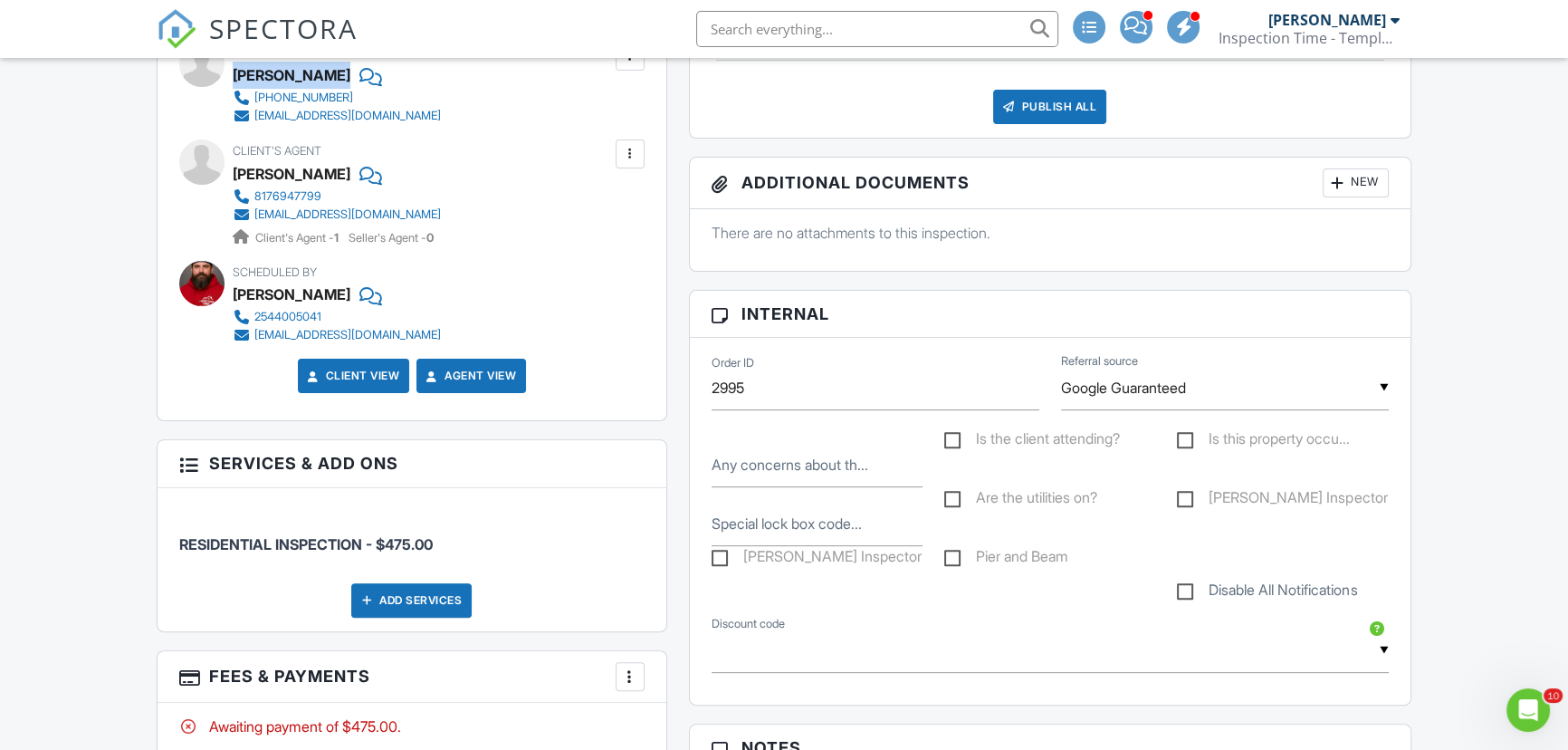 scroll, scrollTop: 901, scrollLeft: 0, axis: vertical 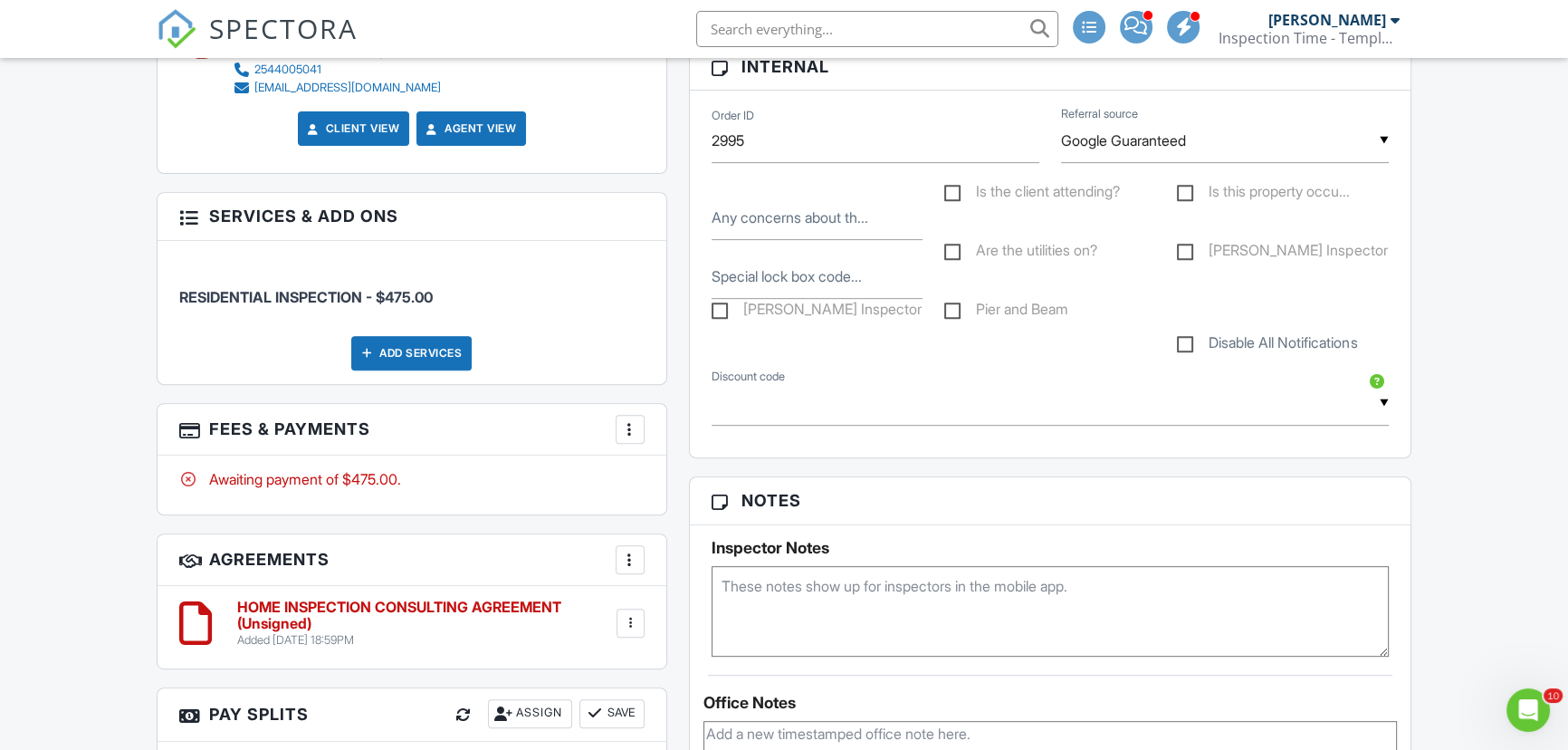 click at bounding box center [1050, 611] 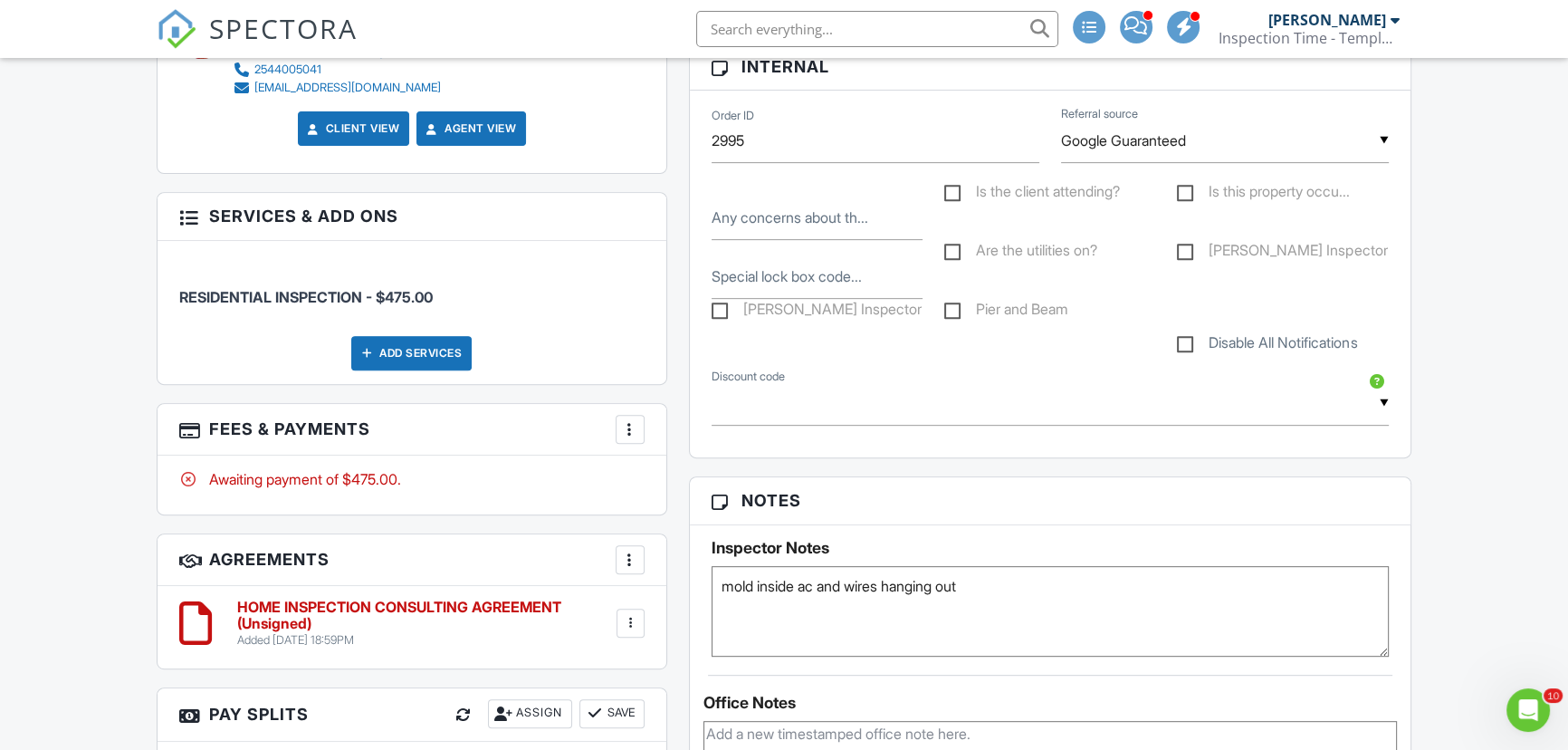 type on "mold inside ac and wires hanging out" 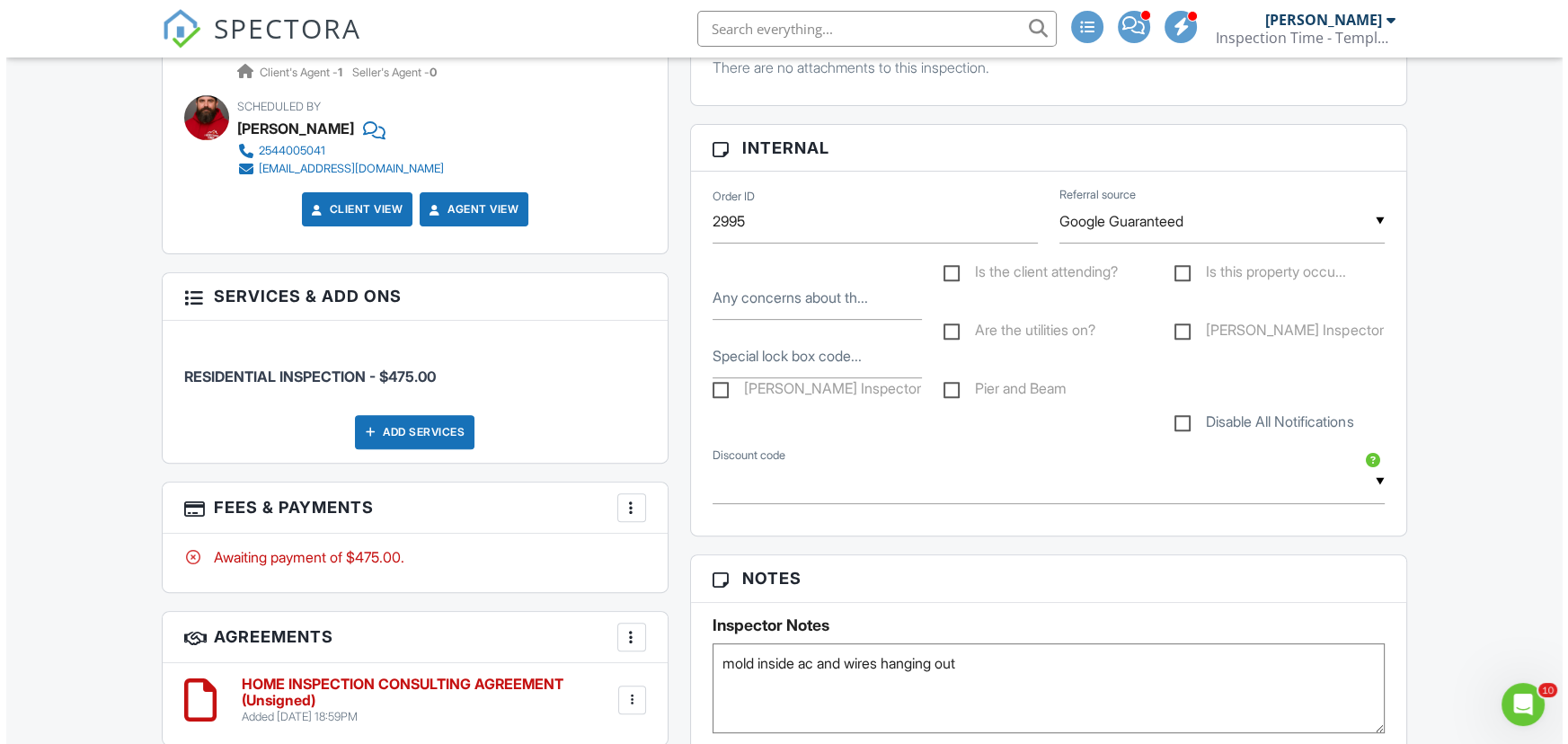 scroll, scrollTop: 323, scrollLeft: 0, axis: vertical 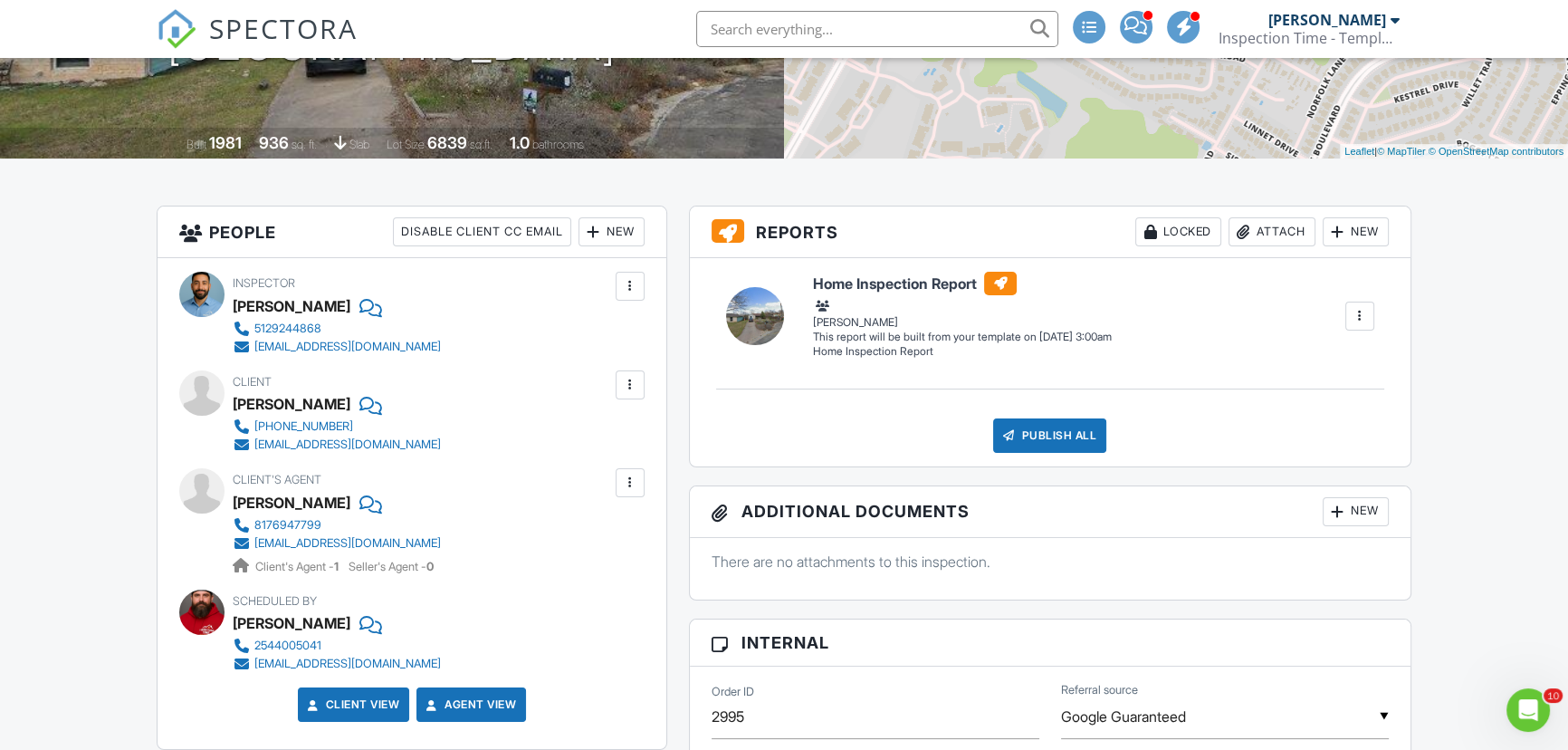 click at bounding box center (630, 483) 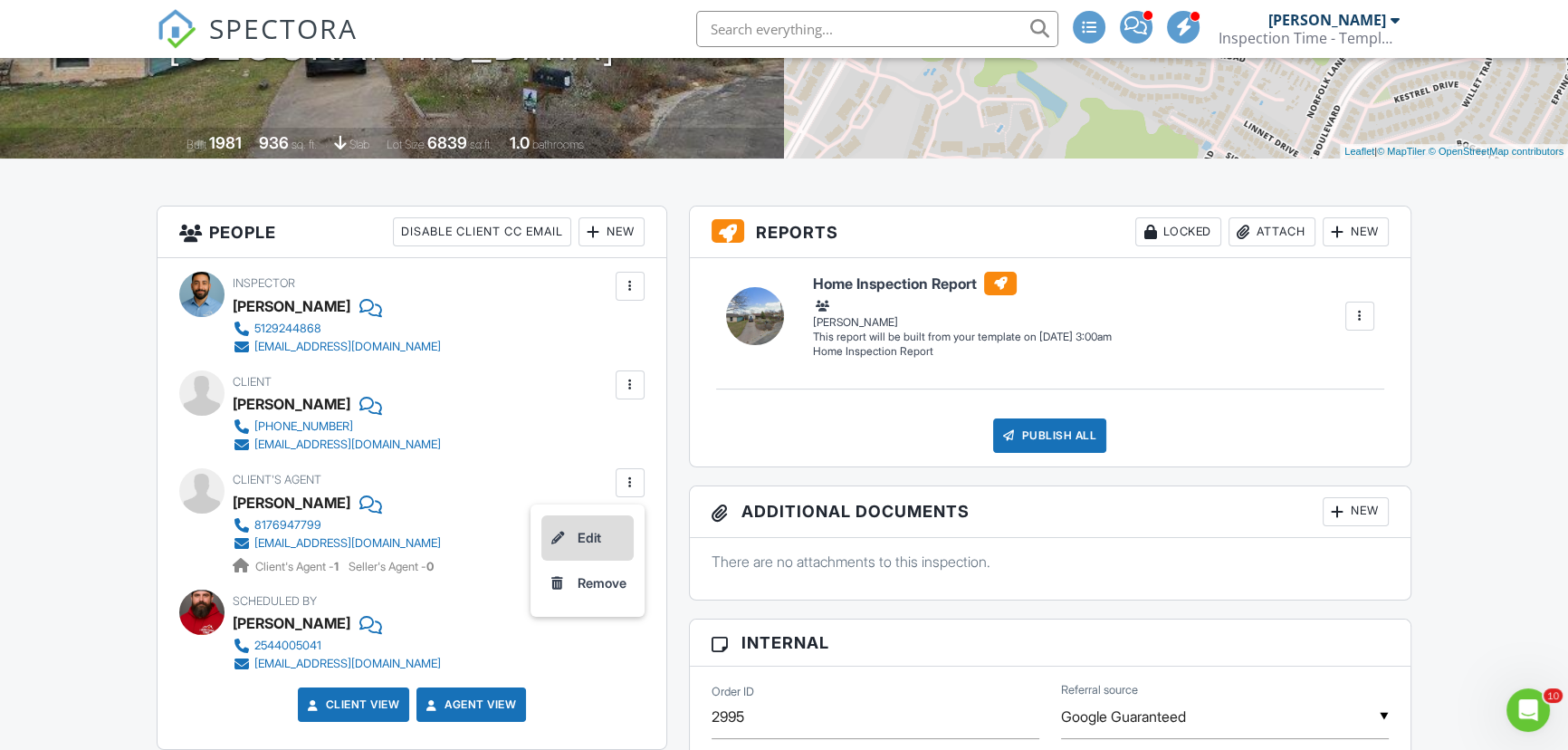click on "Edit" at bounding box center [588, 538] 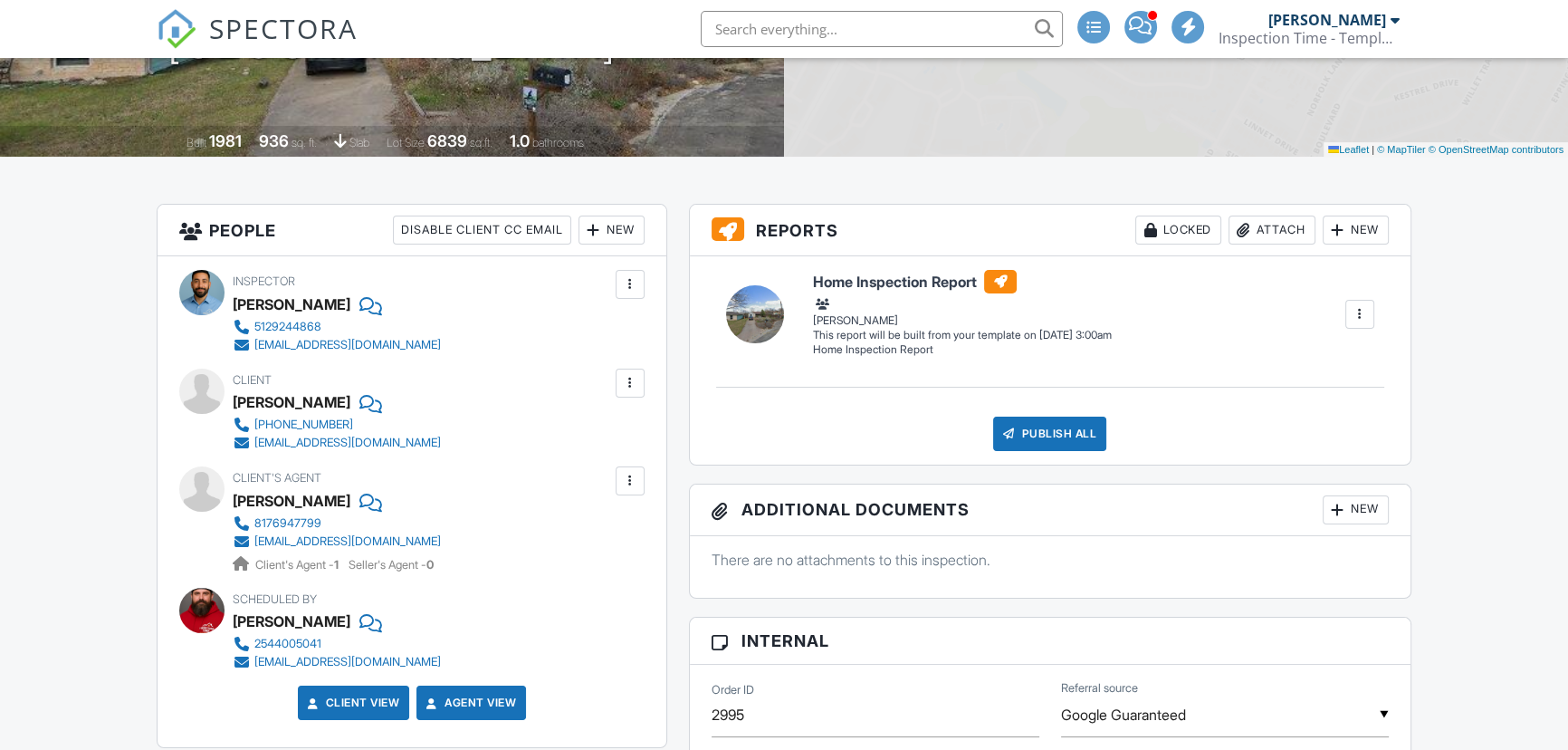 scroll, scrollTop: 327, scrollLeft: 0, axis: vertical 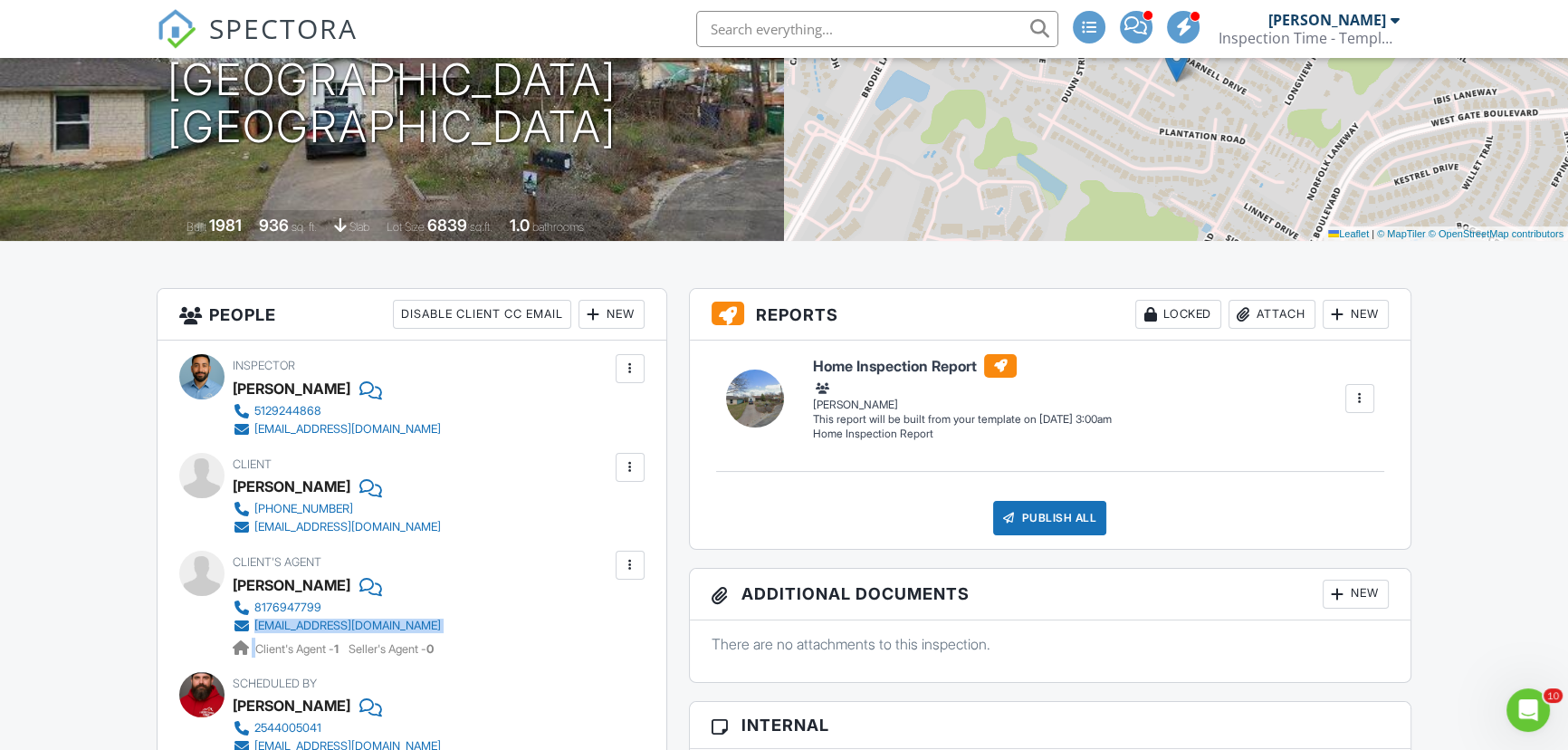 drag, startPoint x: 257, startPoint y: 648, endPoint x: 248, endPoint y: 623, distance: 26.57066 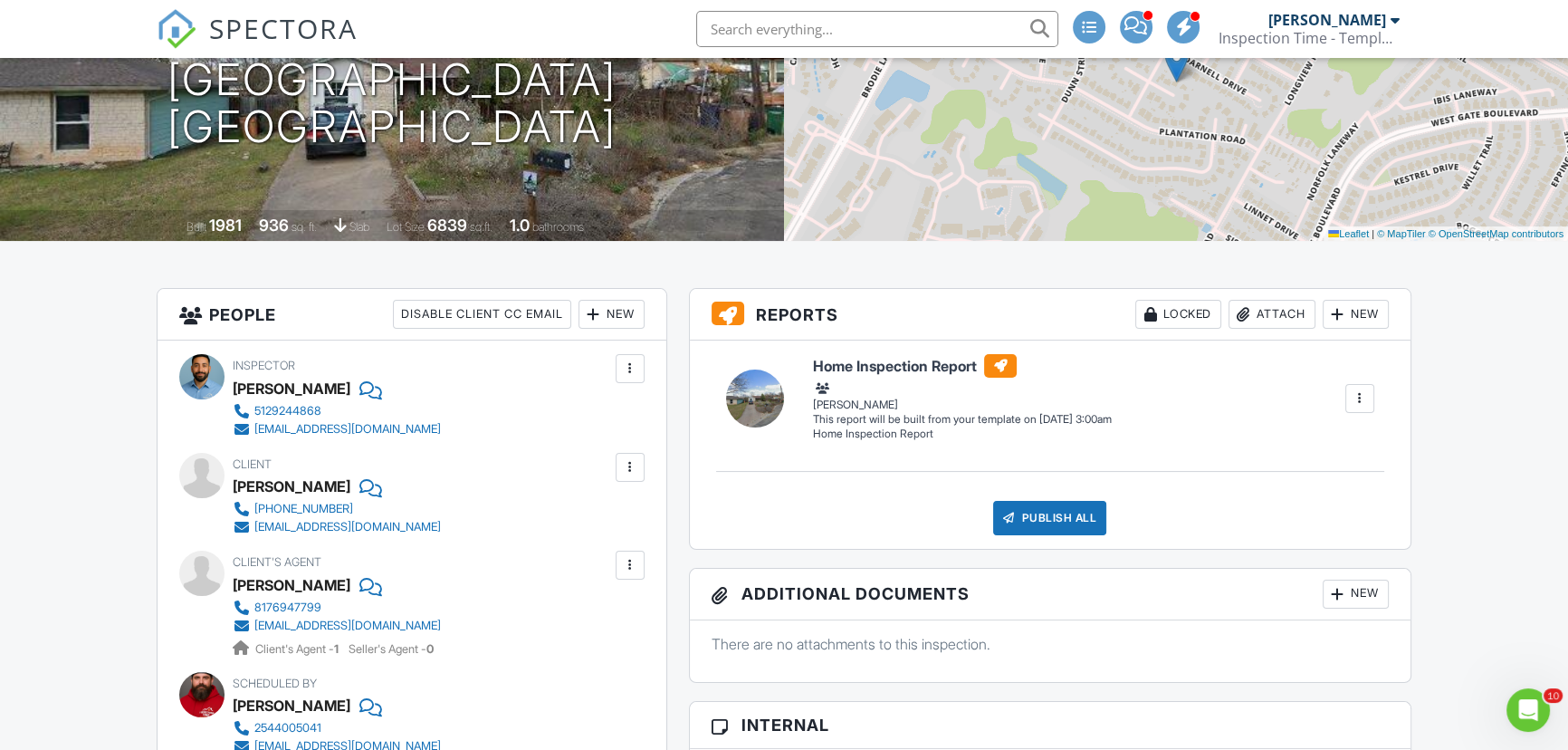 click at bounding box center [630, 565] 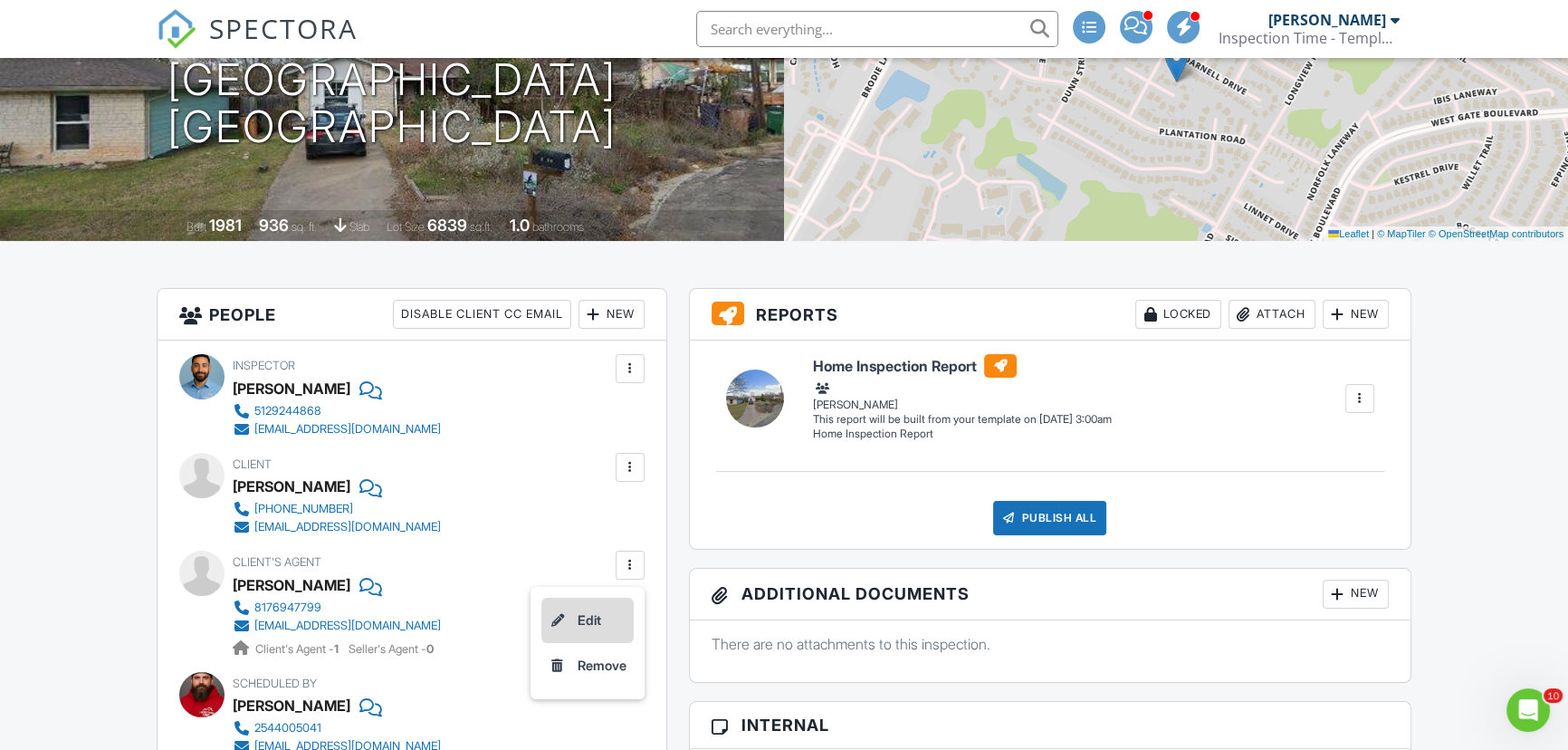 click on "Edit" at bounding box center (588, 620) 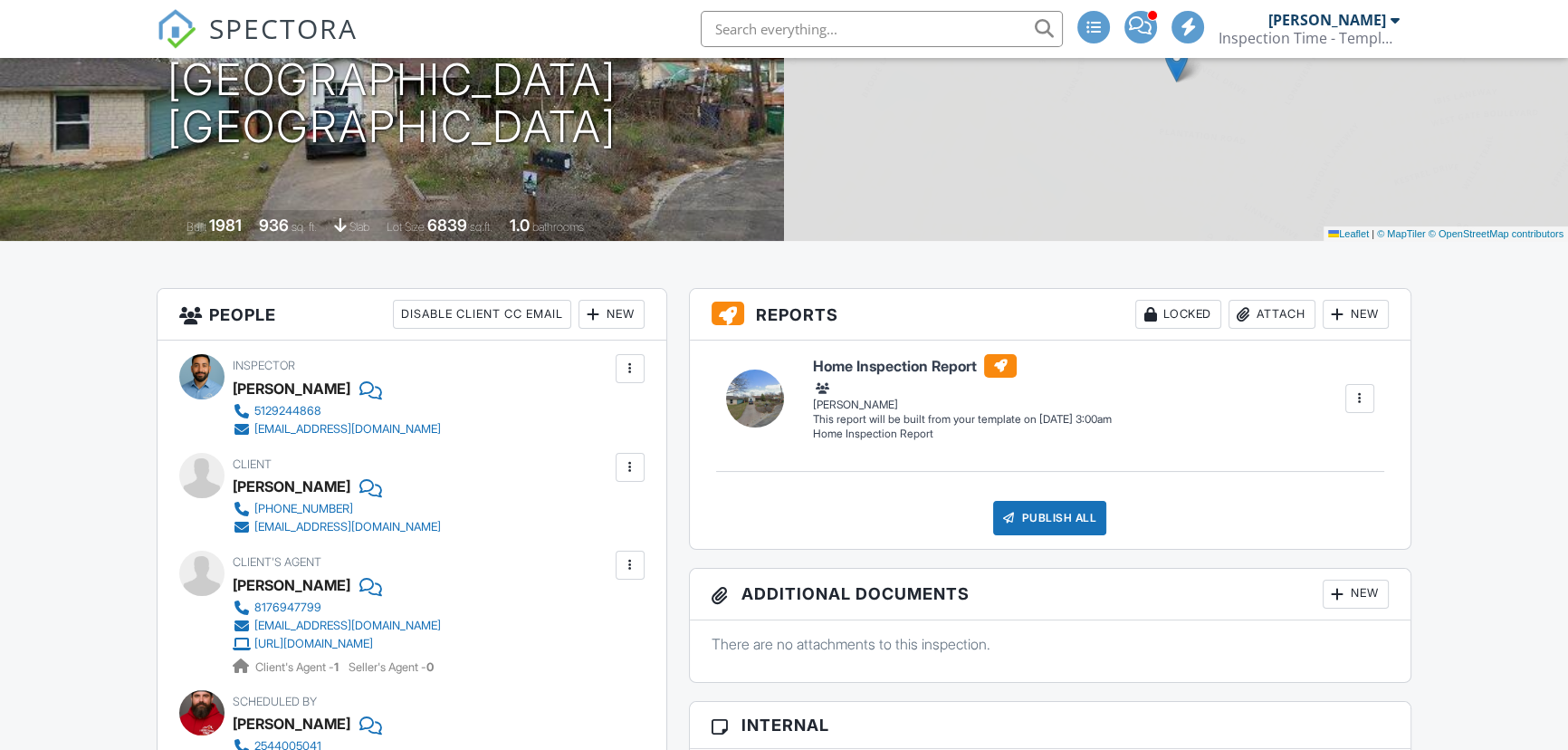 scroll, scrollTop: 243, scrollLeft: 0, axis: vertical 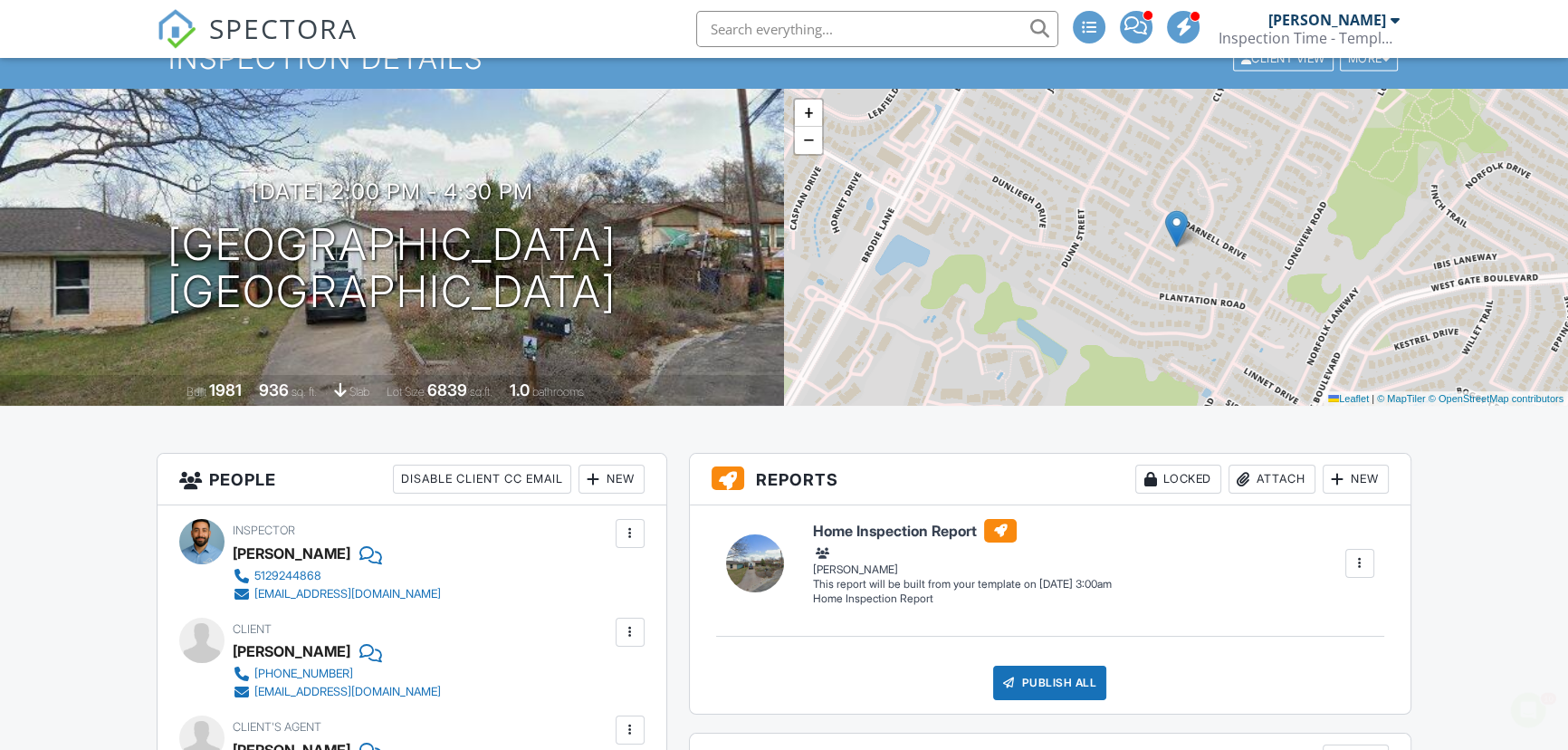 click on "All emails and texts are disabled for this inspection!
All emails and texts have been disabled for this inspection. This may have happened due to someone manually disabling them or this inspection being unconfirmed when it was scheduled. To re-enable emails and texts for this inspection, click the button below.
Turn on emails and texts
Reports
Locked
Attach
New
Home Inspection Report
Home Inspection Report
Daniel Rangel
Edit
View
Home Inspection Report
Home Inspection Report
Daniel Rangel
This report will be built from your template on 07/12/25  3:00am
Quick Publish
Assign Inspectors
Copy
Enable Repair Pricer
Build Now
Assign Inspectors
Delete
Publish All
Checking report completion
Publish report?
don't know where that is?
Cancel
Publish" at bounding box center (784, 1700) 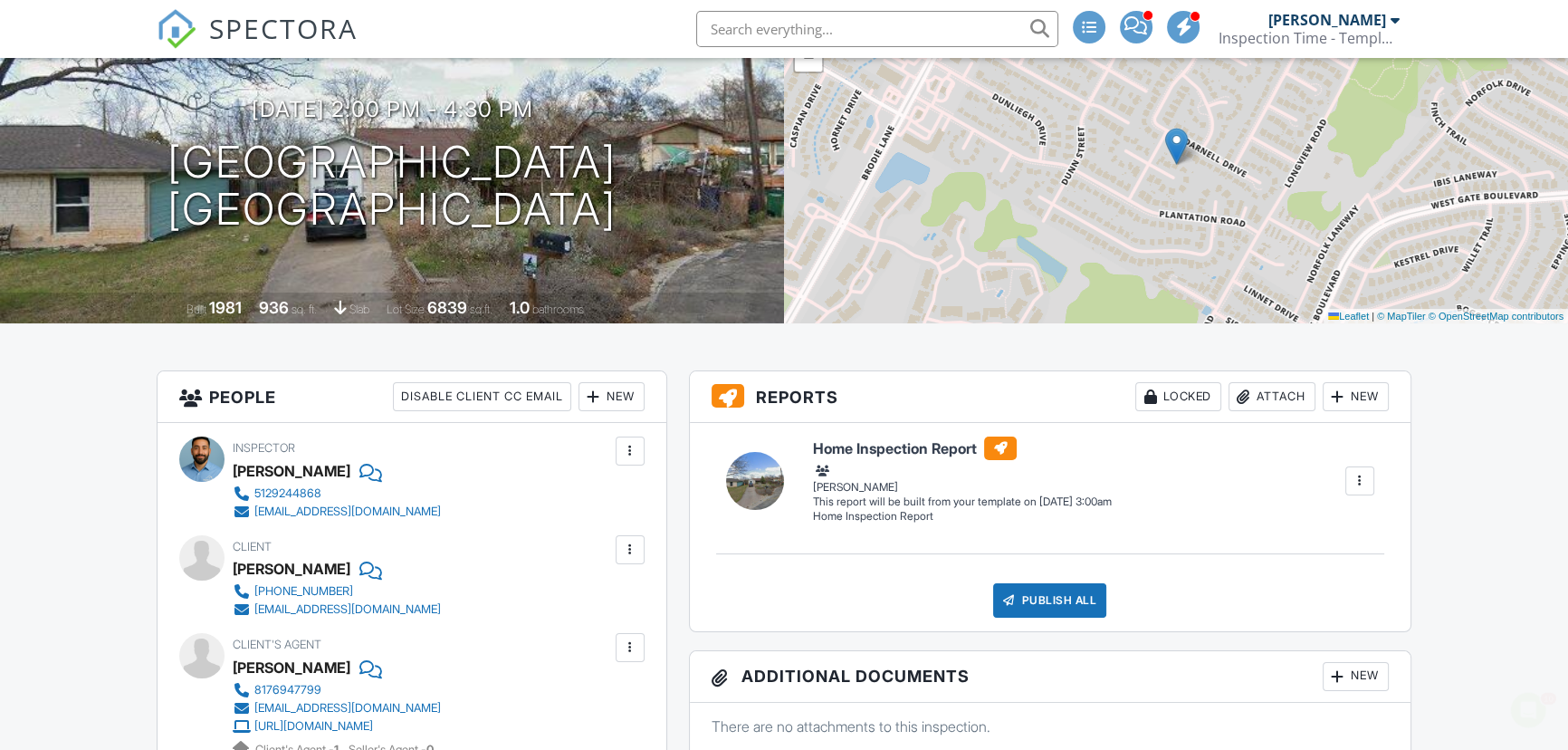 scroll, scrollTop: 243, scrollLeft: 0, axis: vertical 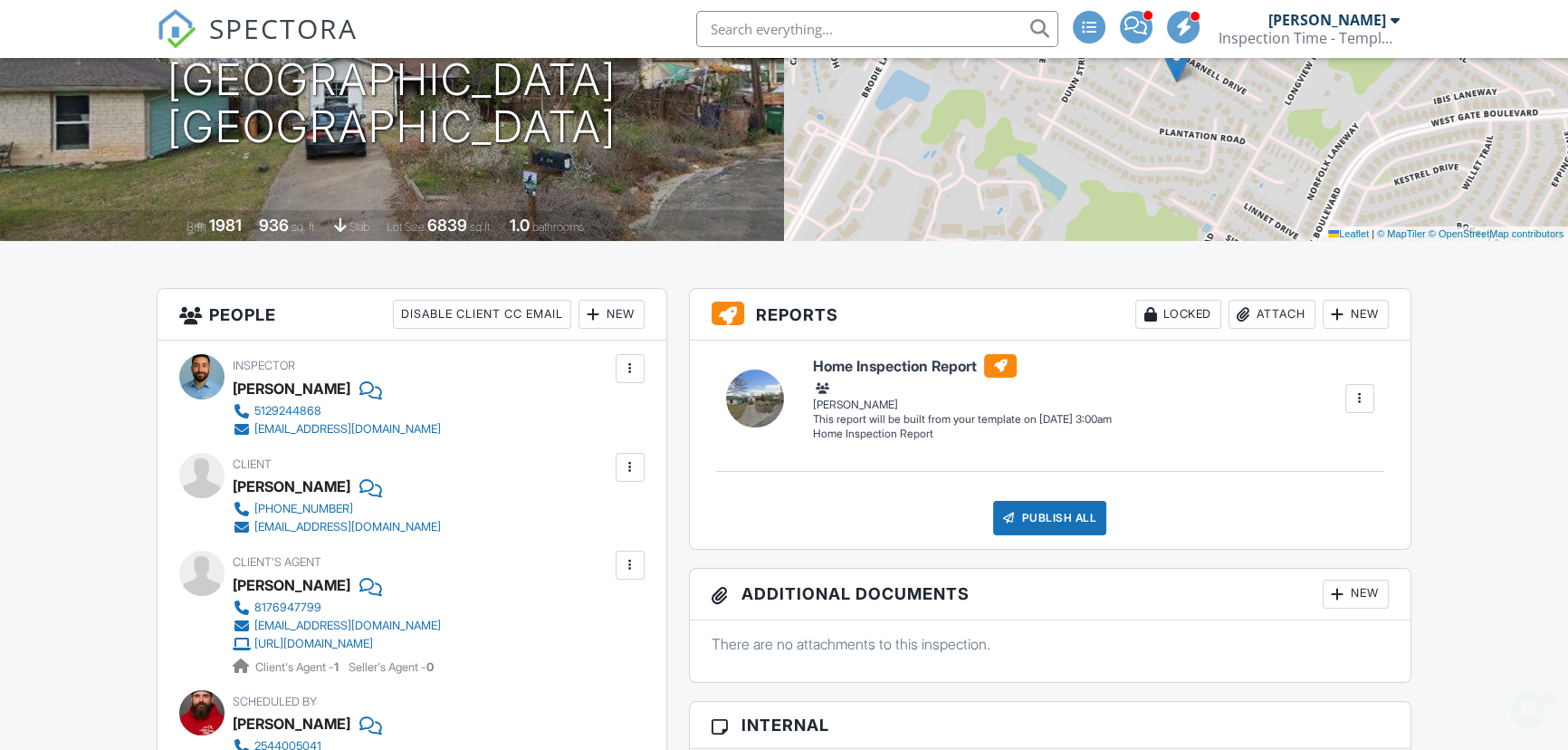 click on "Dashboard
Templates
Metrics
Tasks
Paysplits
Pay Reports
Inspections
Settings
Support Center
Inspection Details
Client View
More
Property Details
Reschedule
Reorder / Copy
Share
Cancel
Delete
Print Order
Convert to V9
Enable Pass on CC Fees
View Change Log
07/12/2025  2:00 pm
- 4:30 pm
3204 China Grove
Austin, TX 78745
Built
1981
936
sq. ft.
slab
Lot Size
6839
sq.ft.
1.0
bathrooms
+ −  Leaflet   |   © MapTiler   © OpenStreetMap contributors
All emails and texts are disabled for this inspection!
Turn on emails and texts
Reports
Locked
Attach
New
Home Inspection Report
Home Inspection Report
Daniel Rangel" at bounding box center [784, 1313] 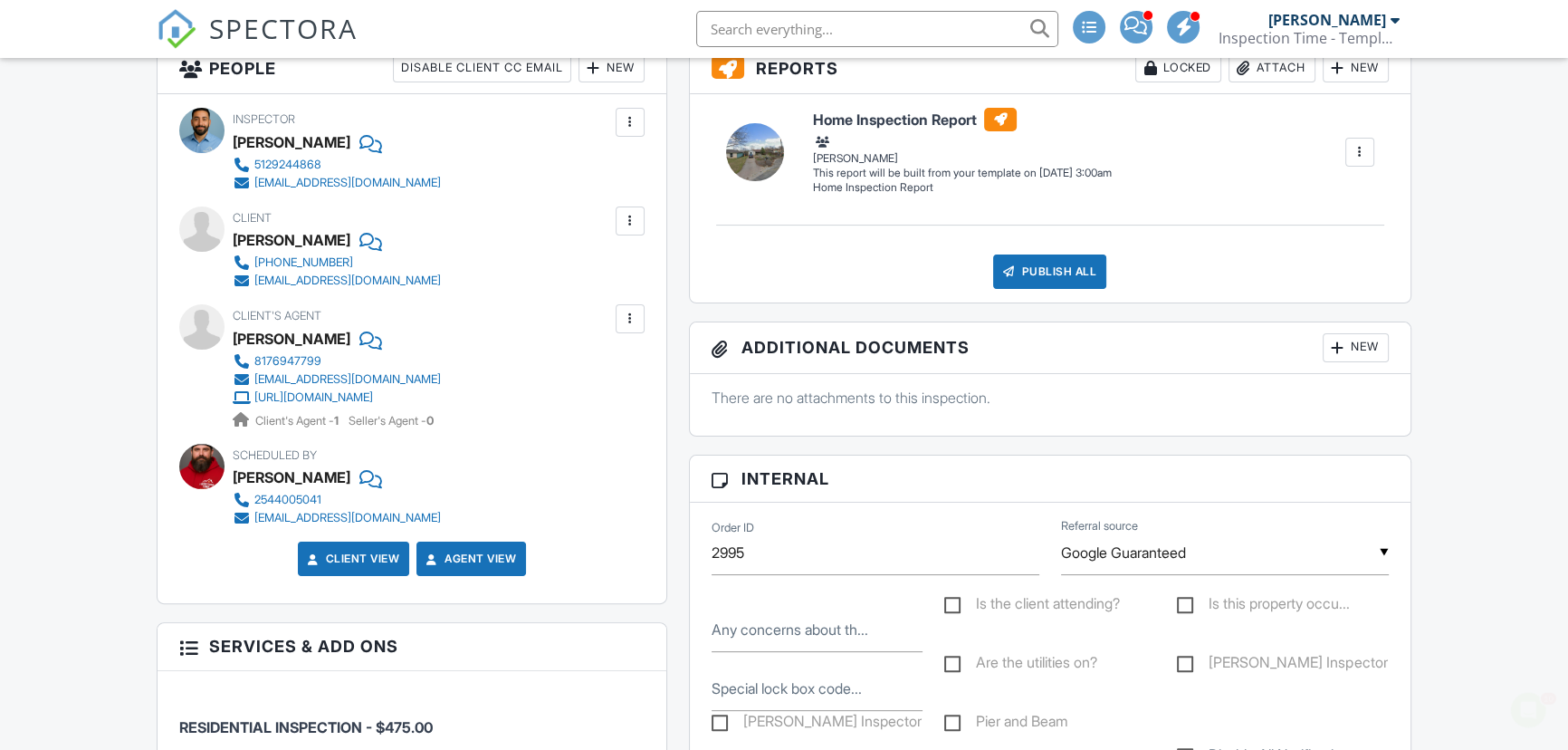 scroll, scrollTop: 243, scrollLeft: 0, axis: vertical 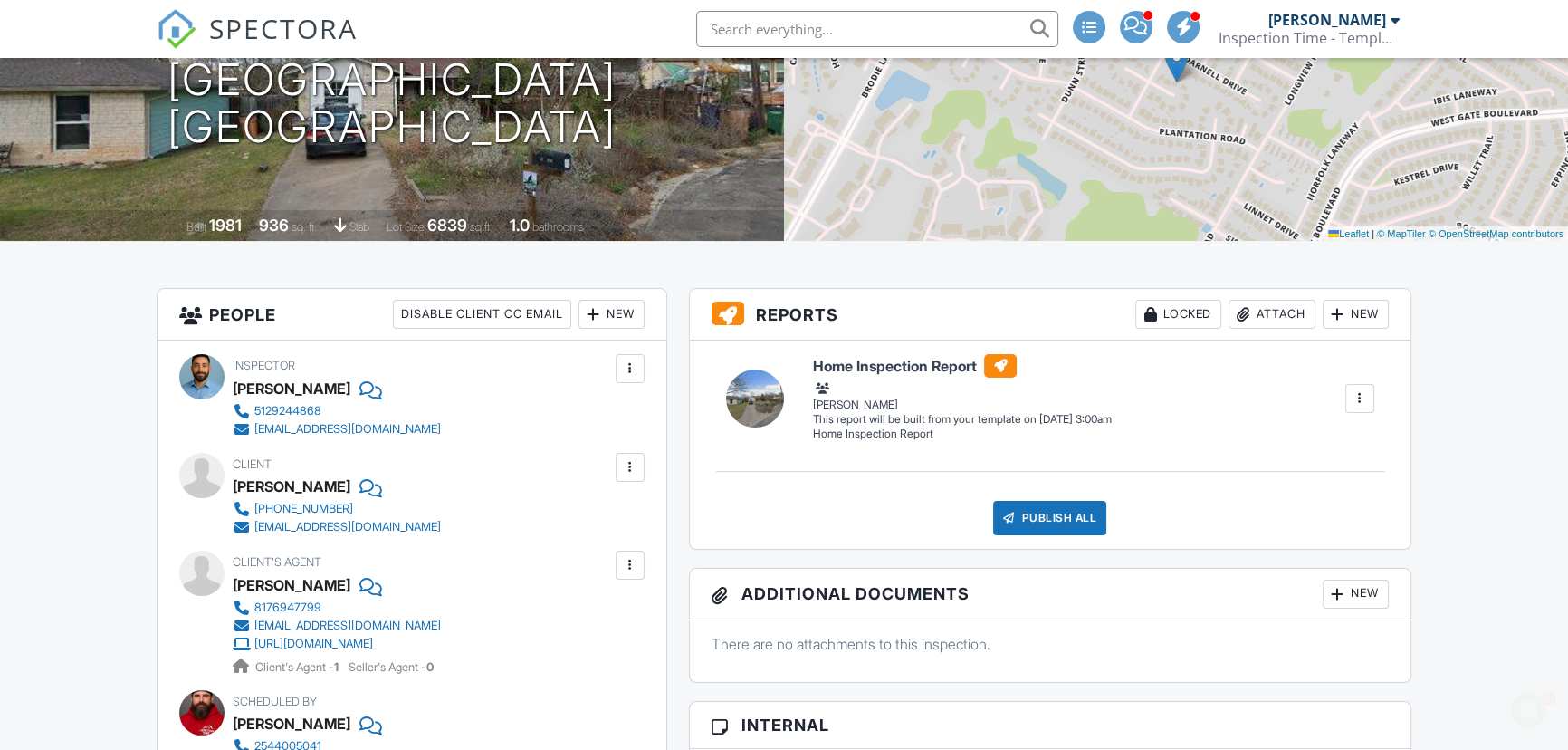 click on "People
Disable Client CC Email
New
Inspector
Client
Client's Agent
Listing Agent
Add Another Person
Inspector
Daniel Rangel
5129244868
rangeldaniel97@gmail.com
Make Invisible
Mark As Requested
Remove
Update Client
First name
Corrina
Last name
Lawson
Email (required)
mail4cjnorthcott@gmail.com
CC Email
Phone
512-289-5681
Tags
Internal notes visible only to the company
Private notes visible only to company admins
Updating the client email address will resend the confirmation email and update all queued automated emails.
Cancel
Save
Confirm client deletion
Cancel
Remove Client
Client
Corrina Lawson
512-289-5681" at bounding box center (411, 923) 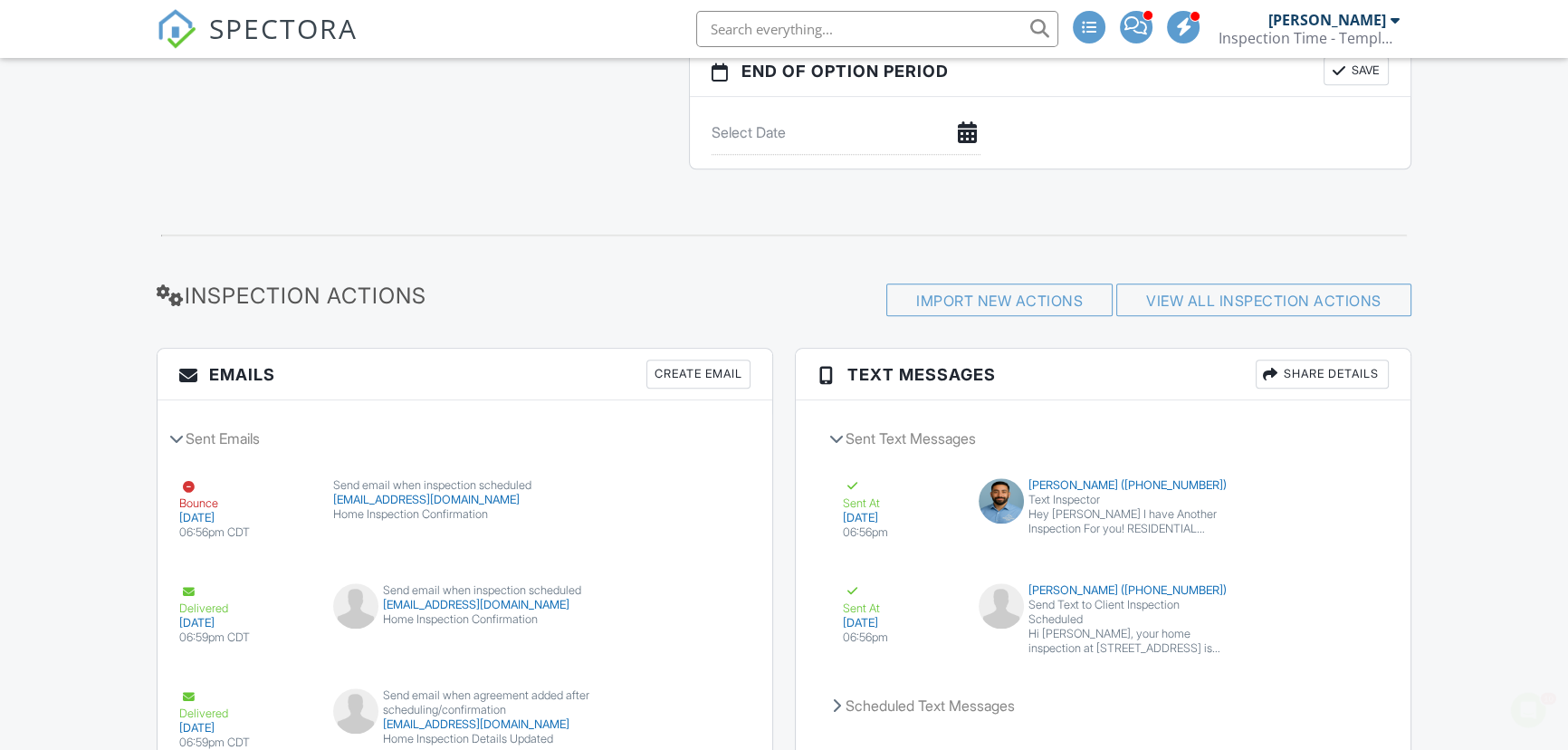 scroll, scrollTop: 2301, scrollLeft: 0, axis: vertical 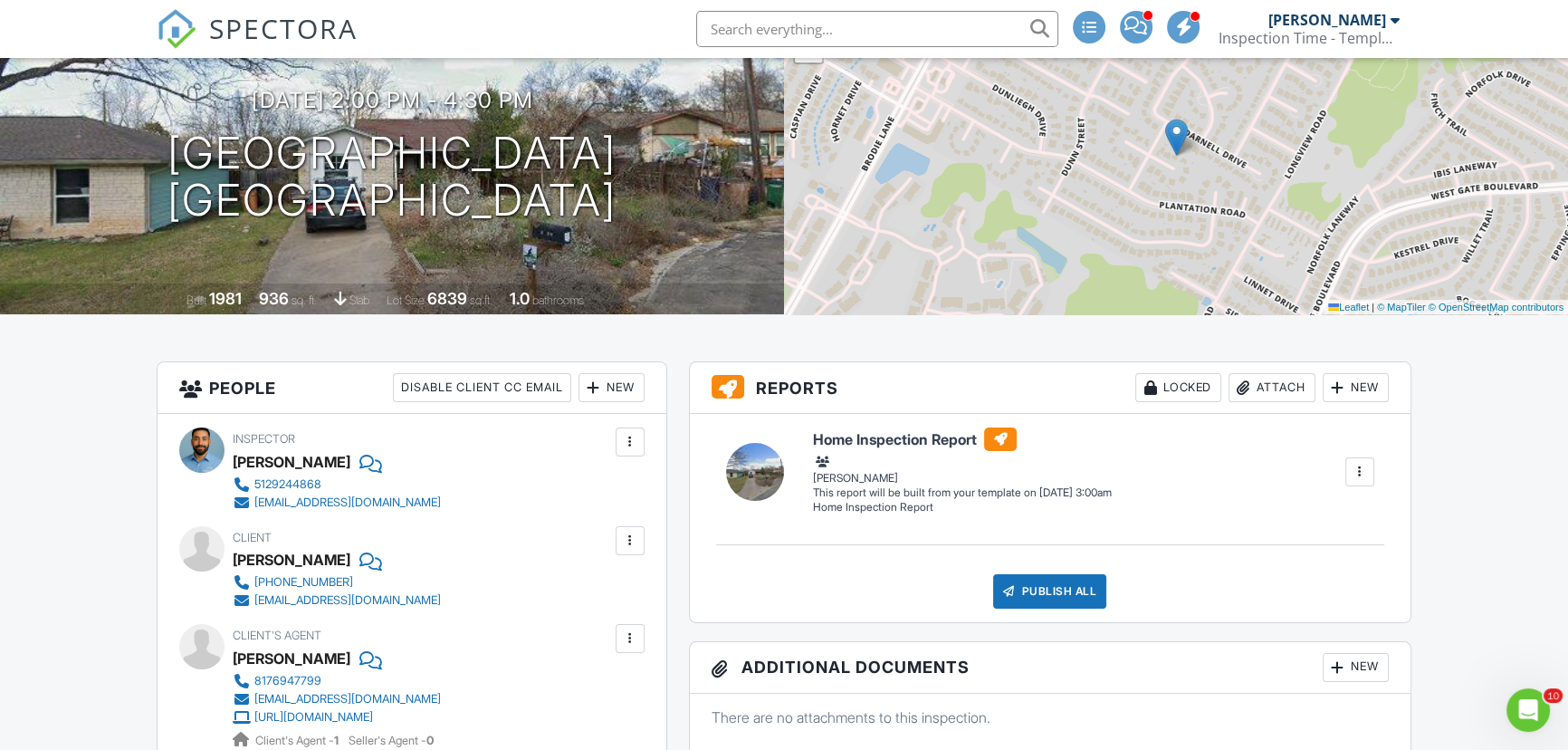 drag, startPoint x: 47, startPoint y: 600, endPoint x: 40, endPoint y: 207, distance: 393.06234 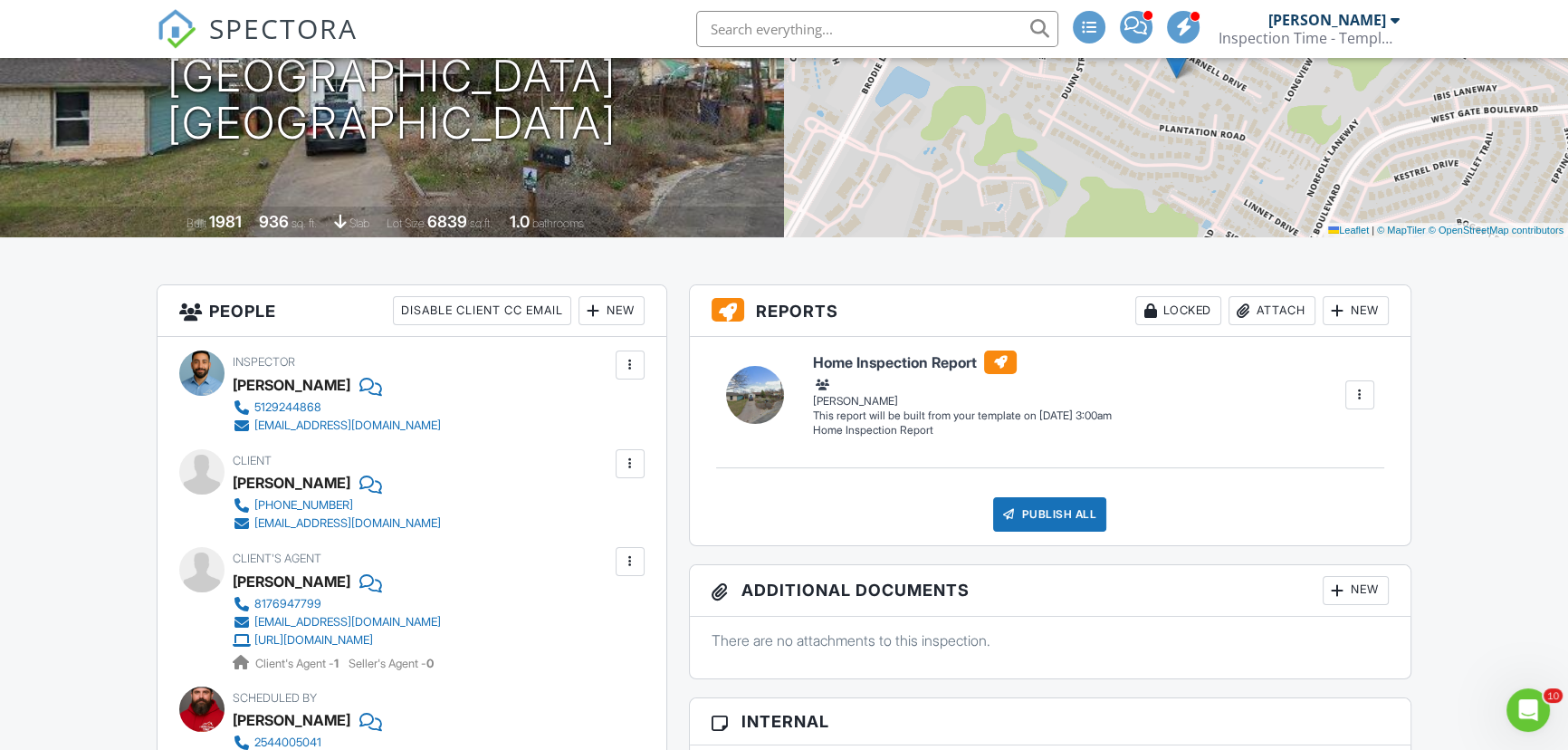 scroll, scrollTop: 329, scrollLeft: 0, axis: vertical 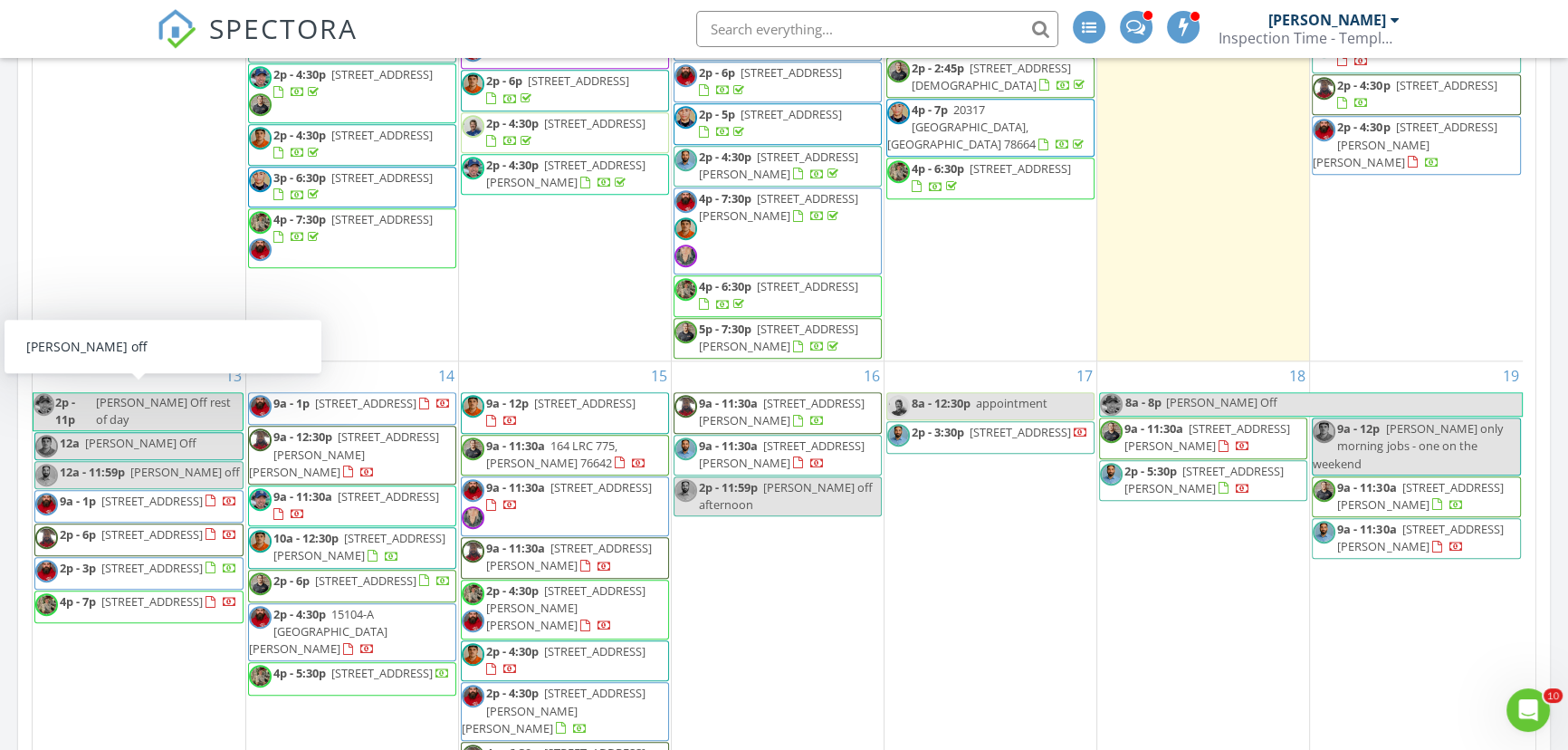 click on "[DATE]
All Inspectors
12:00 am
[PERSON_NAME] Off Morning
[PERSON_NAME]
9:00 am
[STREET_ADDRESS]
[PERSON_NAME]
[PERSON_NAME]
9:00 am
[STREET_ADDRESS]
[PERSON_NAME]
12:00 pm
[PERSON_NAME] off
[PERSON_NAME]
2:00 pm
[STREET_ADDRESS][PERSON_NAME]
[PERSON_NAME]
2:00 pm
[GEOGRAPHIC_DATA][STREET_ADDRESS]
[PERSON_NAME]
[PERSON_NAME]
2:00 pm
[STREET_ADDRESS]" at bounding box center (784, 2655) 